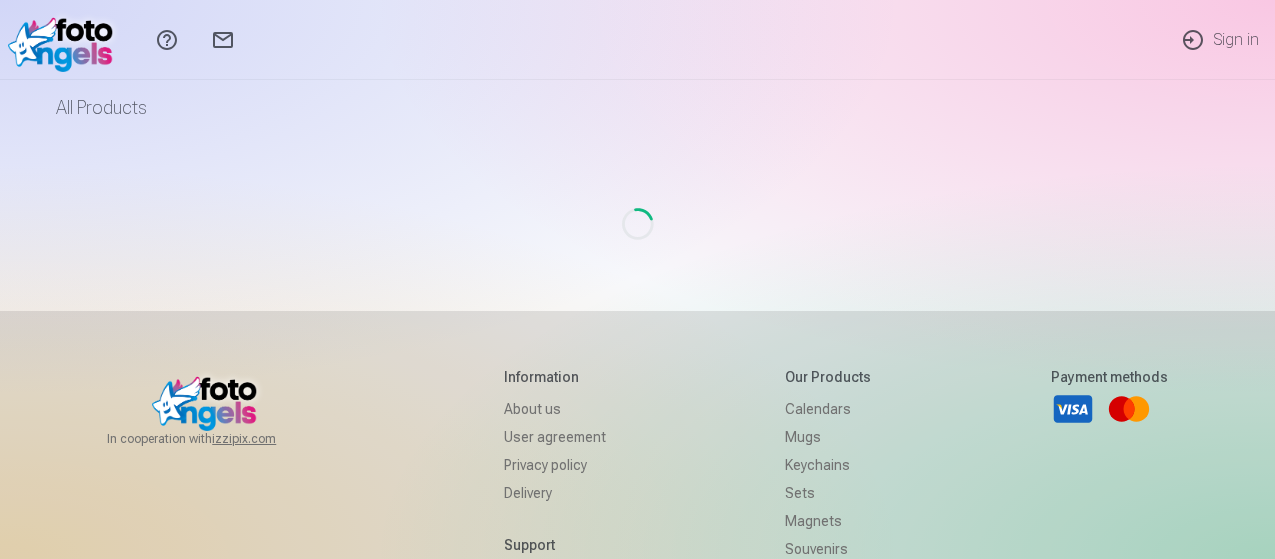 scroll, scrollTop: 0, scrollLeft: 0, axis: both 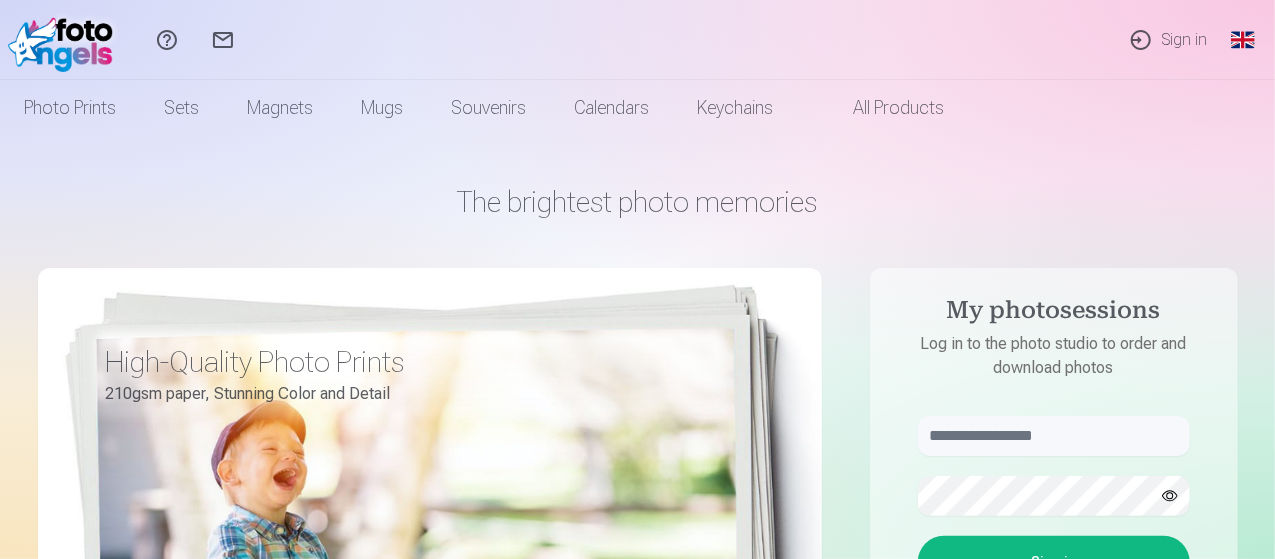 click on "Sign in" at bounding box center [1168, 40] 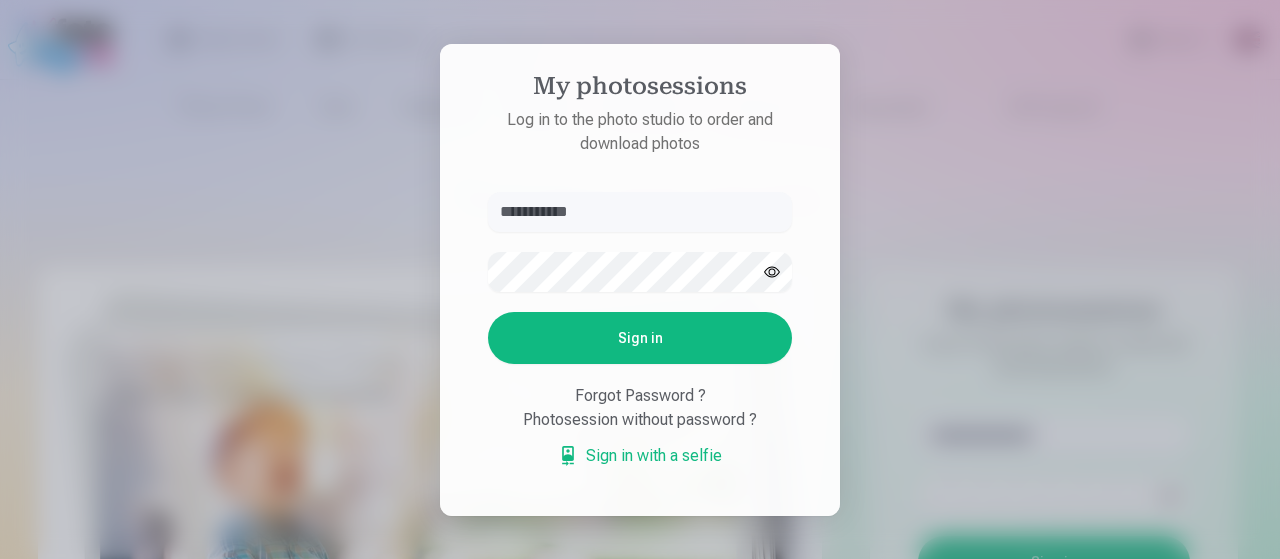 type on "**********" 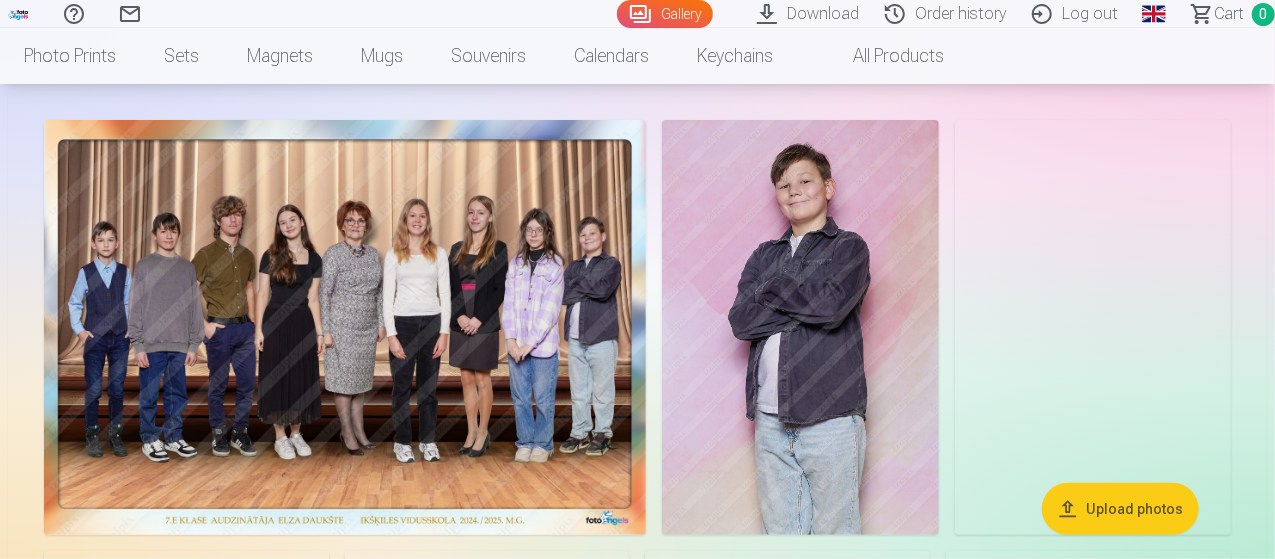scroll, scrollTop: 0, scrollLeft: 0, axis: both 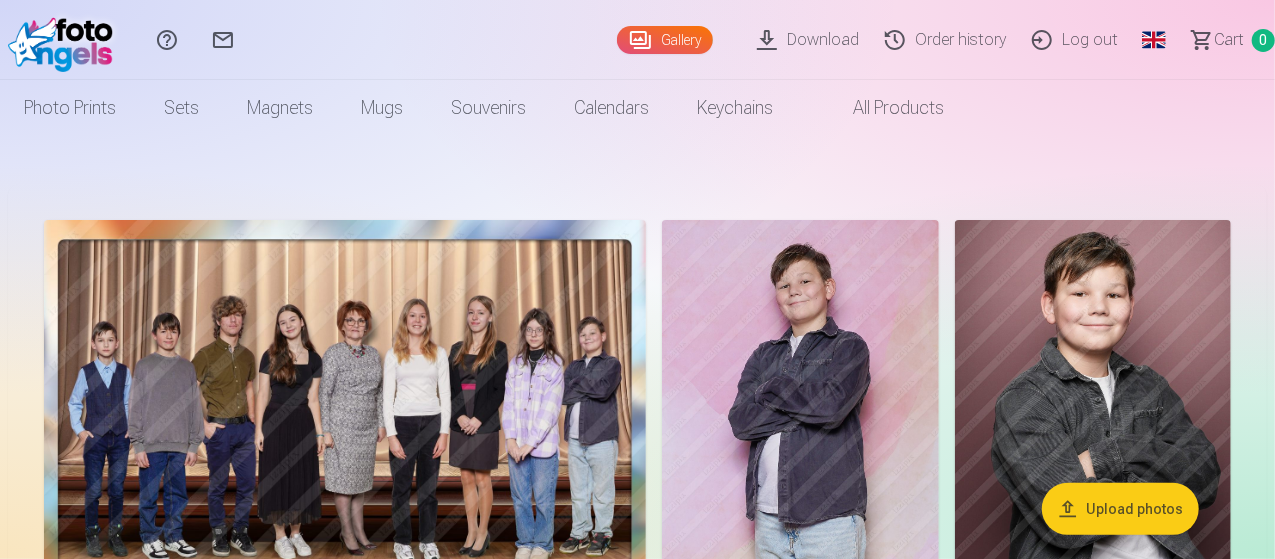 click on "Download" at bounding box center (811, 40) 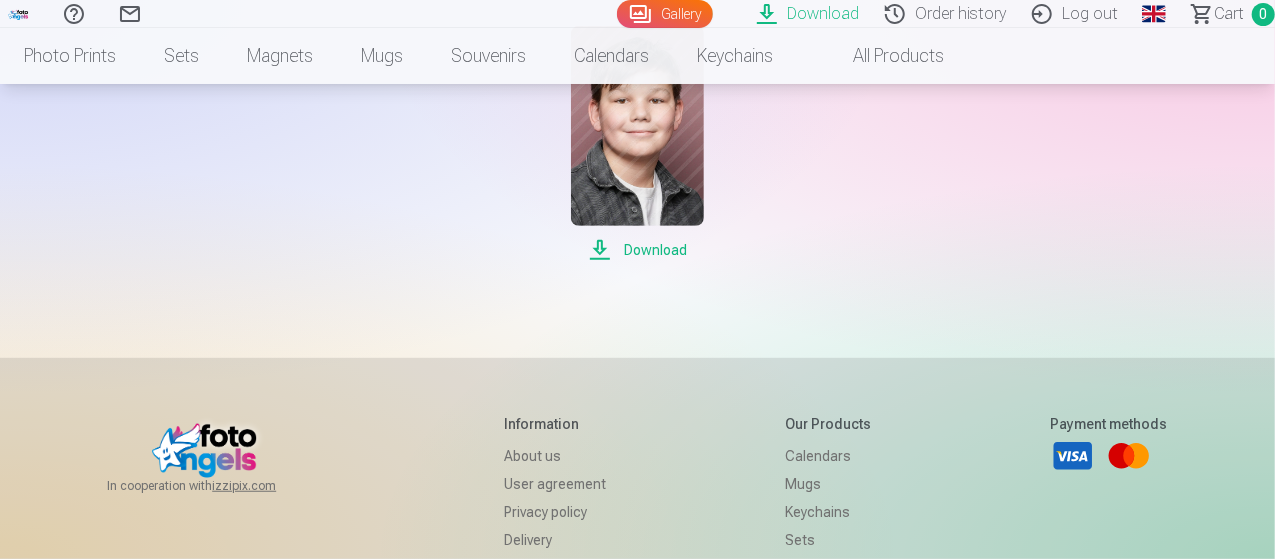 scroll, scrollTop: 600, scrollLeft: 0, axis: vertical 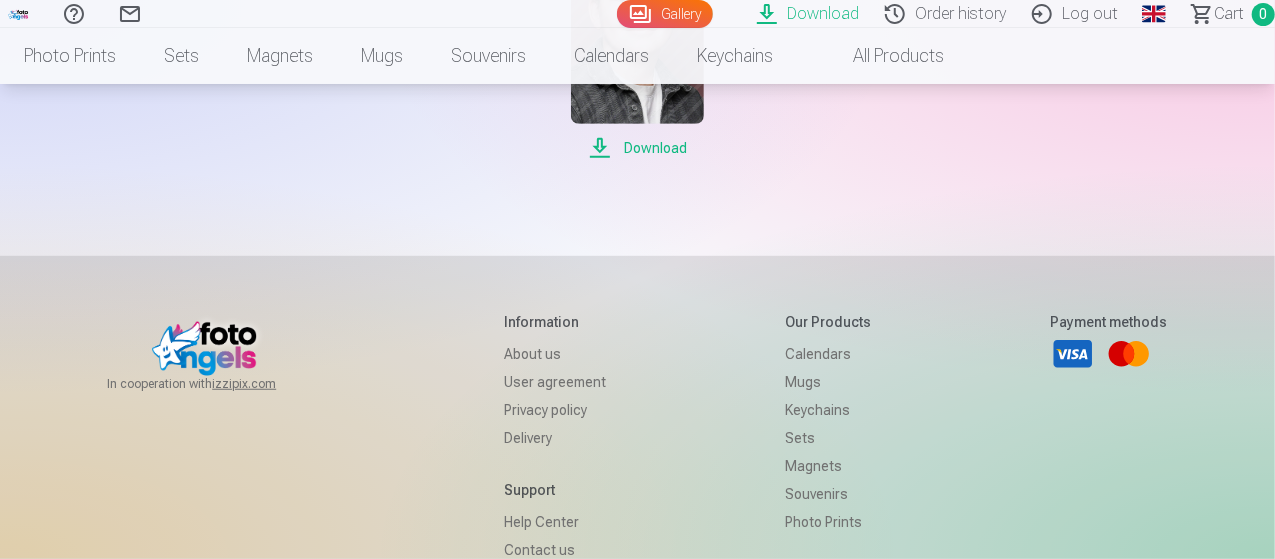 click on "Download" at bounding box center [637, 148] 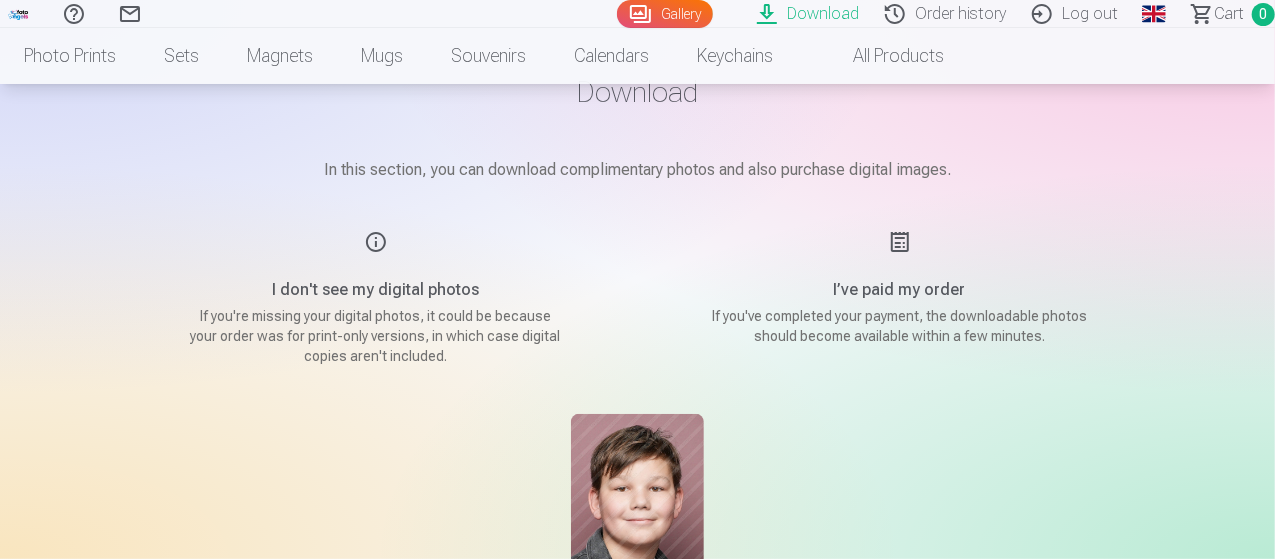 scroll, scrollTop: 0, scrollLeft: 0, axis: both 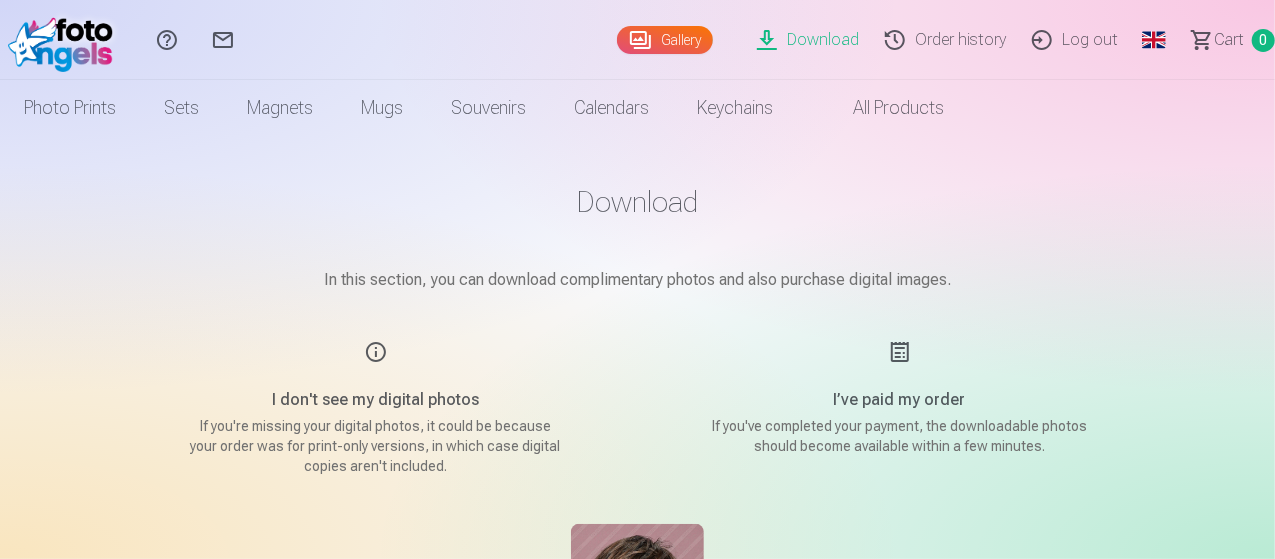 click on "Download" at bounding box center (811, 40) 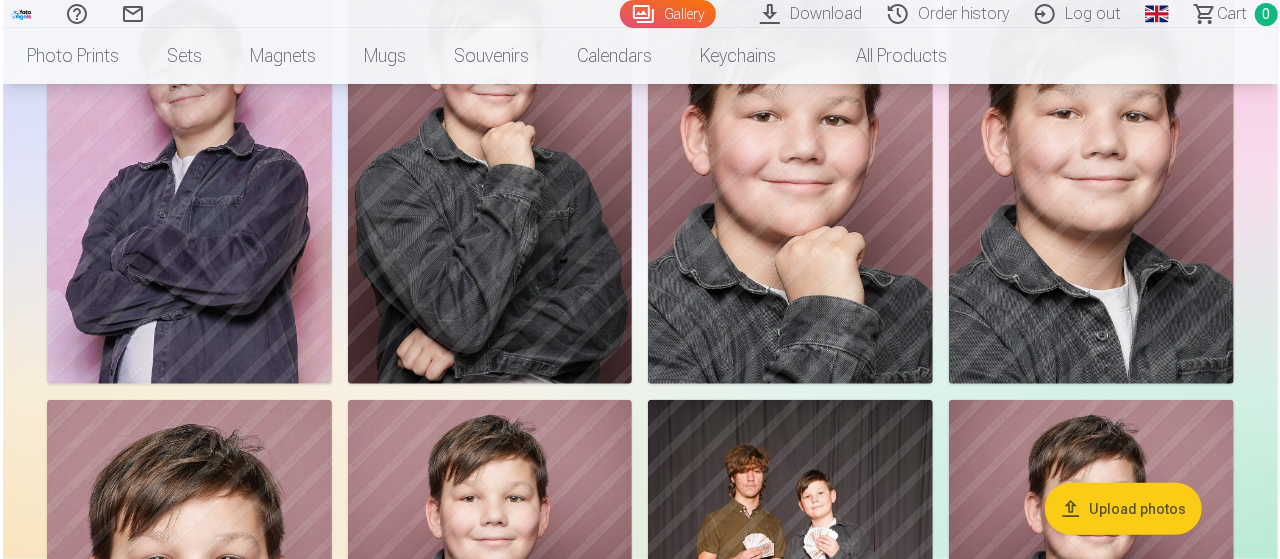 scroll, scrollTop: 700, scrollLeft: 0, axis: vertical 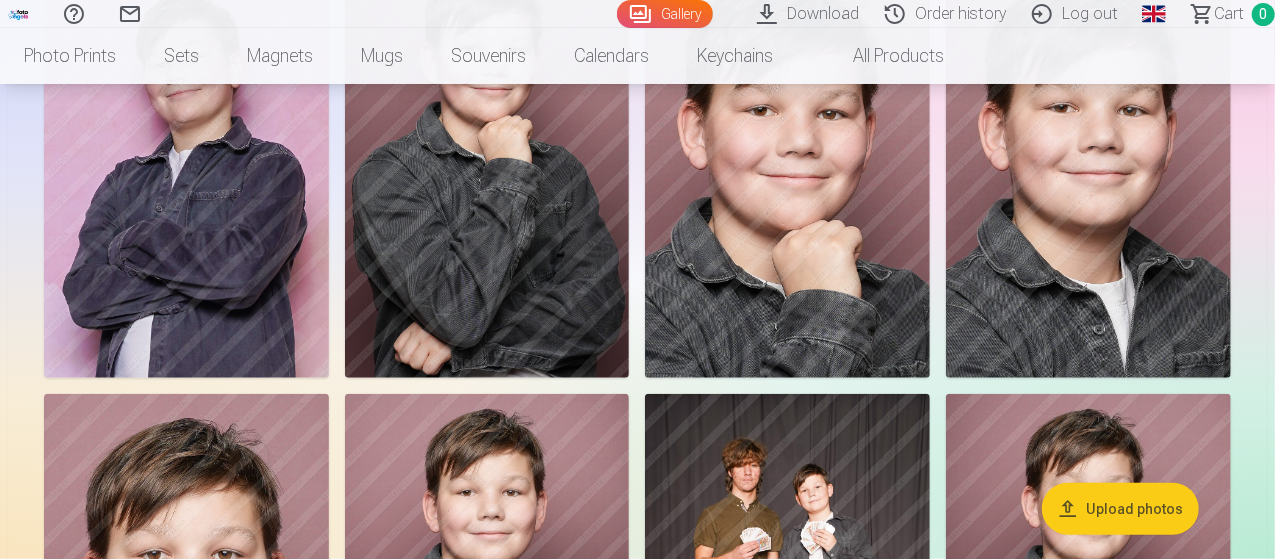click at bounding box center [1093, -273] 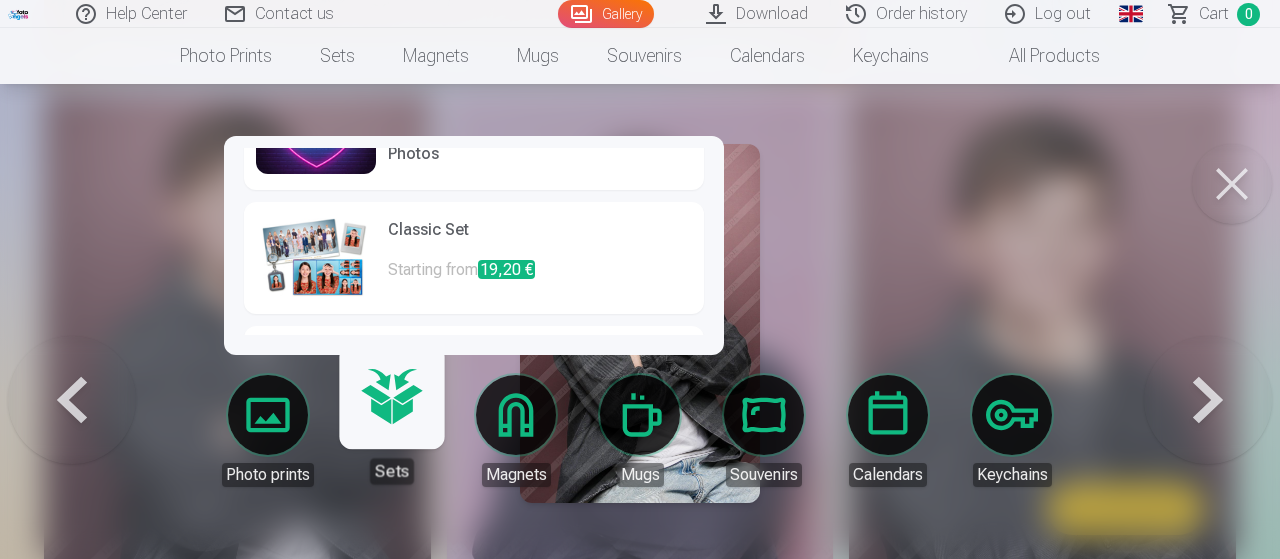 scroll, scrollTop: 100, scrollLeft: 0, axis: vertical 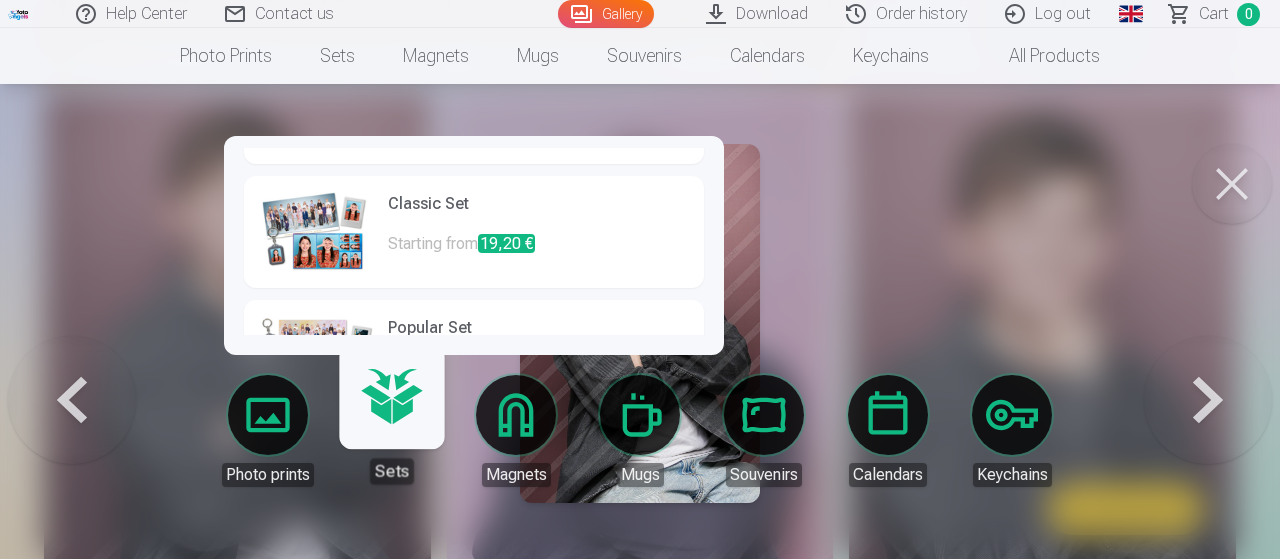 click on "Classic Set" at bounding box center [540, 212] 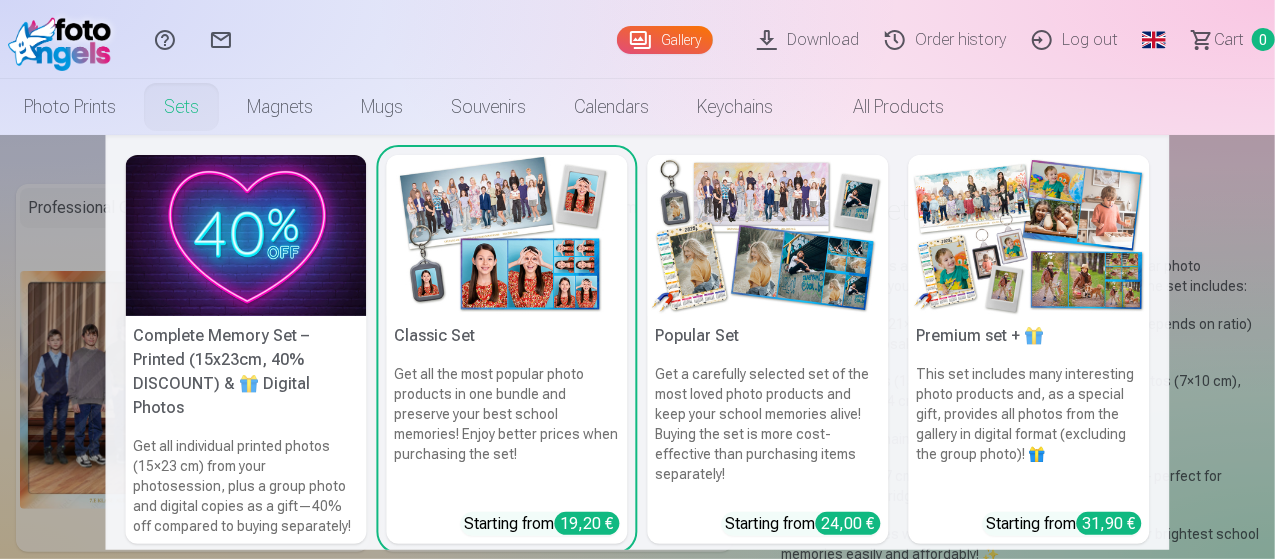 scroll, scrollTop: 100, scrollLeft: 0, axis: vertical 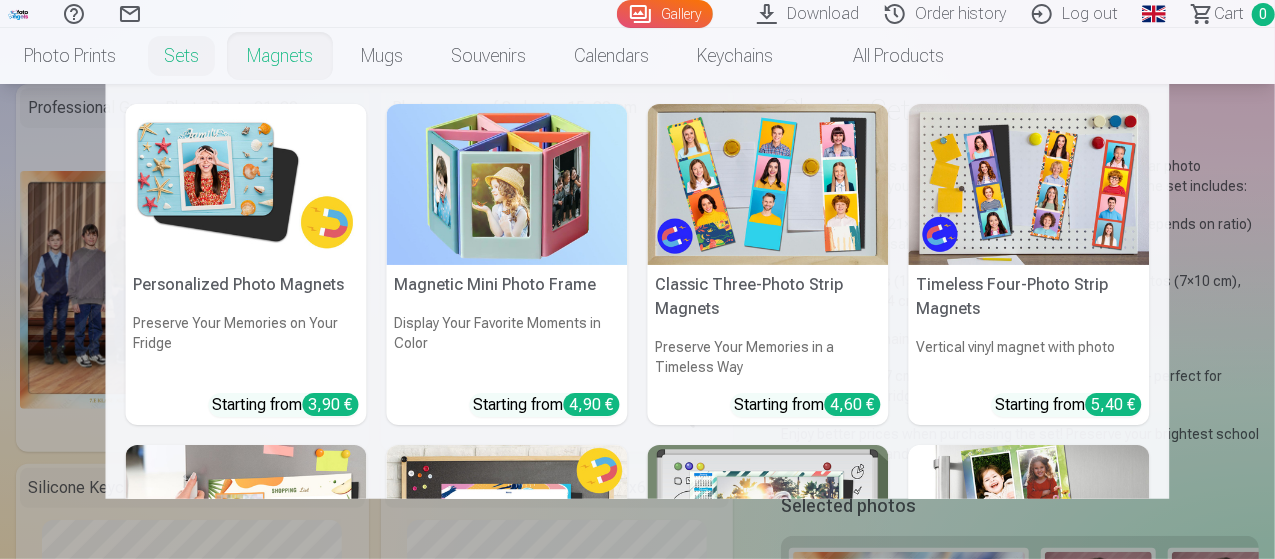 click on "Magnets" at bounding box center (280, 56) 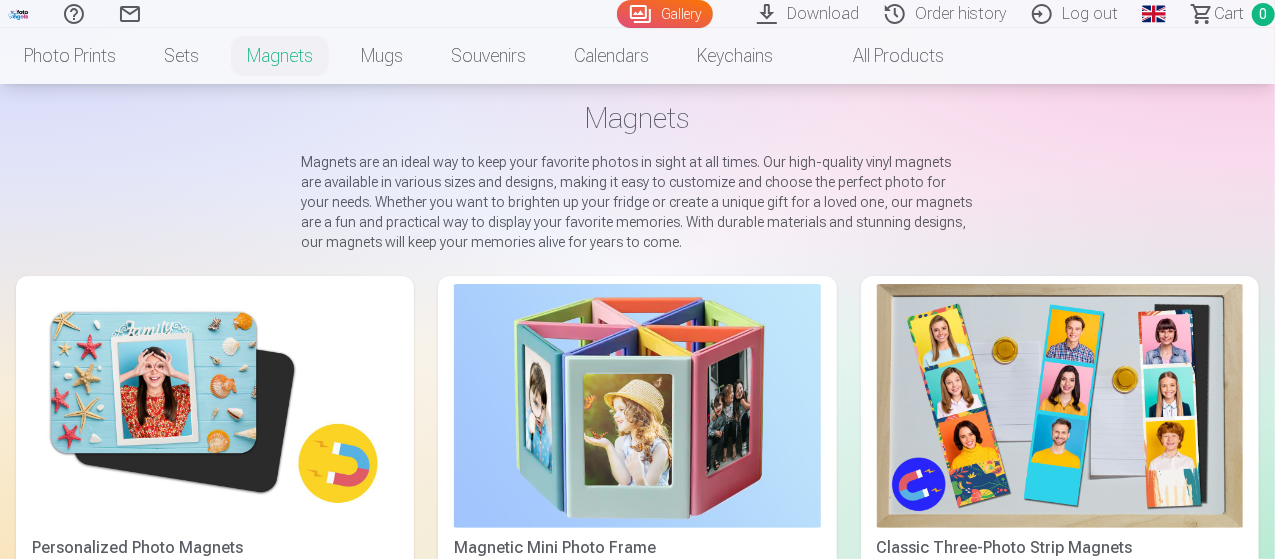 scroll, scrollTop: 0, scrollLeft: 0, axis: both 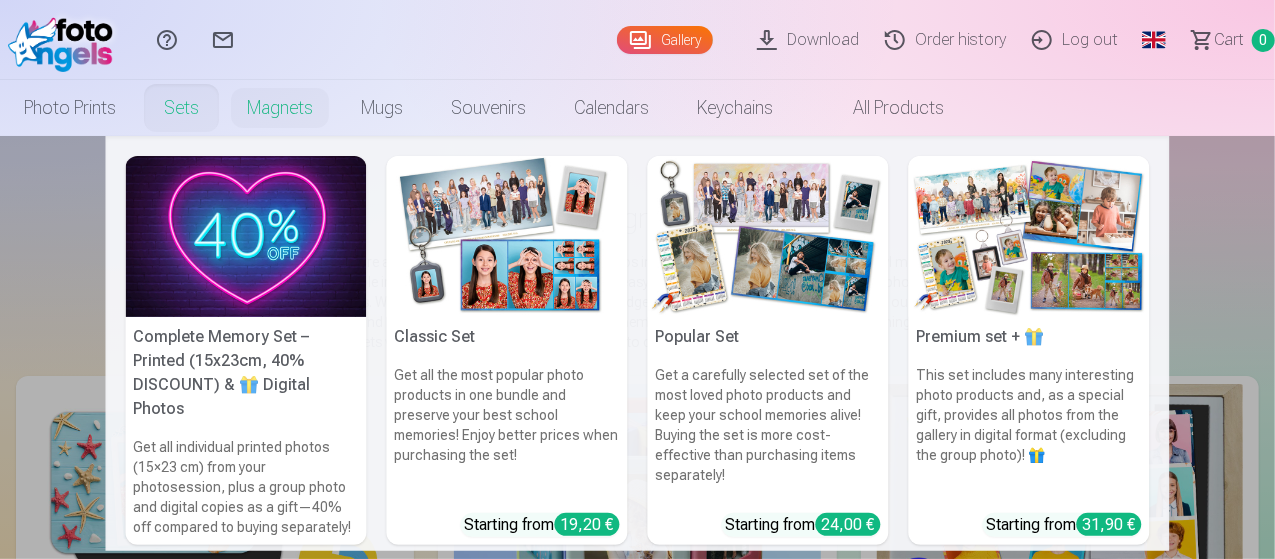 click on "Sets" at bounding box center (181, 108) 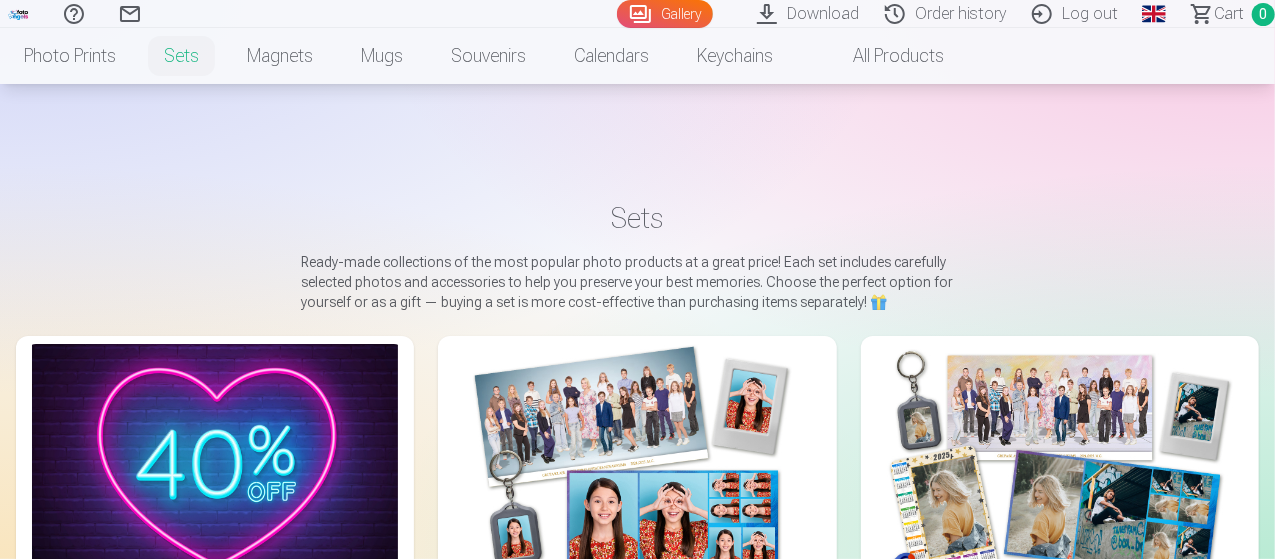 scroll, scrollTop: 200, scrollLeft: 0, axis: vertical 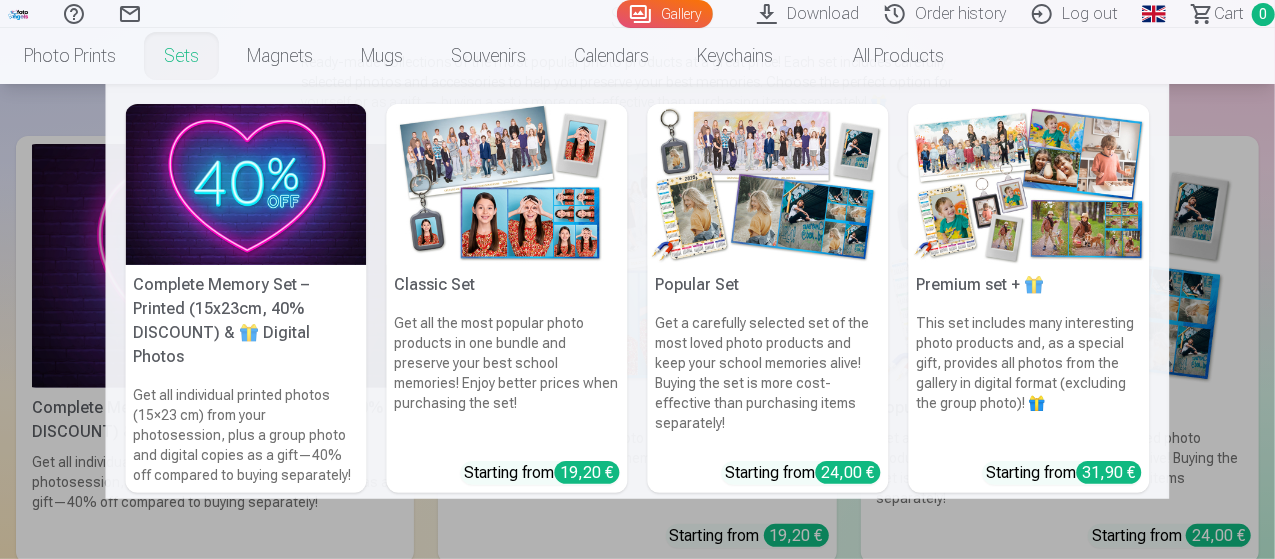 click on "Classic Set" at bounding box center [507, 285] 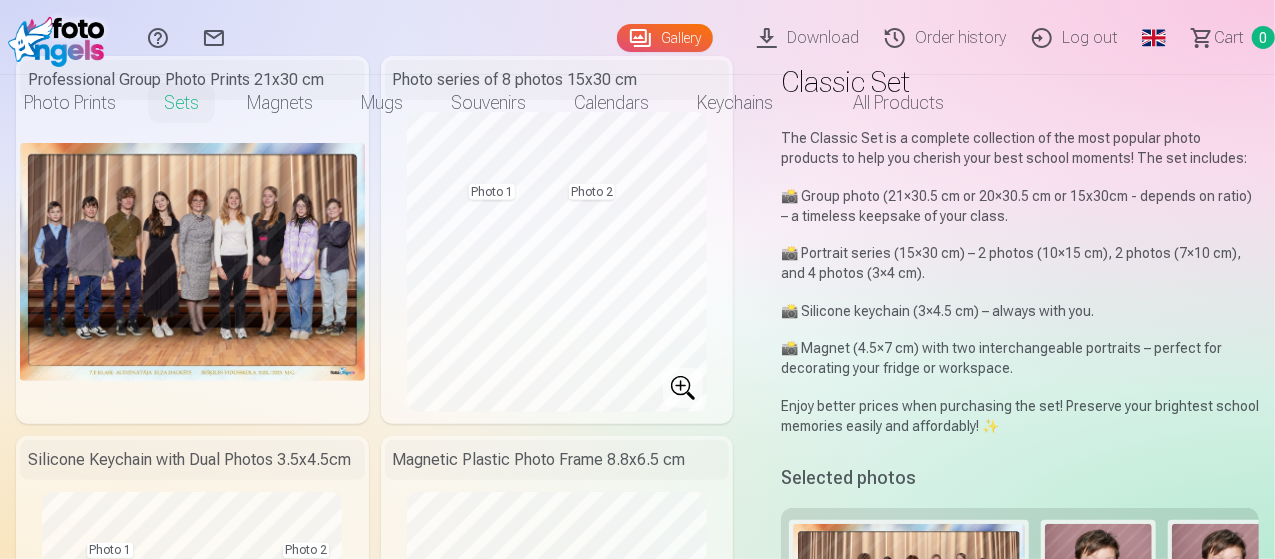 scroll, scrollTop: 0, scrollLeft: 0, axis: both 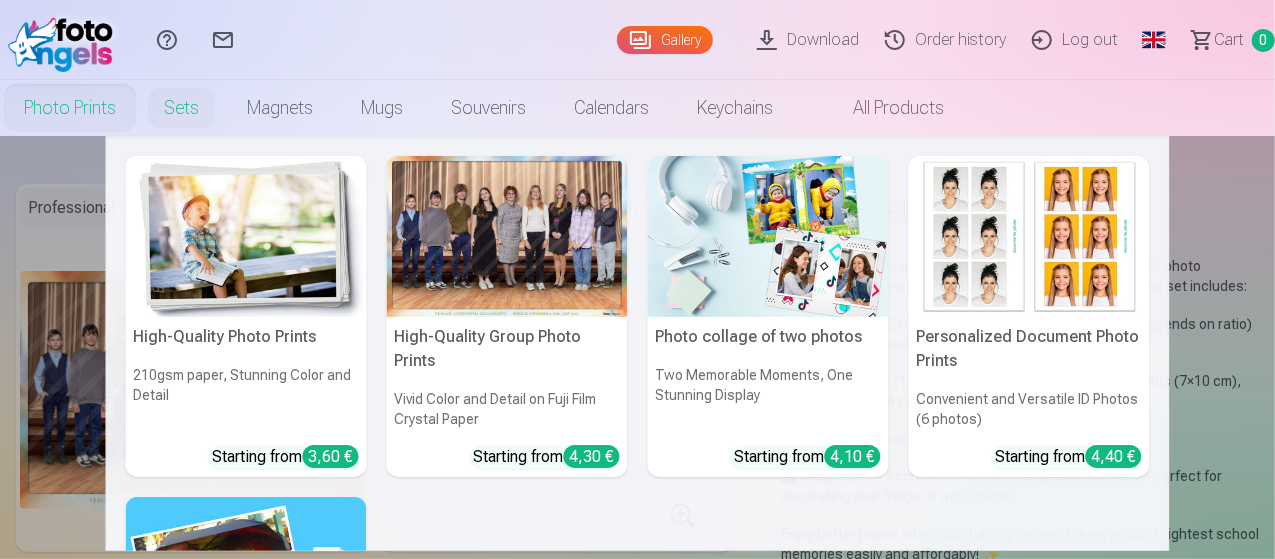 click on "Photo prints" at bounding box center (70, 108) 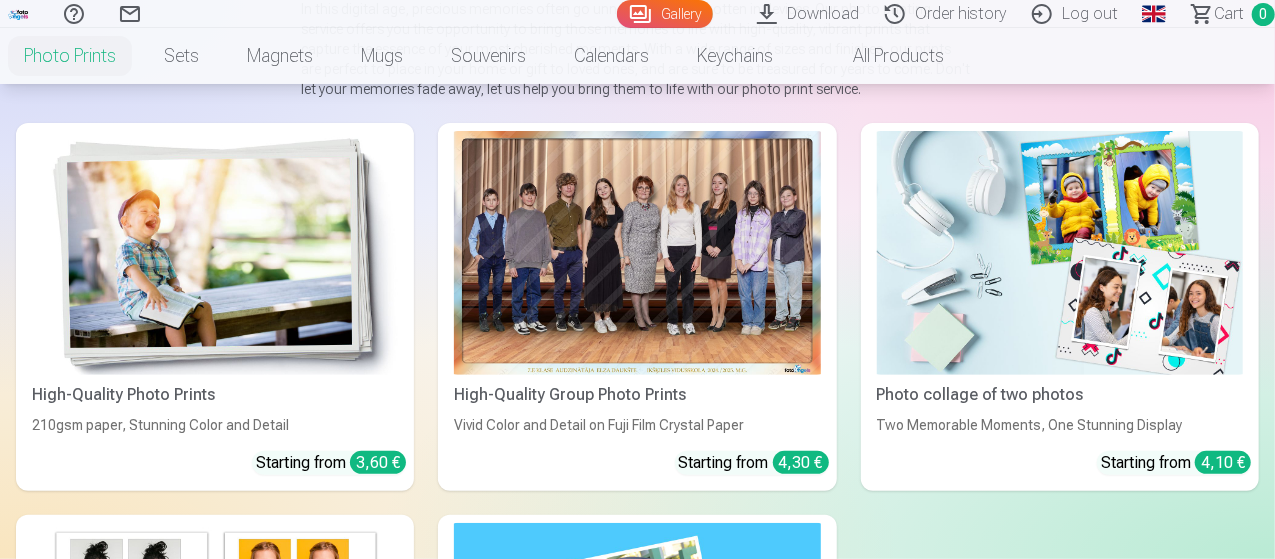 scroll, scrollTop: 300, scrollLeft: 0, axis: vertical 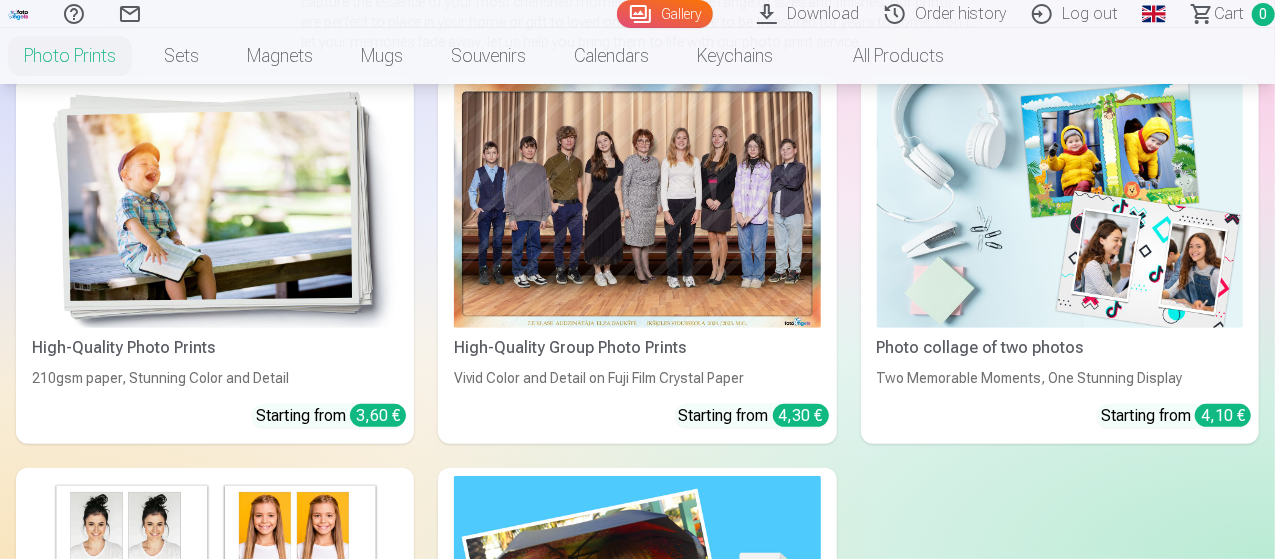 click on "Starting from    4,30 €" at bounding box center [754, 416] 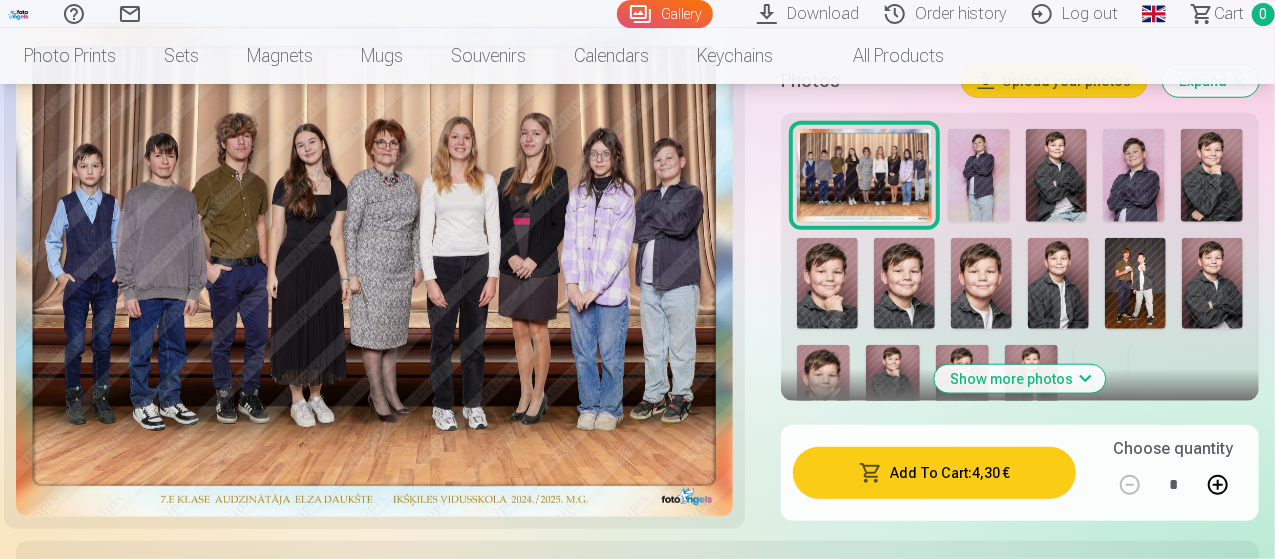 scroll, scrollTop: 800, scrollLeft: 0, axis: vertical 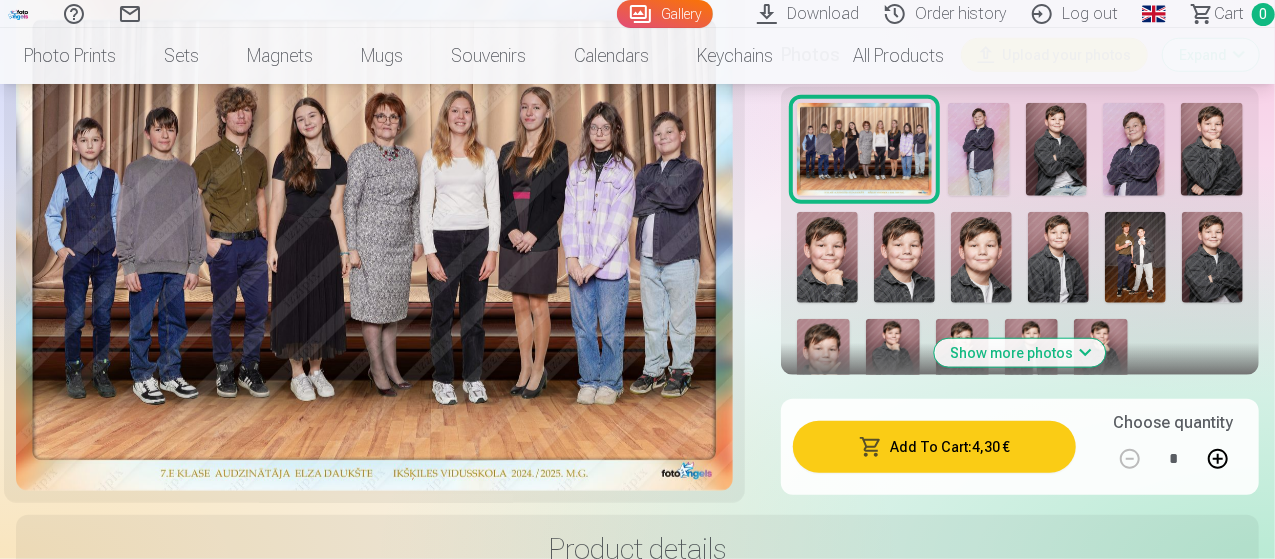 click on "Show more photos" at bounding box center (1020, 353) 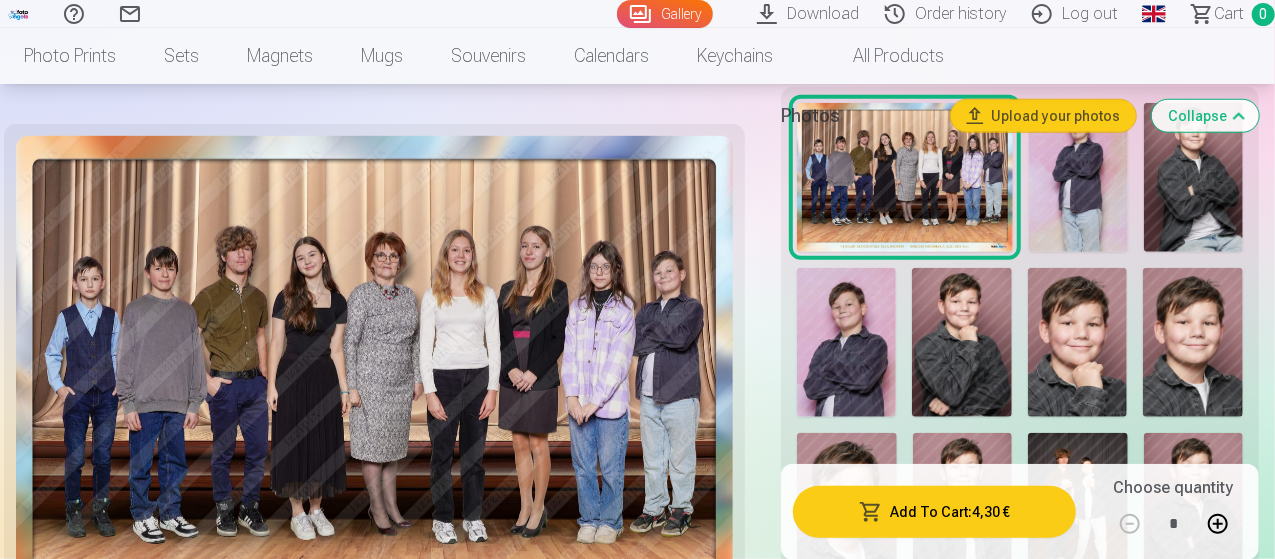 click at bounding box center (1078, 177) 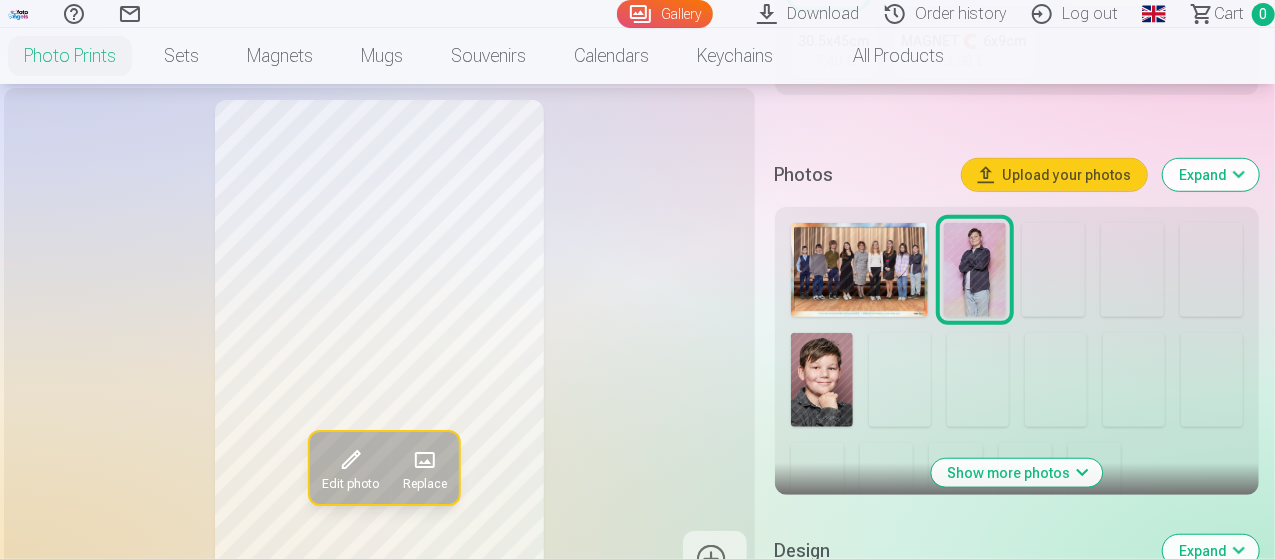 scroll, scrollTop: 600, scrollLeft: 0, axis: vertical 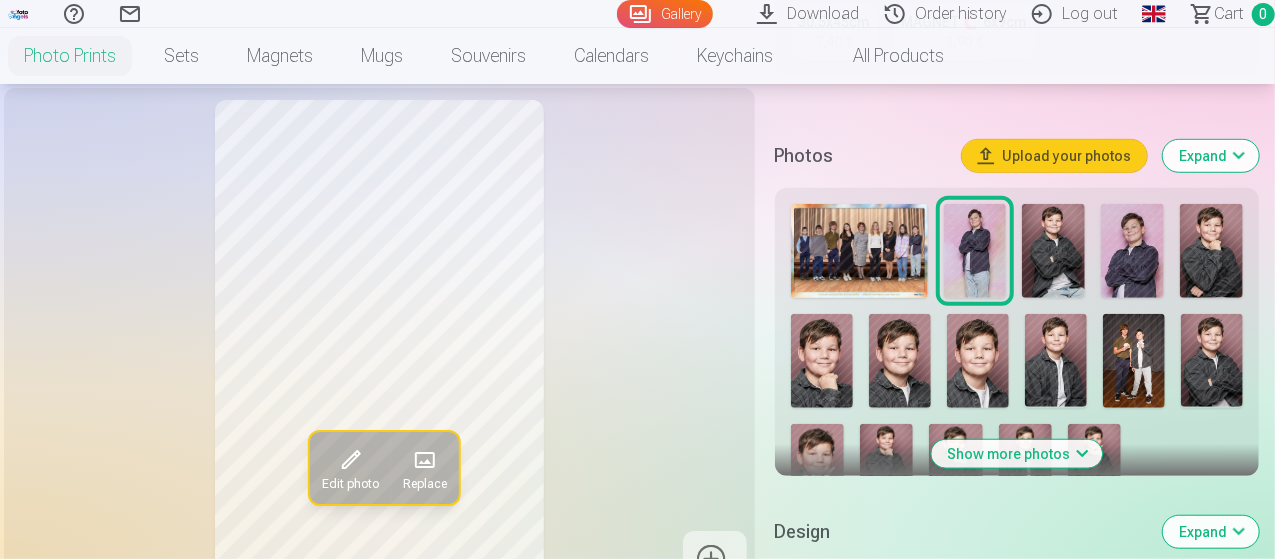 click on "Show more photos" at bounding box center (1016, 454) 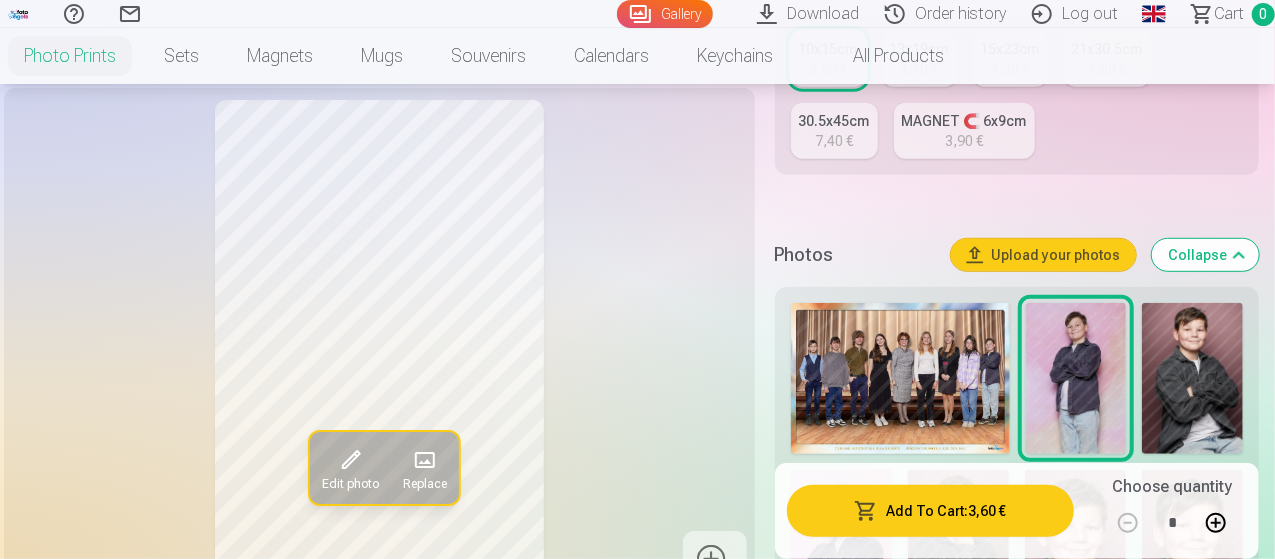 scroll, scrollTop: 500, scrollLeft: 0, axis: vertical 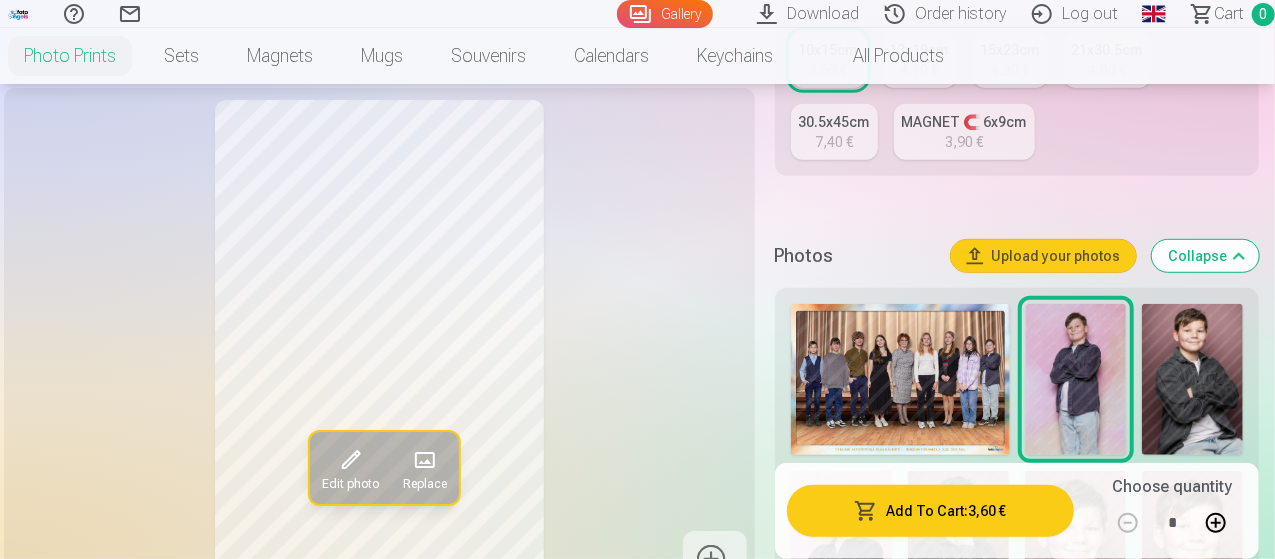 click on "Collapse" at bounding box center (1205, 256) 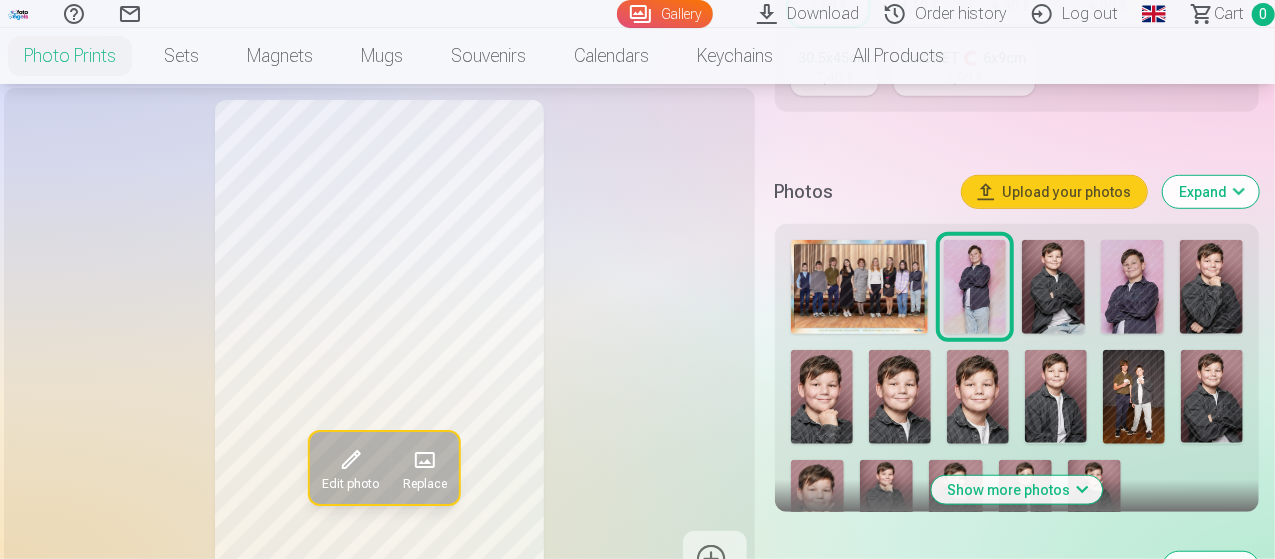 scroll, scrollTop: 620, scrollLeft: 0, axis: vertical 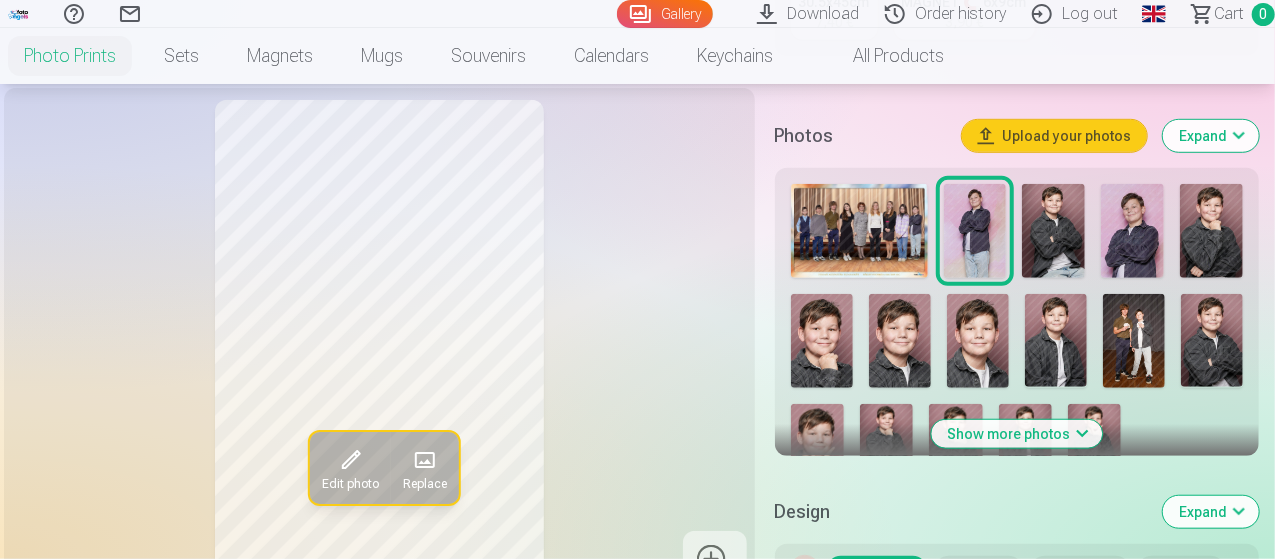 type 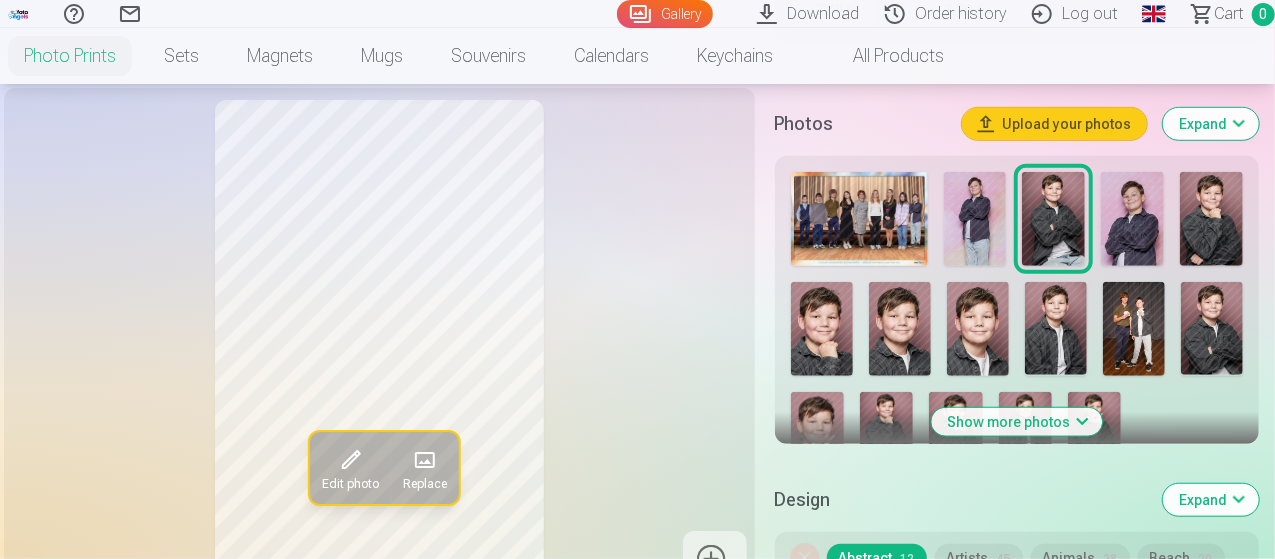 scroll, scrollTop: 620, scrollLeft: 0, axis: vertical 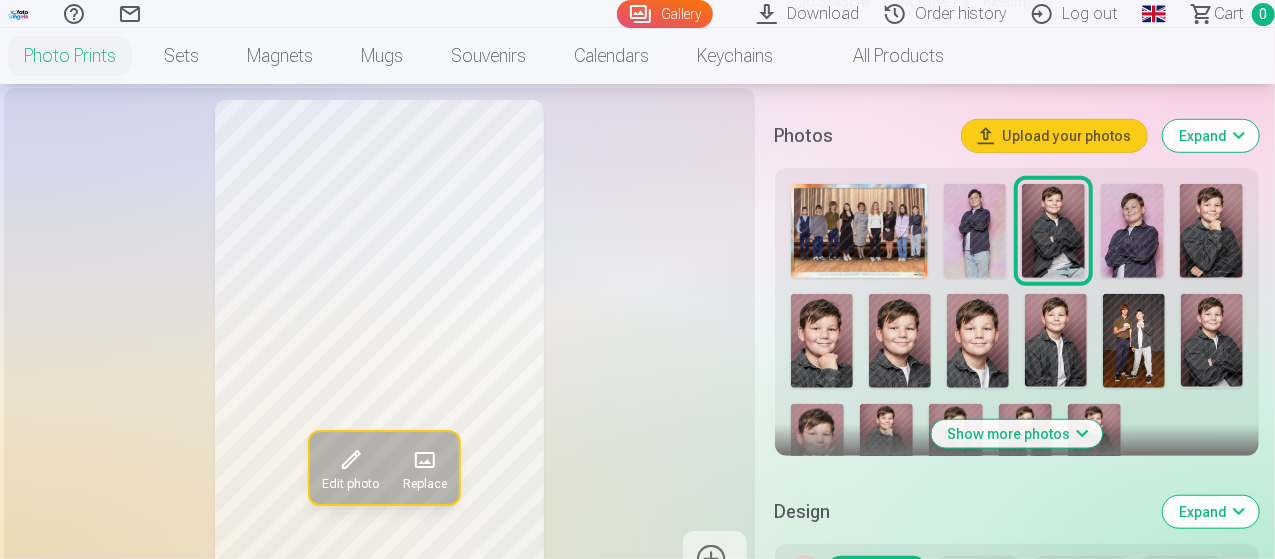 click on "Expand" at bounding box center [1211, 136] 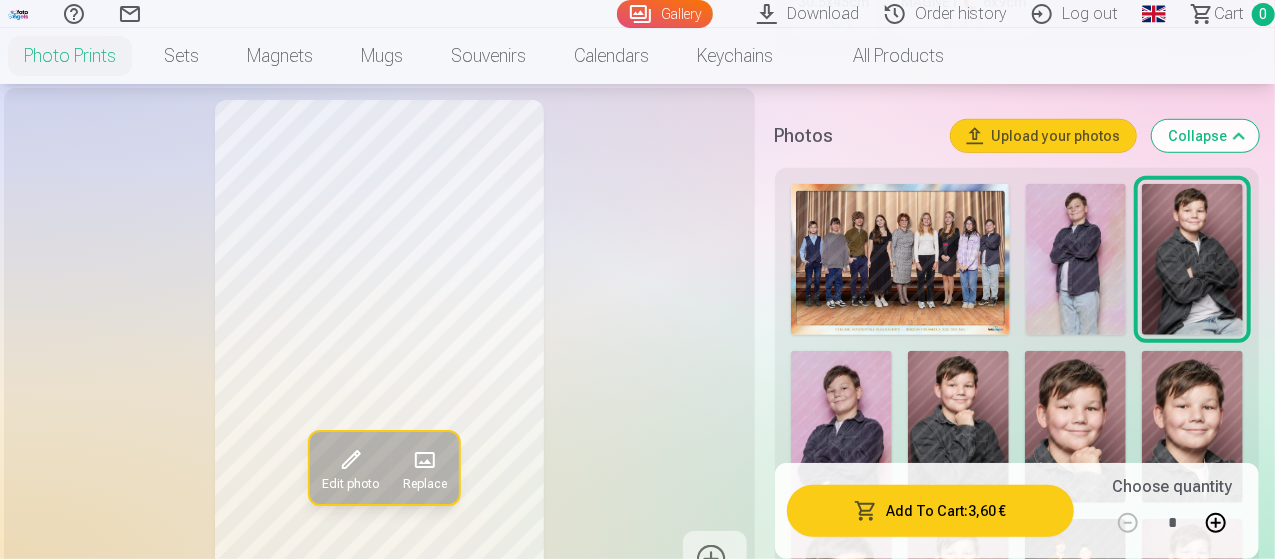 click on "Edit photo Replace" at bounding box center [379, 345] 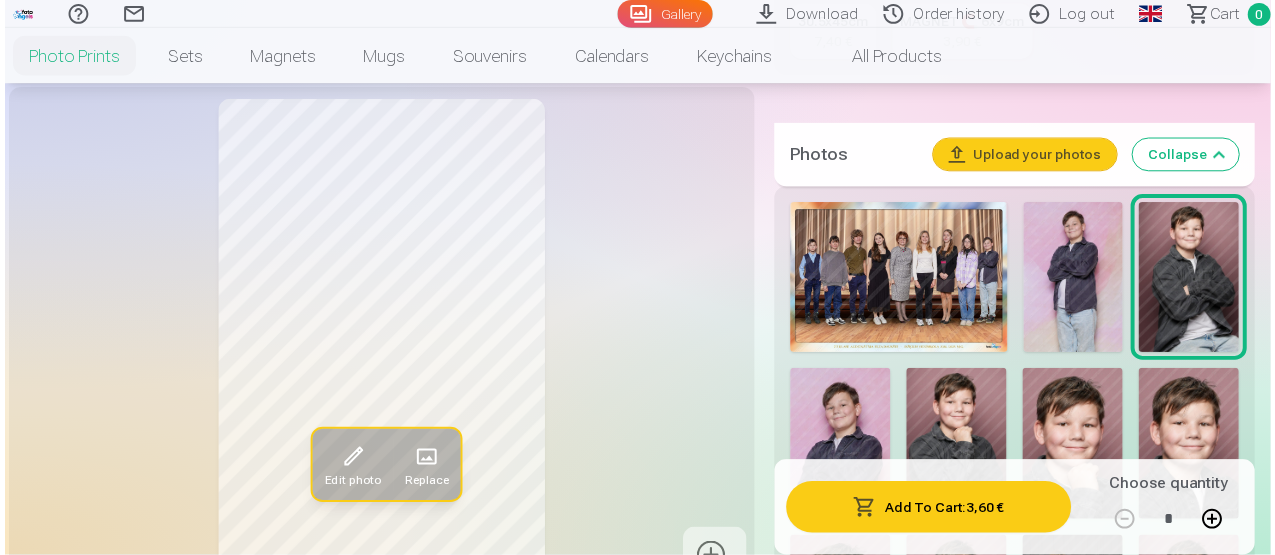 scroll, scrollTop: 520, scrollLeft: 0, axis: vertical 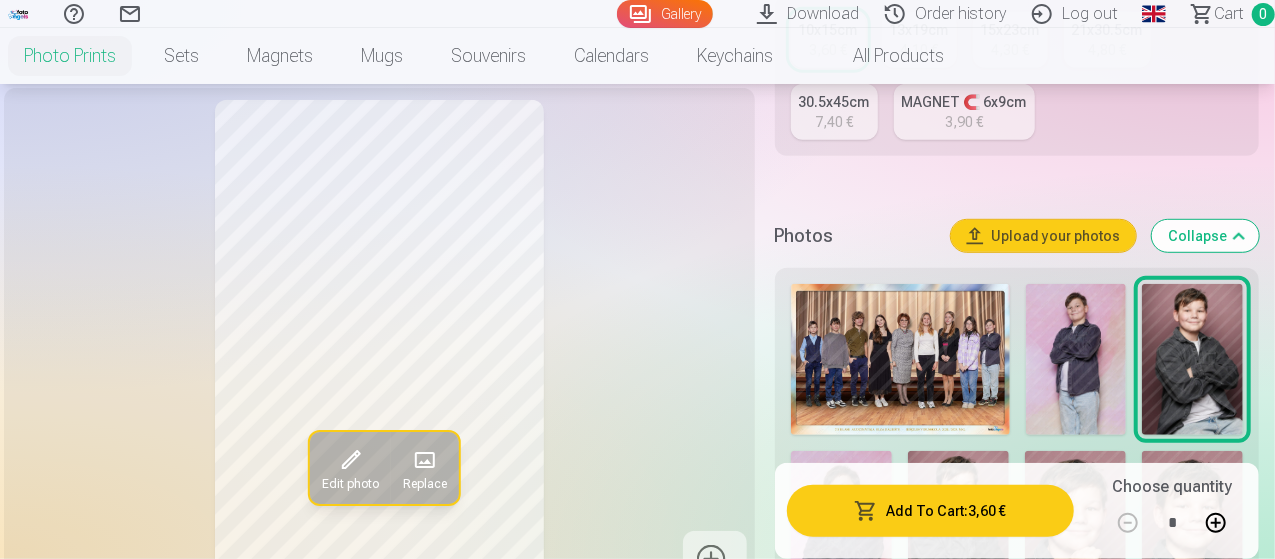 click at bounding box center [900, 359] 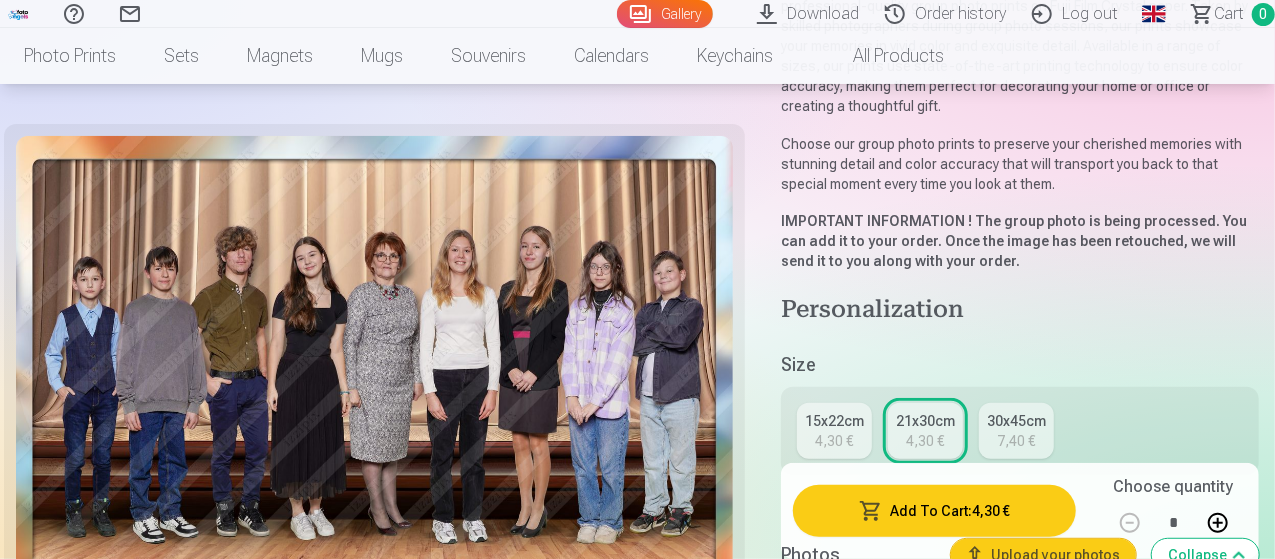 scroll, scrollTop: 400, scrollLeft: 0, axis: vertical 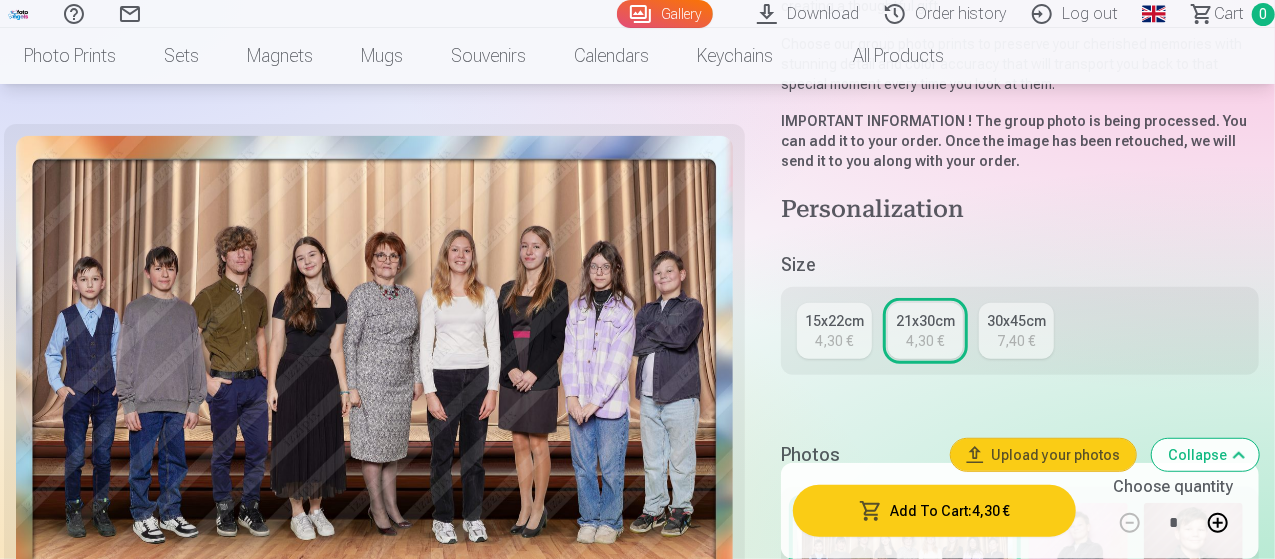 click on "15x22cm" at bounding box center [834, 321] 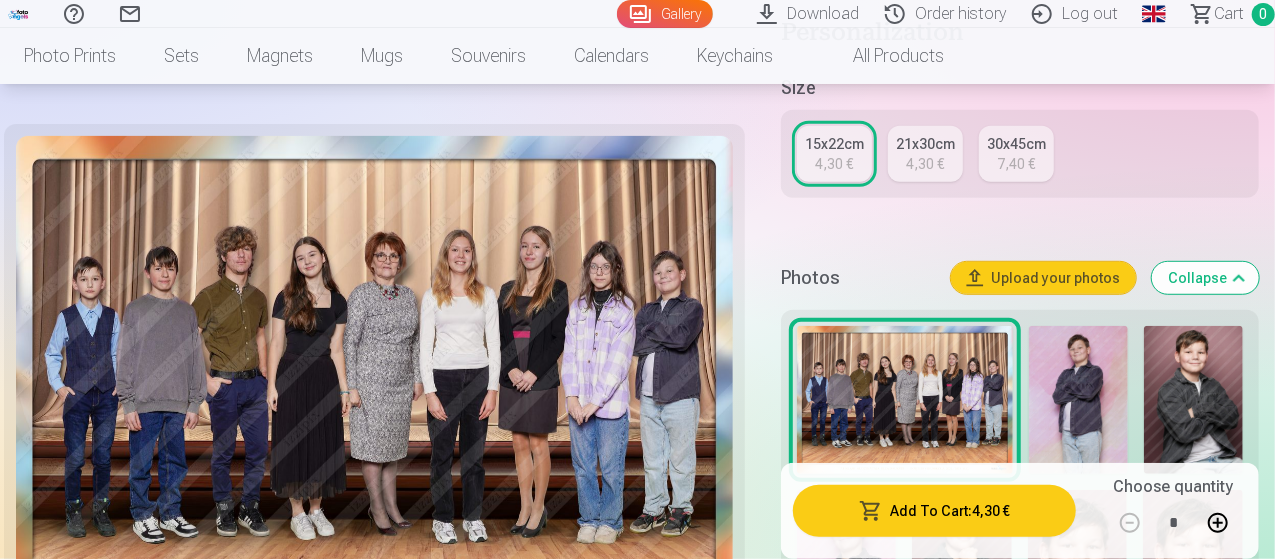 scroll, scrollTop: 400, scrollLeft: 0, axis: vertical 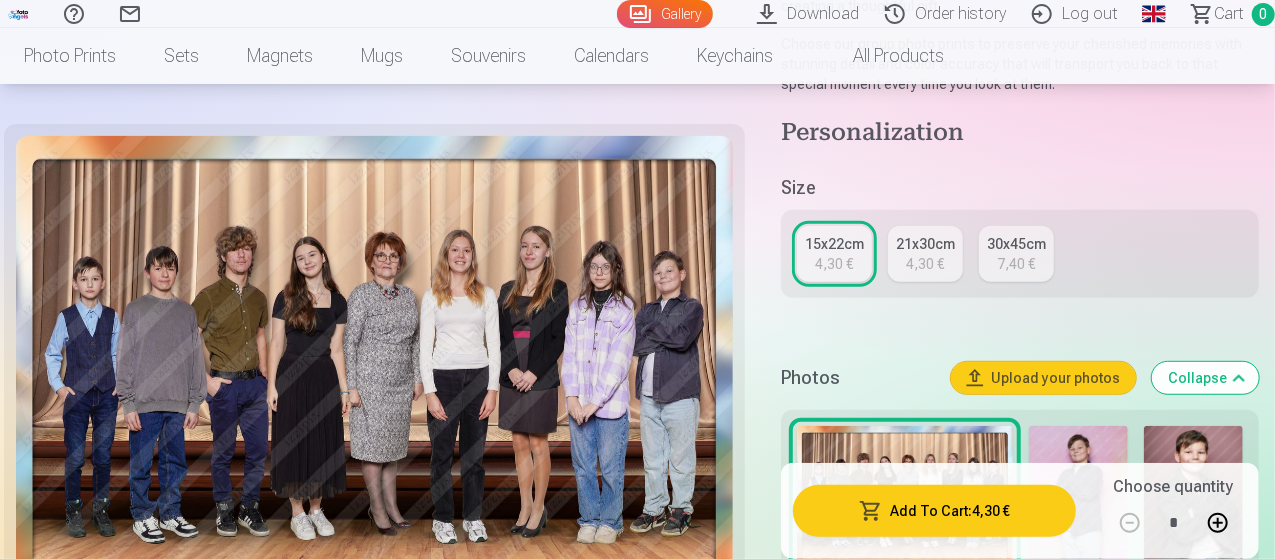click on "4,30 €" at bounding box center [926, 264] 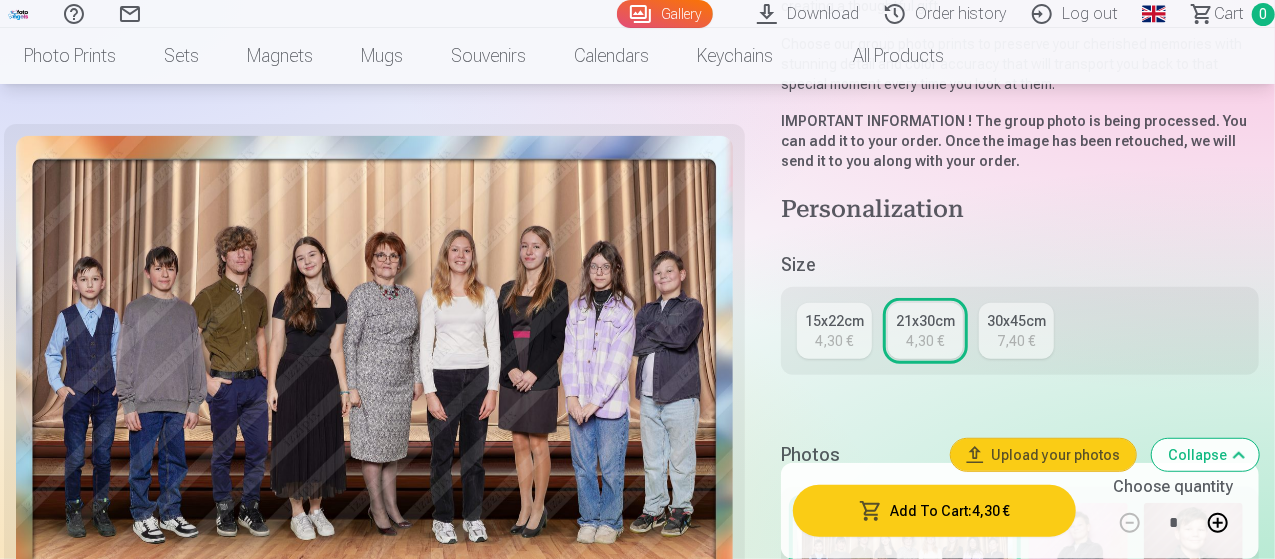 scroll, scrollTop: 0, scrollLeft: 0, axis: both 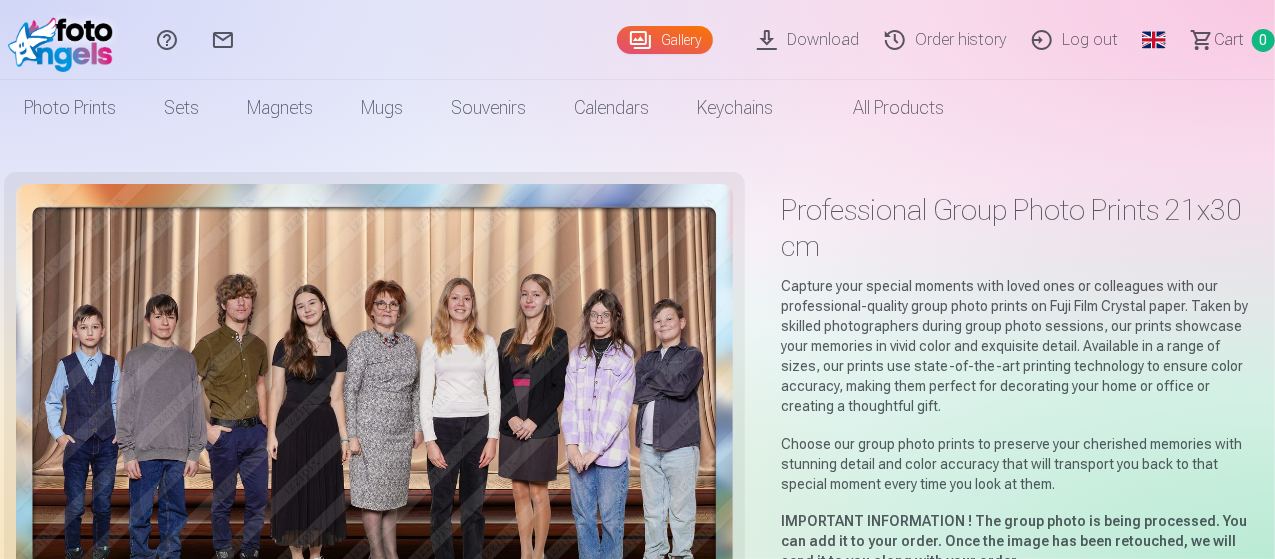 click on "Global" at bounding box center [1154, 40] 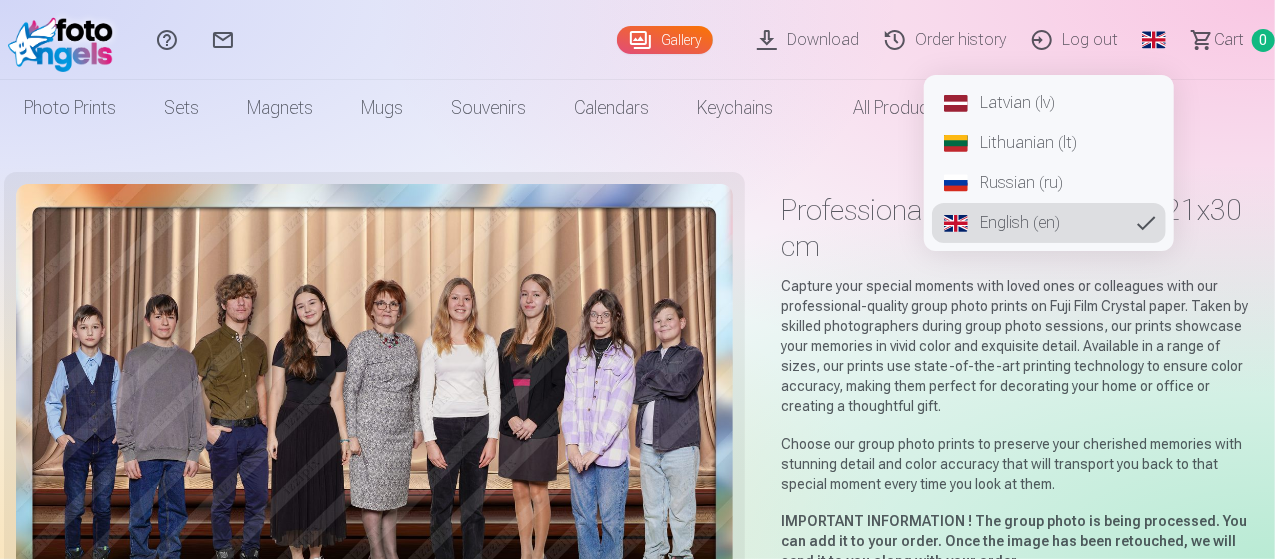 click on "Latvian (lv)" at bounding box center [1049, 103] 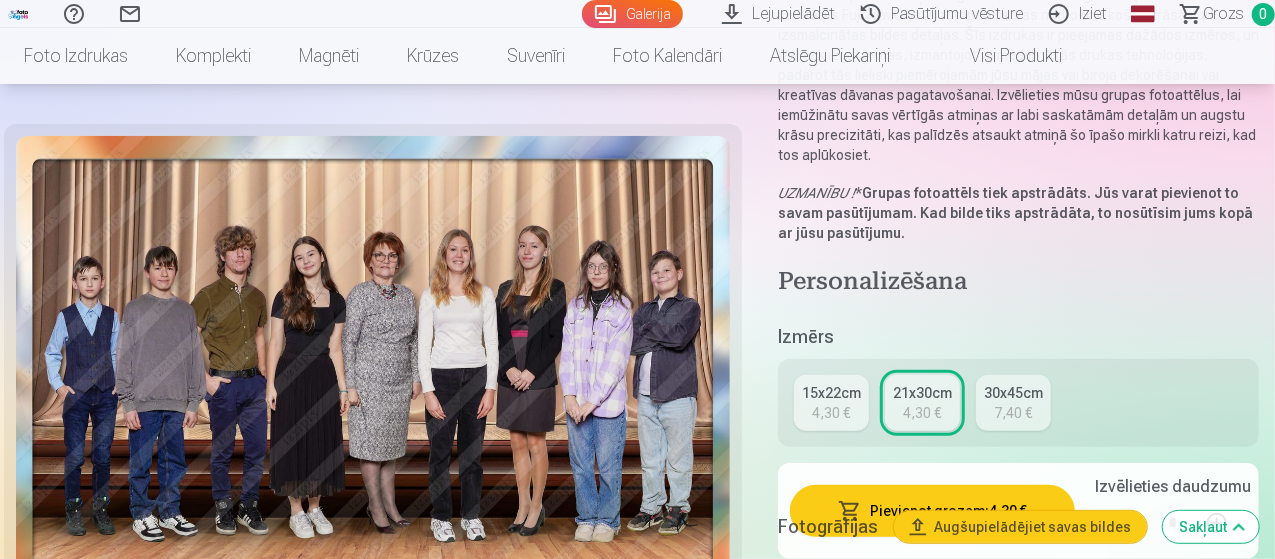 scroll, scrollTop: 300, scrollLeft: 0, axis: vertical 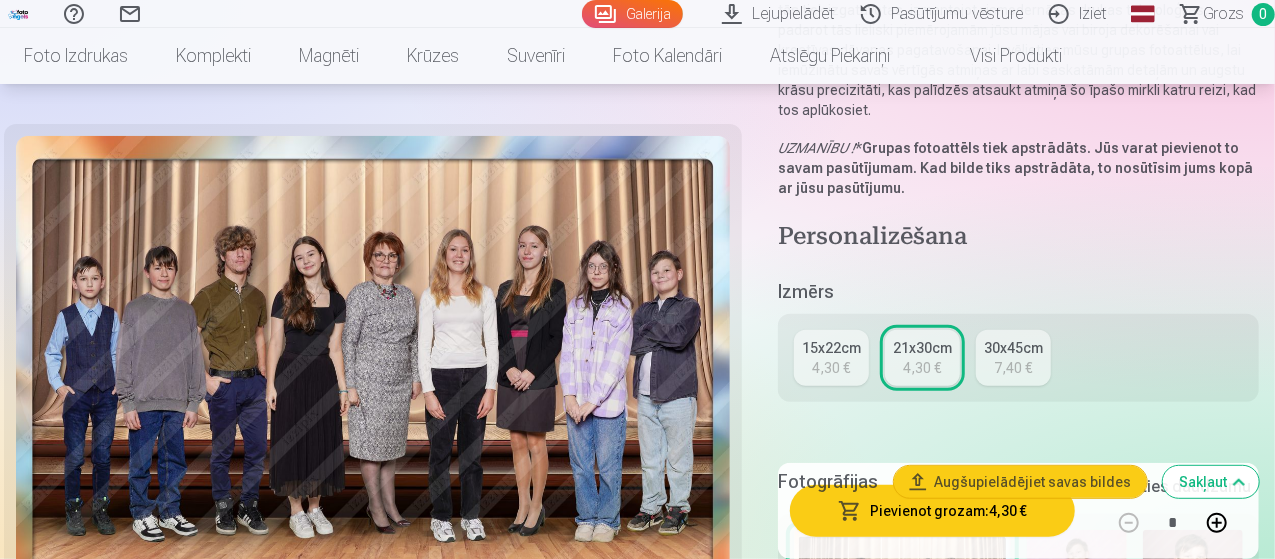 click on "15x22cm" at bounding box center (831, 348) 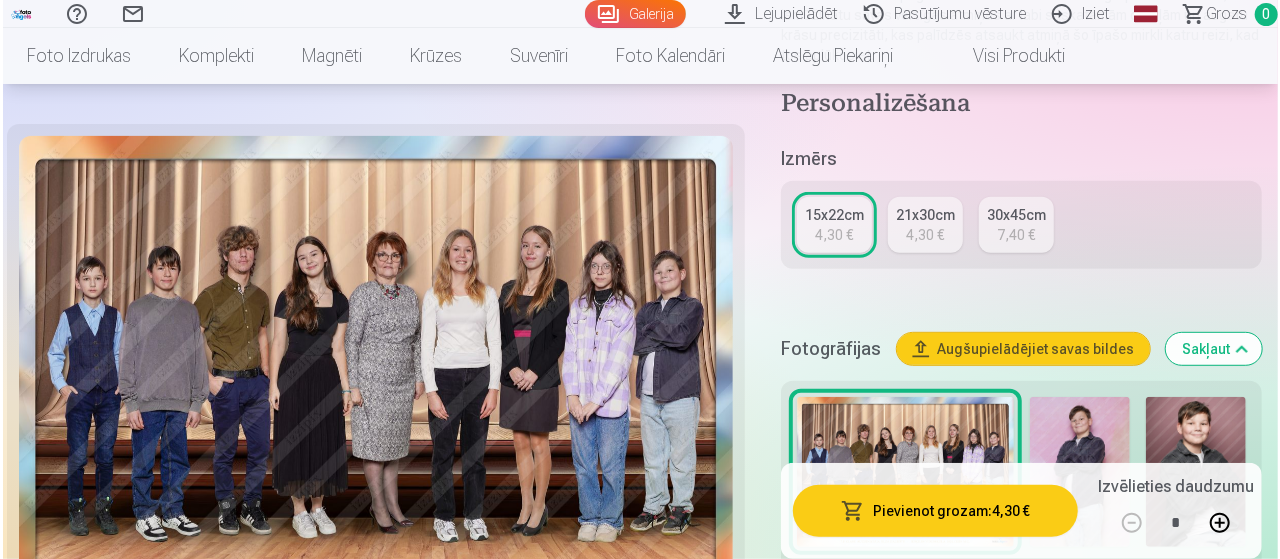 scroll, scrollTop: 400, scrollLeft: 0, axis: vertical 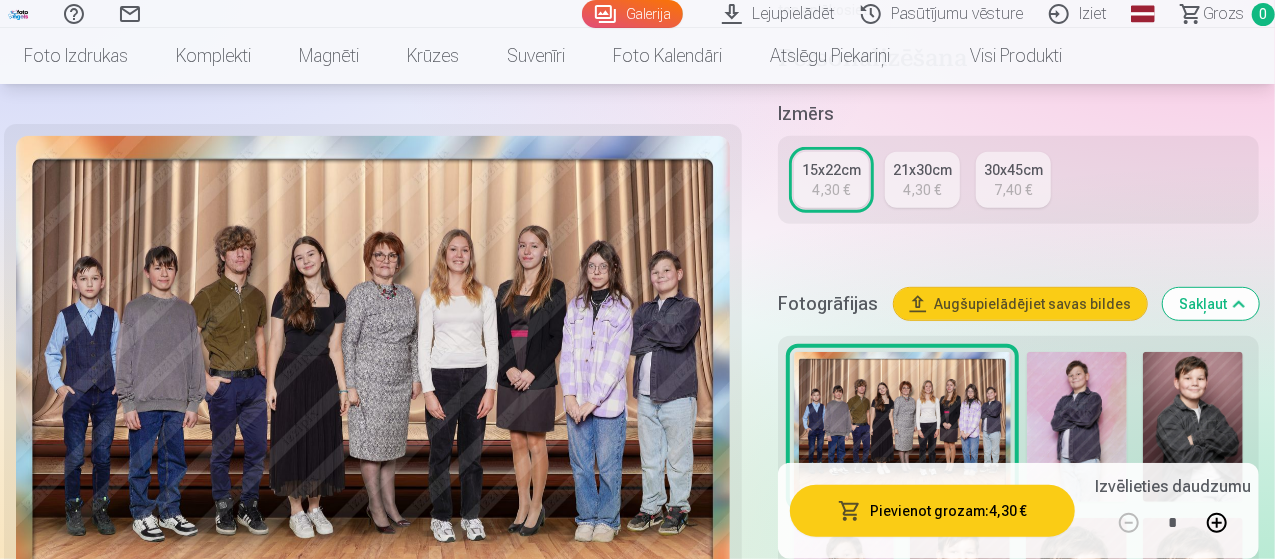 click on "Augšupielādējiet savas bildes" at bounding box center (1020, 304) 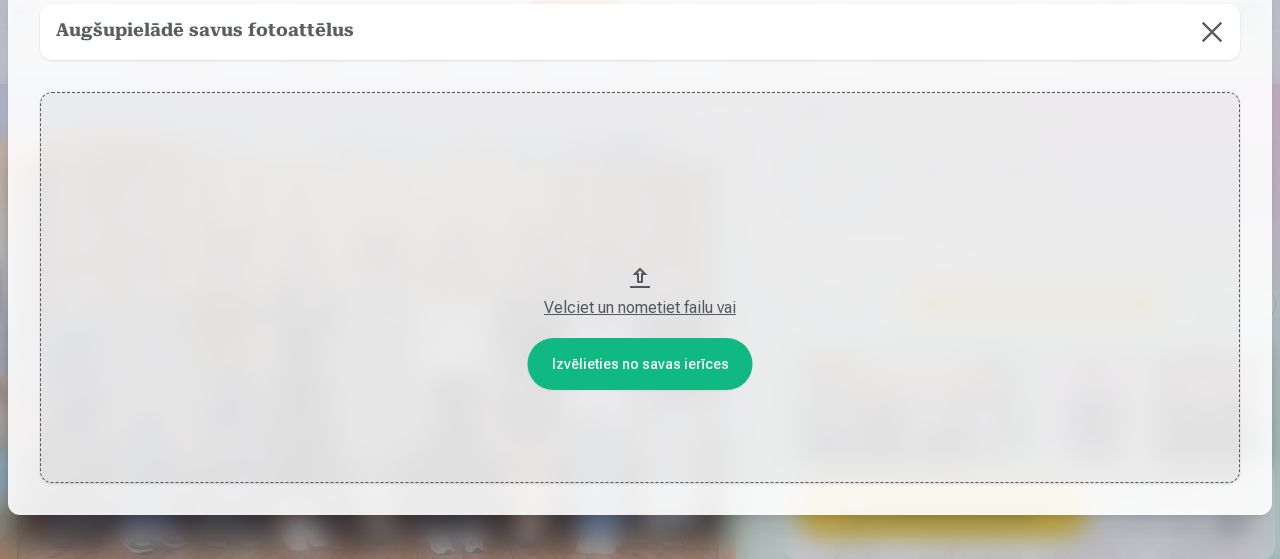 scroll, scrollTop: 184, scrollLeft: 0, axis: vertical 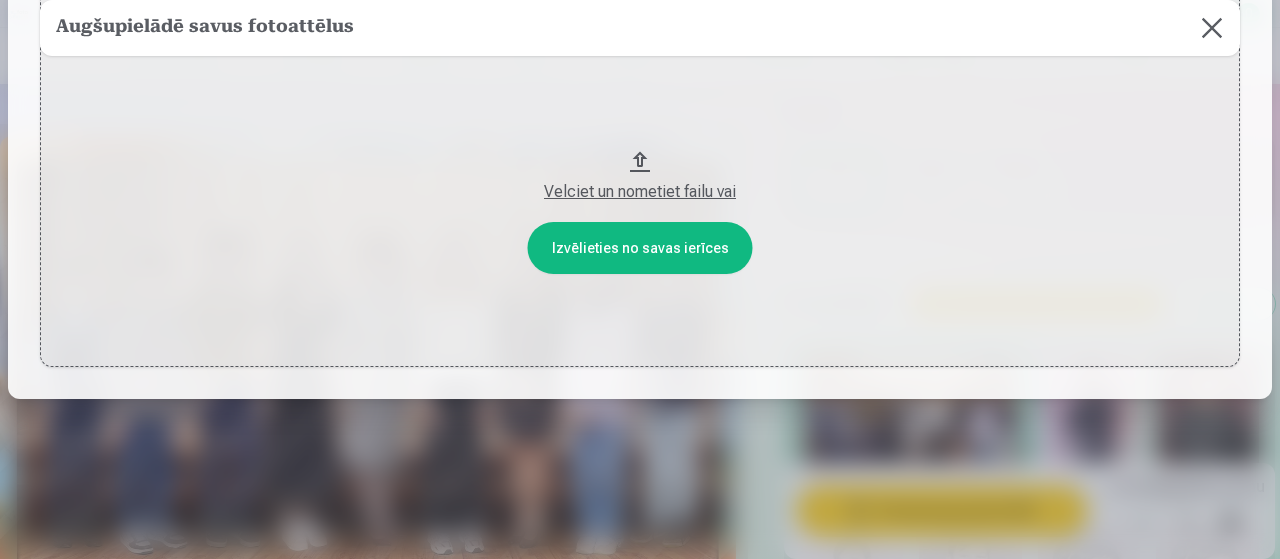 click on "Velciet un nometiet failu vai" at bounding box center [640, 171] 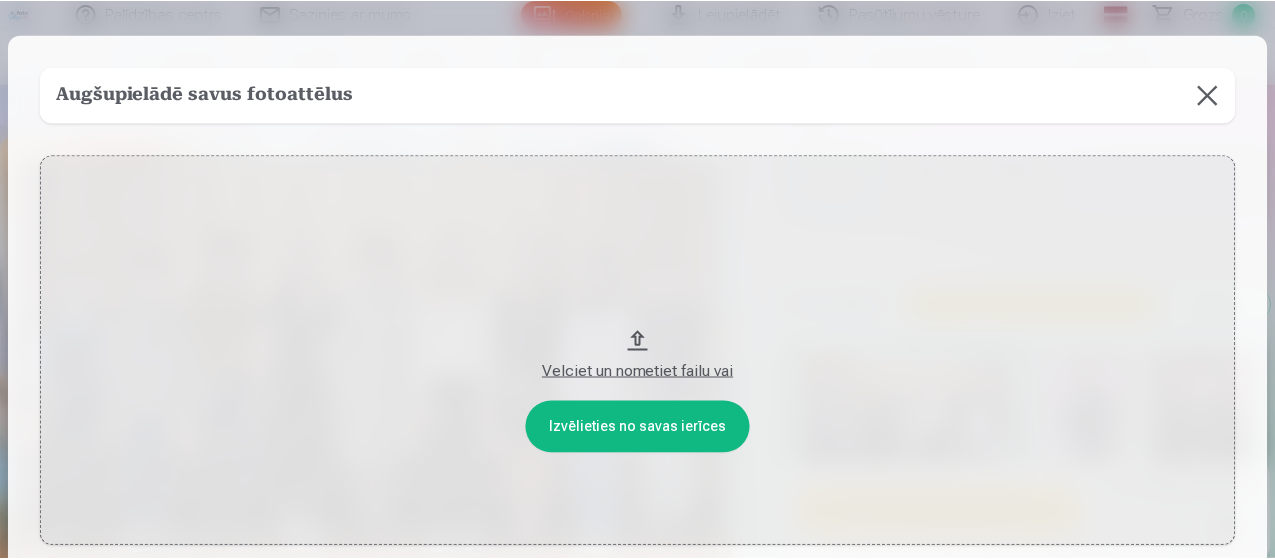 scroll, scrollTop: 0, scrollLeft: 0, axis: both 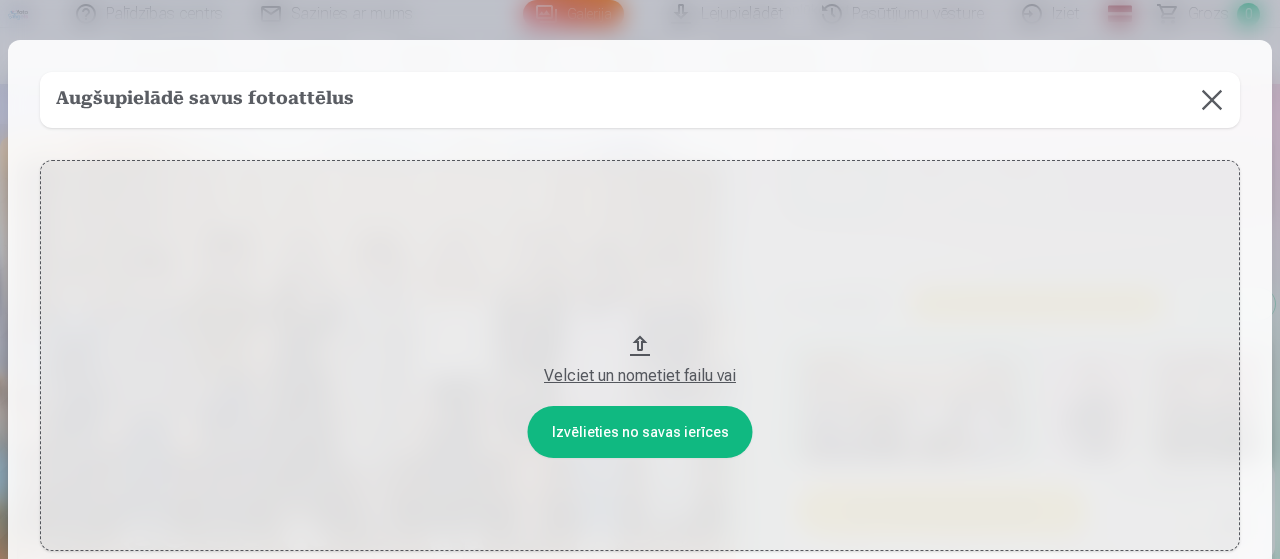 click at bounding box center (1212, 100) 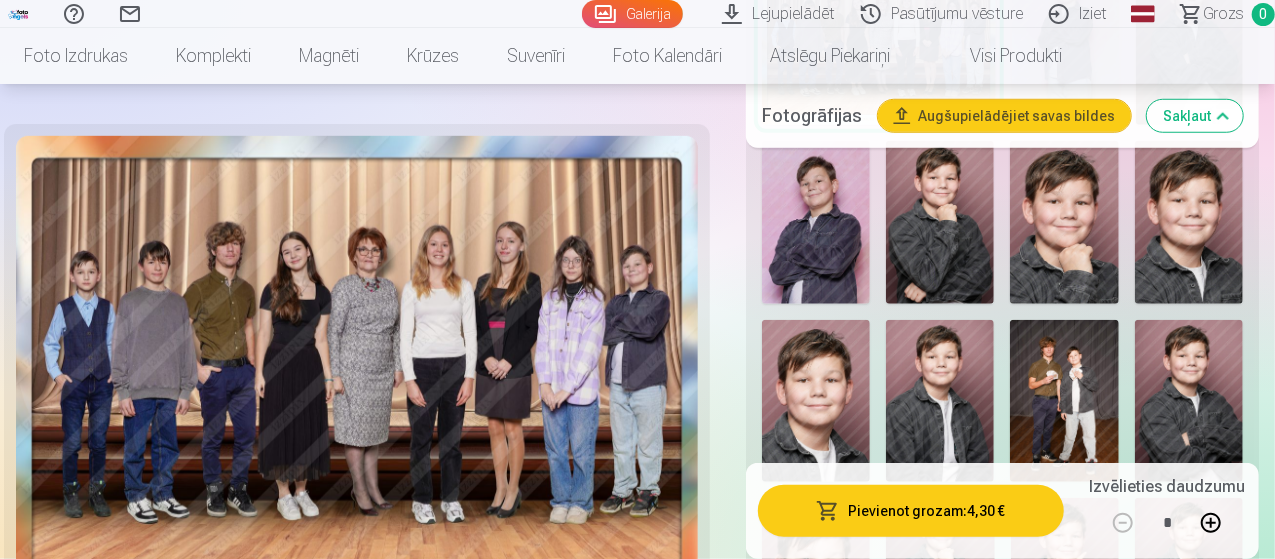 scroll, scrollTop: 800, scrollLeft: 0, axis: vertical 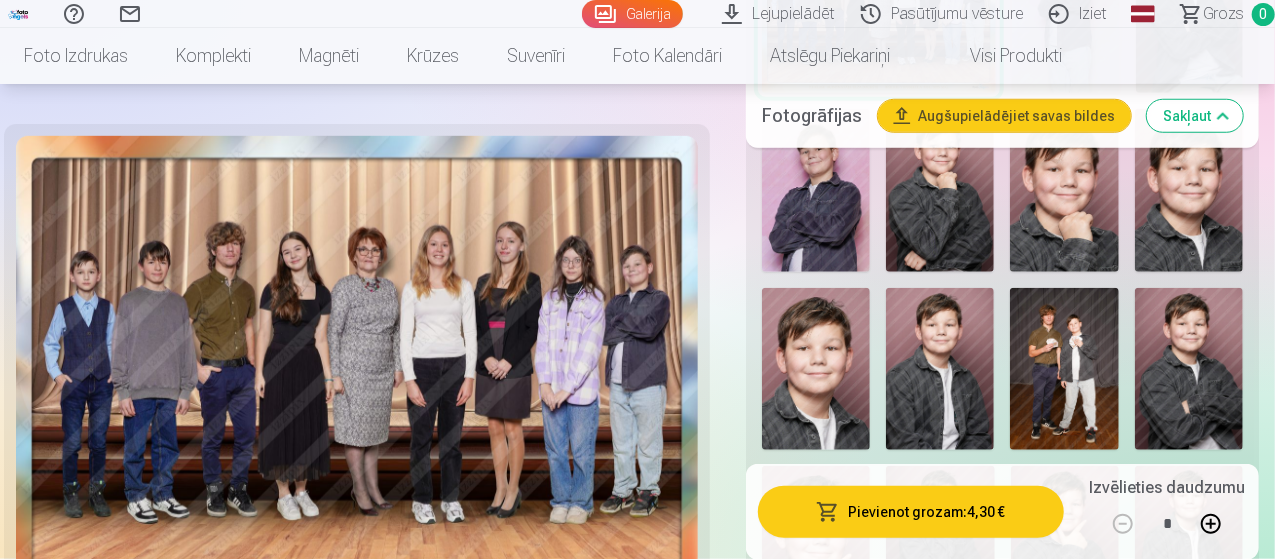 click at bounding box center [1211, 523] 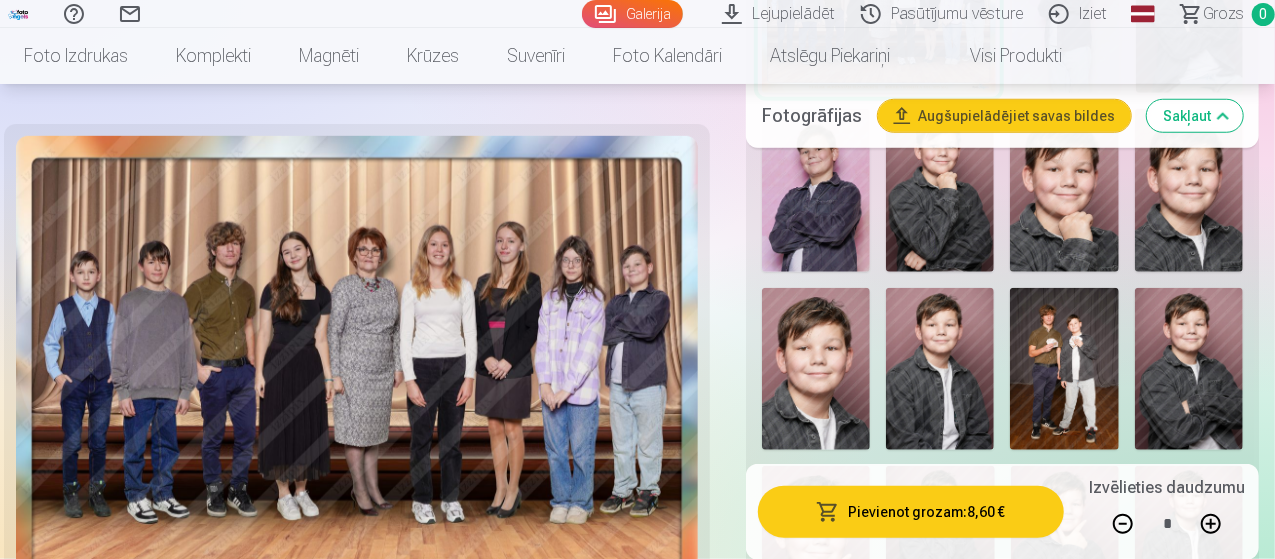 click at bounding box center (1123, 523) 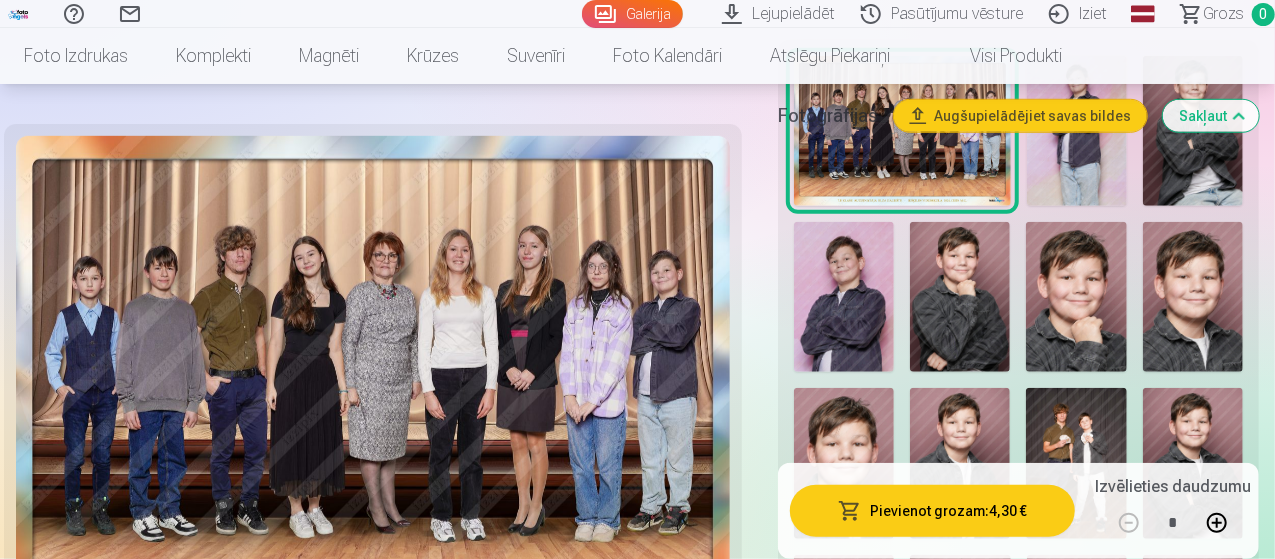 scroll, scrollTop: 700, scrollLeft: 0, axis: vertical 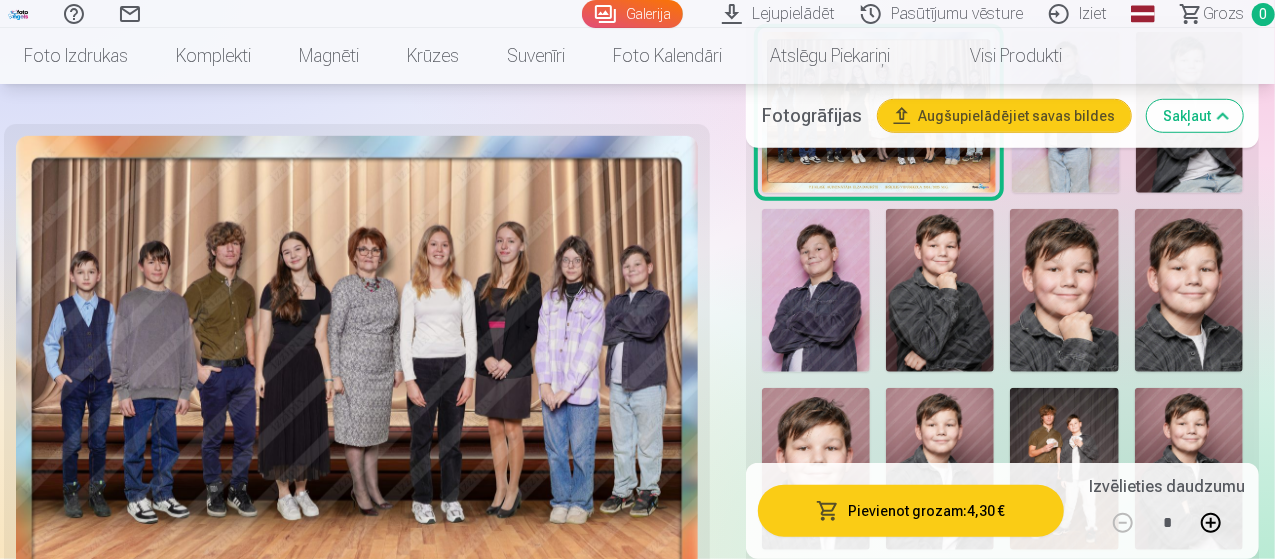 click on "Pievienot grozam :  4,30 €" at bounding box center [911, 511] 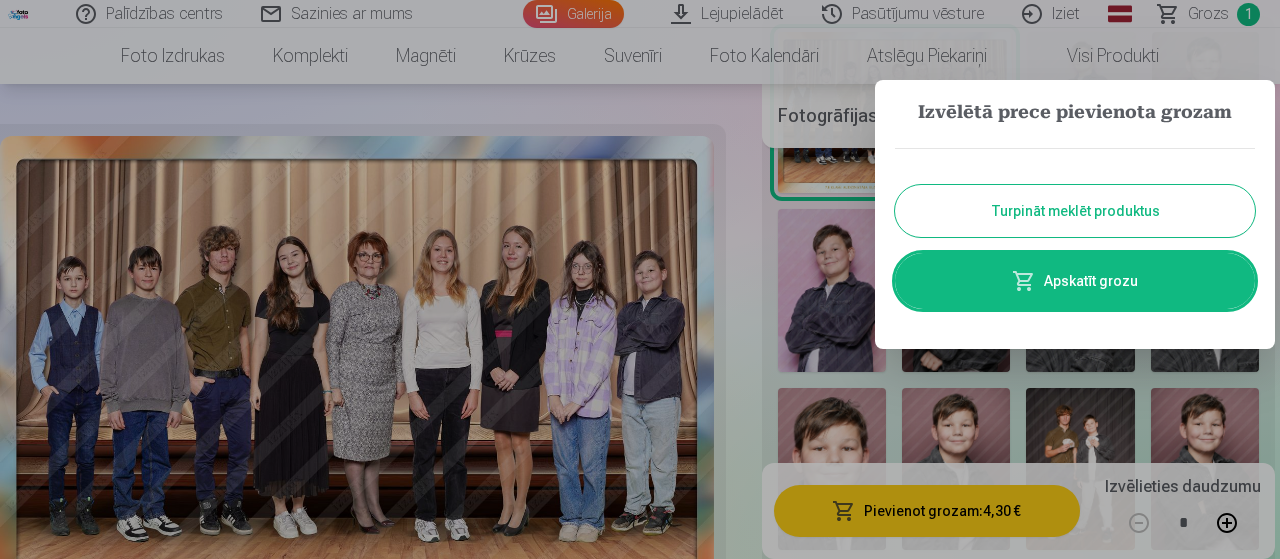 click on "Turpināt meklēt produktus" at bounding box center (1075, 211) 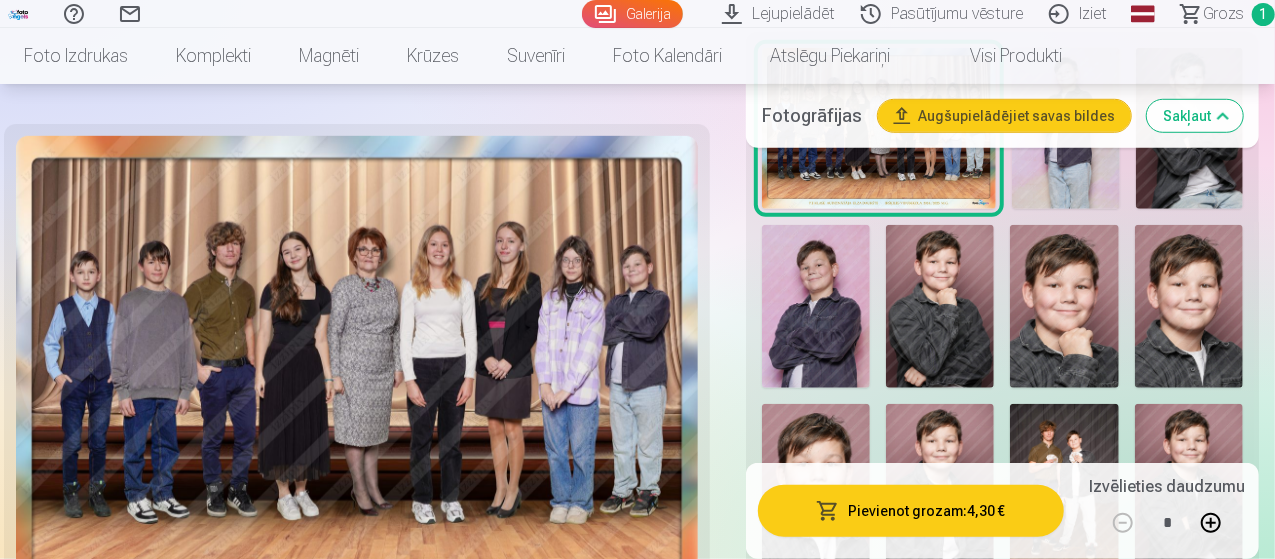 scroll, scrollTop: 700, scrollLeft: 0, axis: vertical 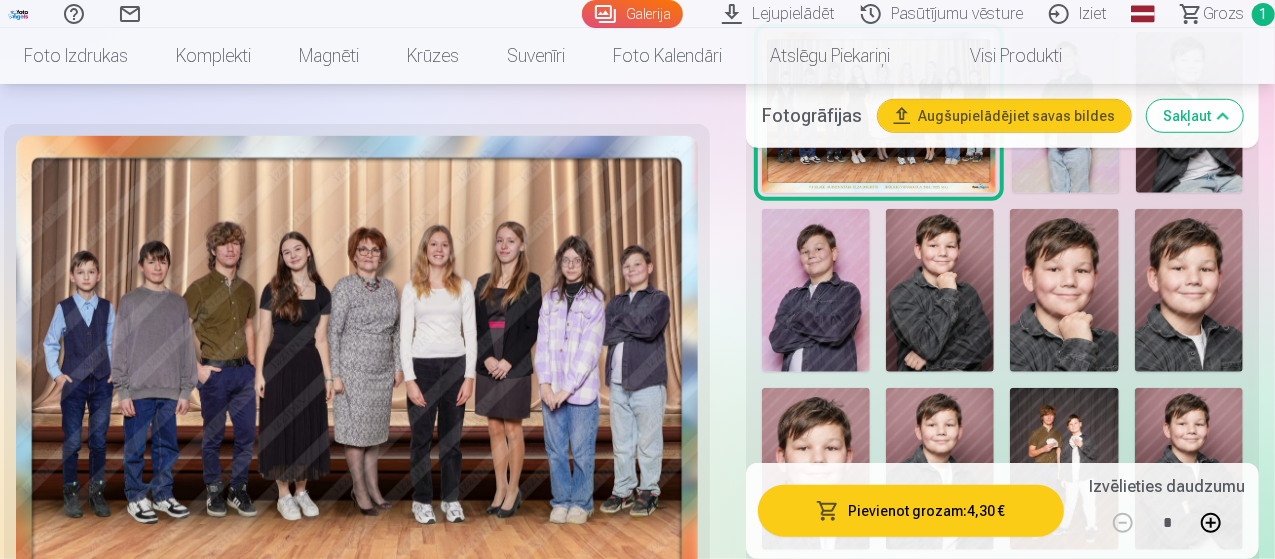 click at bounding box center (940, 290) 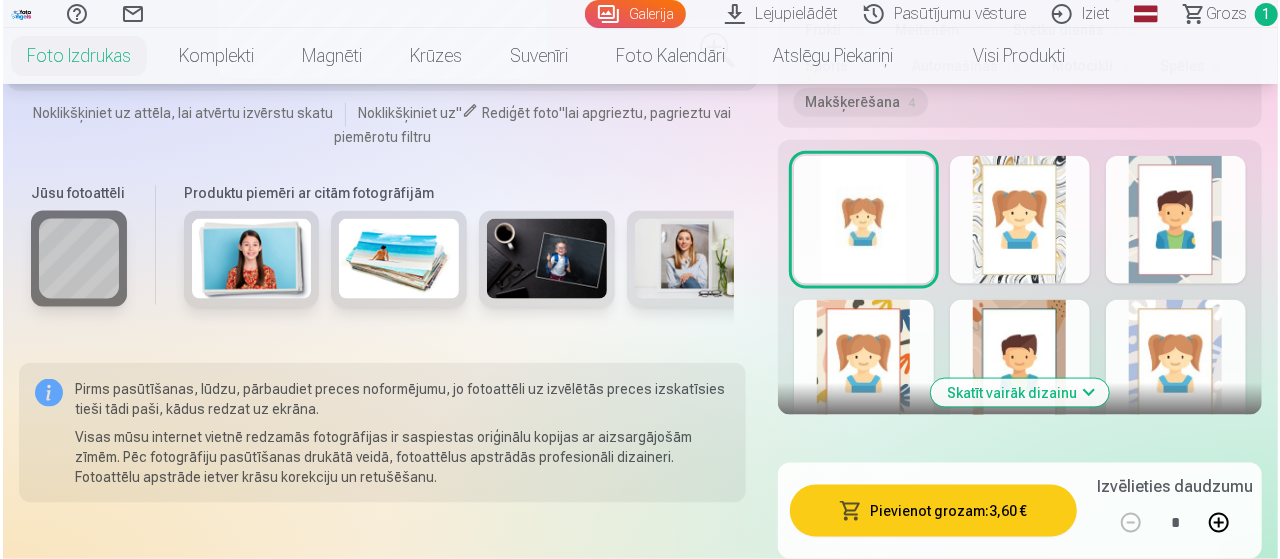 scroll, scrollTop: 1300, scrollLeft: 0, axis: vertical 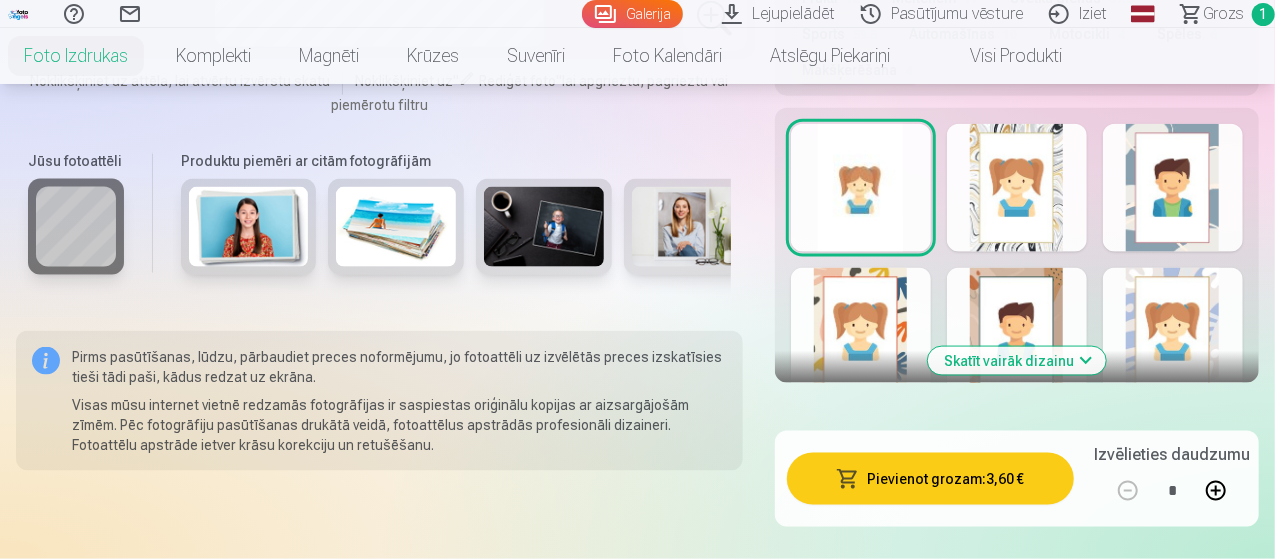 click on "Pievienot grozam :  3,60 €" at bounding box center [930, 479] 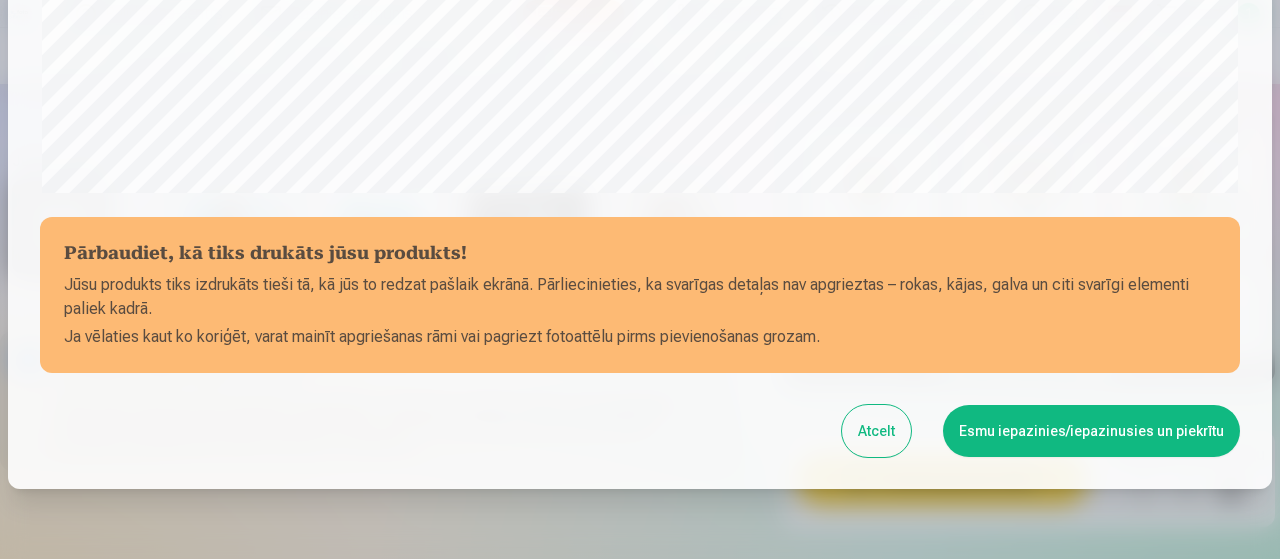 scroll, scrollTop: 865, scrollLeft: 0, axis: vertical 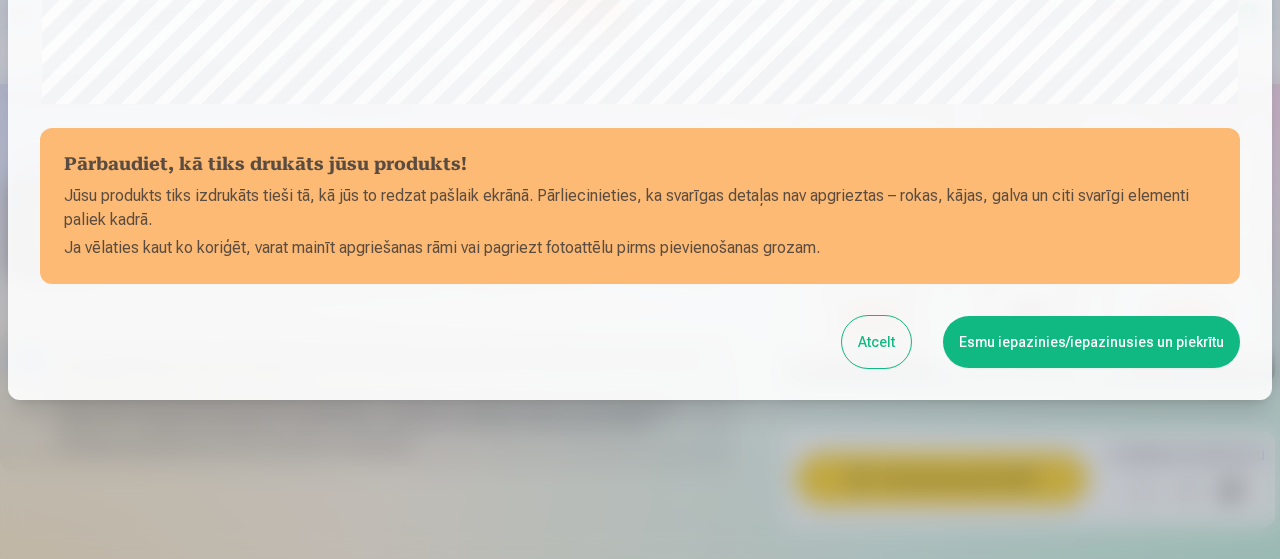 click on "Esmu iepazinies/iepazinusies un piekrītu" at bounding box center [1091, 342] 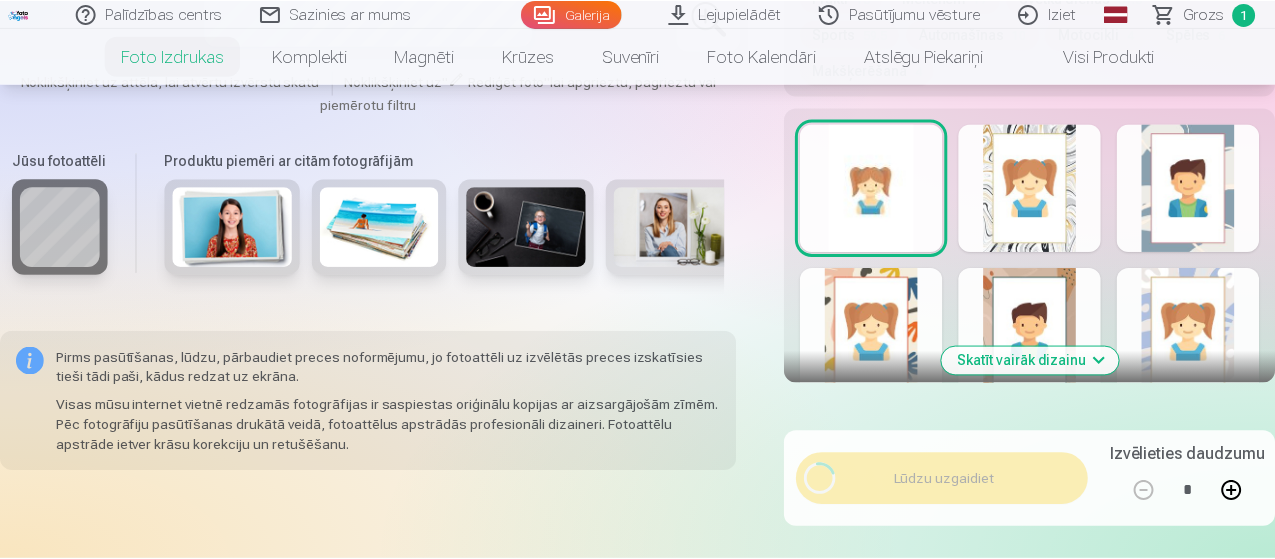 scroll, scrollTop: 862, scrollLeft: 0, axis: vertical 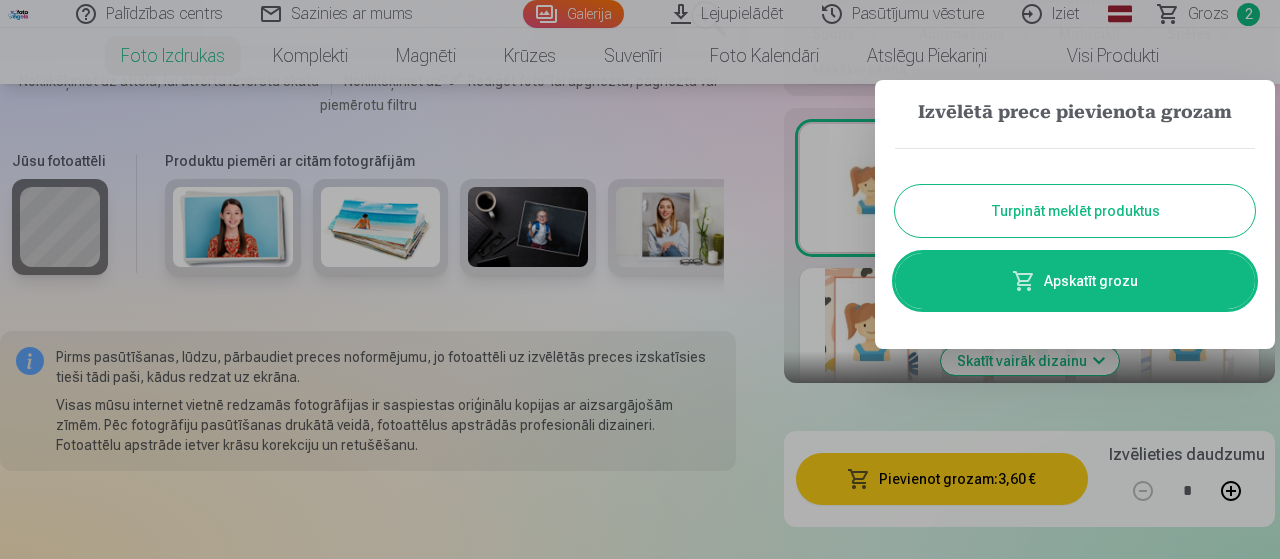 click on "Turpināt meklēt produktus" at bounding box center [1075, 211] 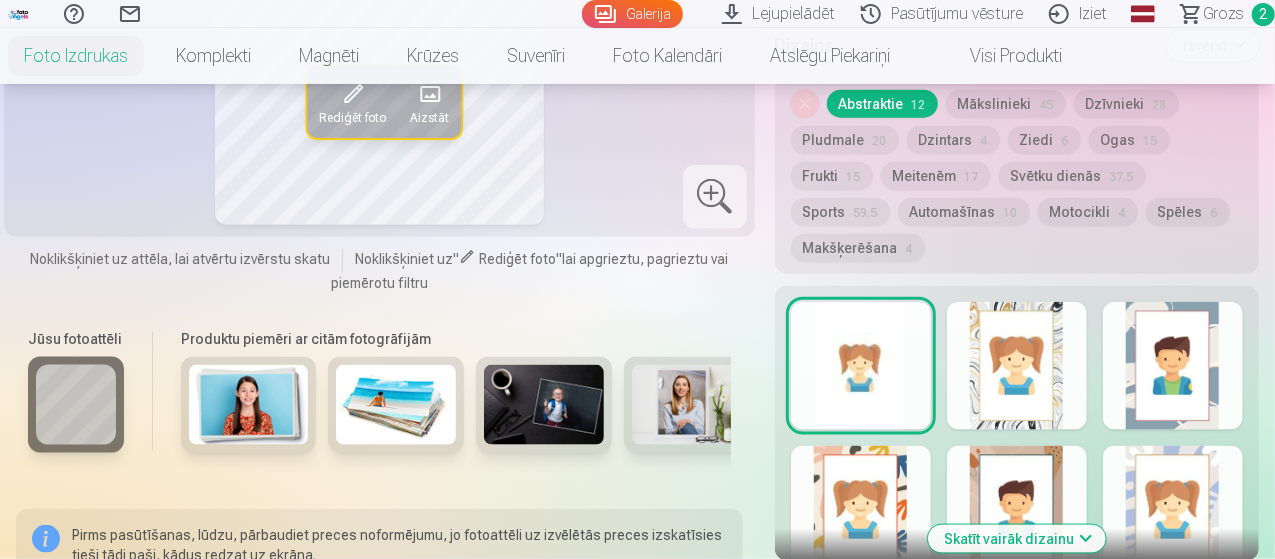 scroll, scrollTop: 800, scrollLeft: 0, axis: vertical 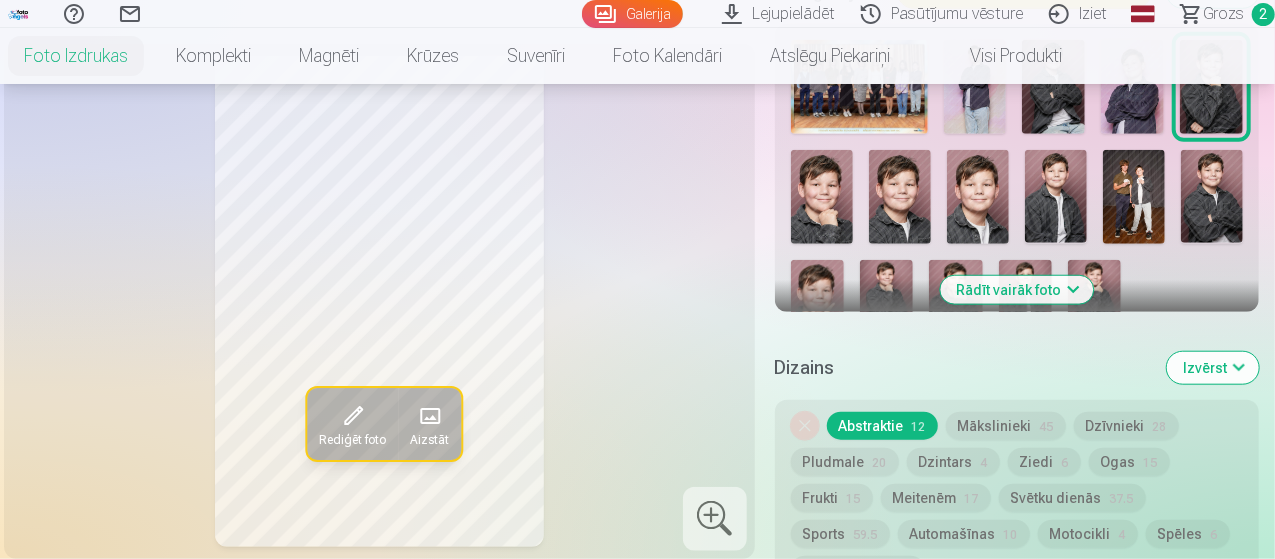 click on "2" at bounding box center (1263, 14) 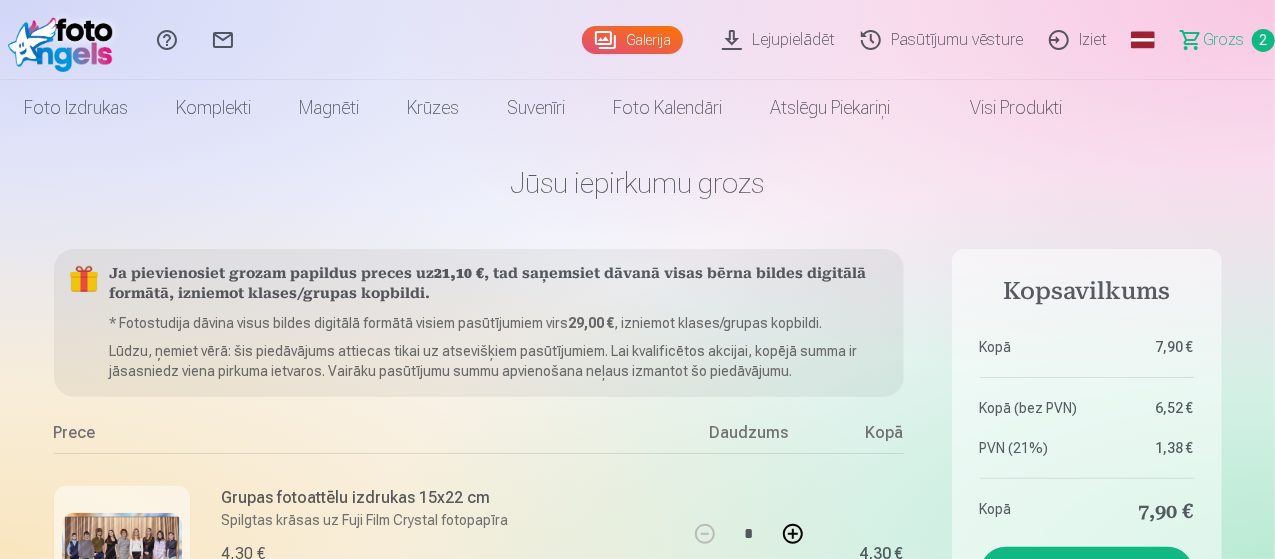scroll, scrollTop: 0, scrollLeft: 0, axis: both 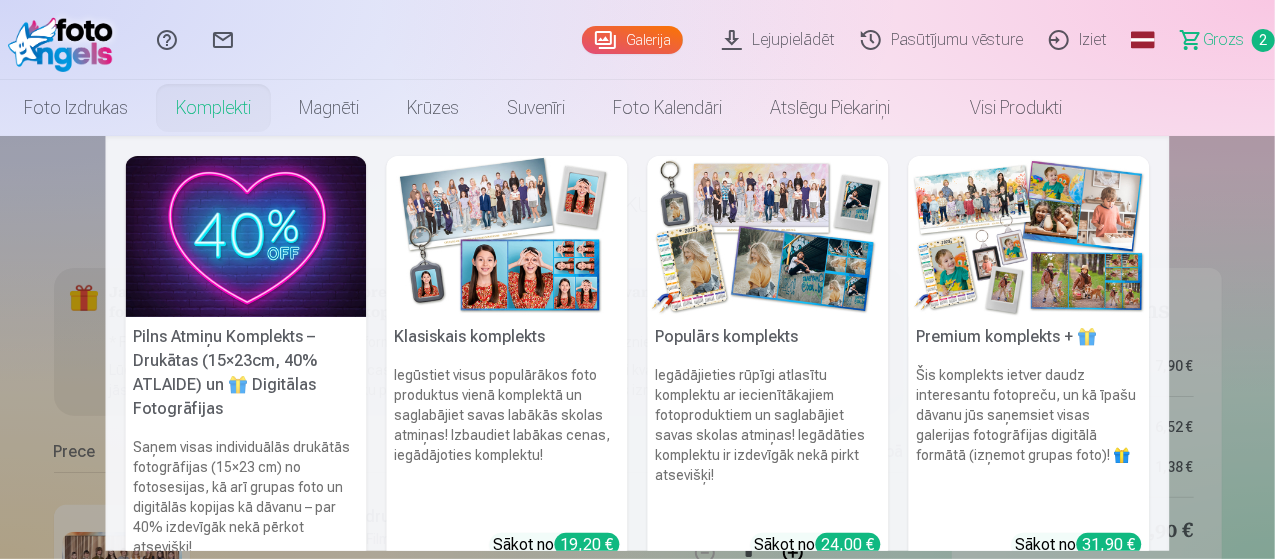 click on "Komplekti" at bounding box center (213, 108) 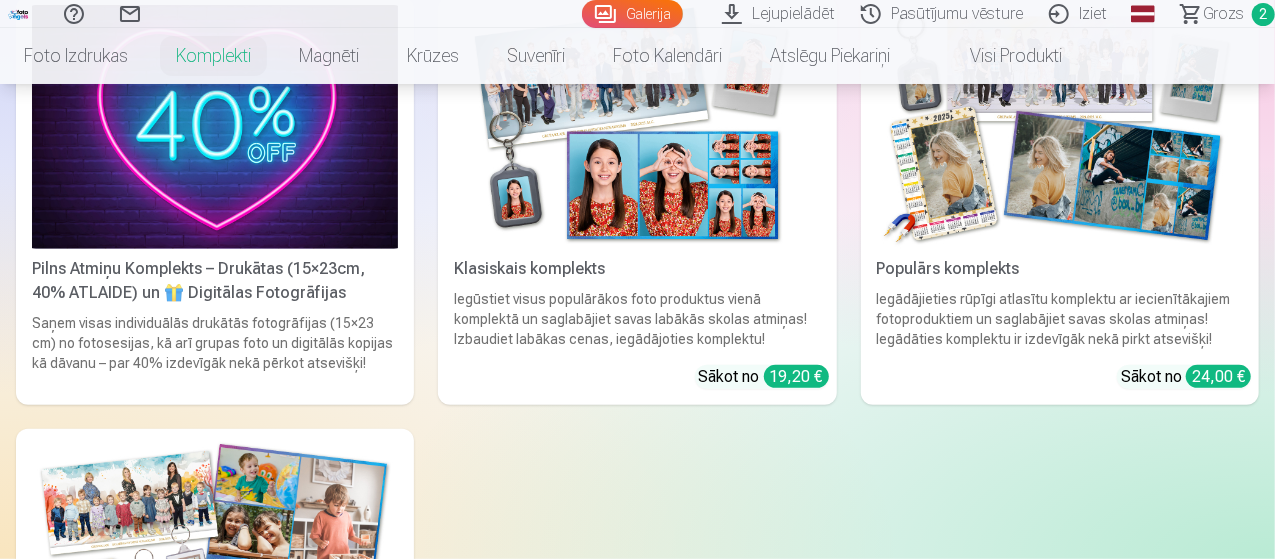 scroll, scrollTop: 200, scrollLeft: 0, axis: vertical 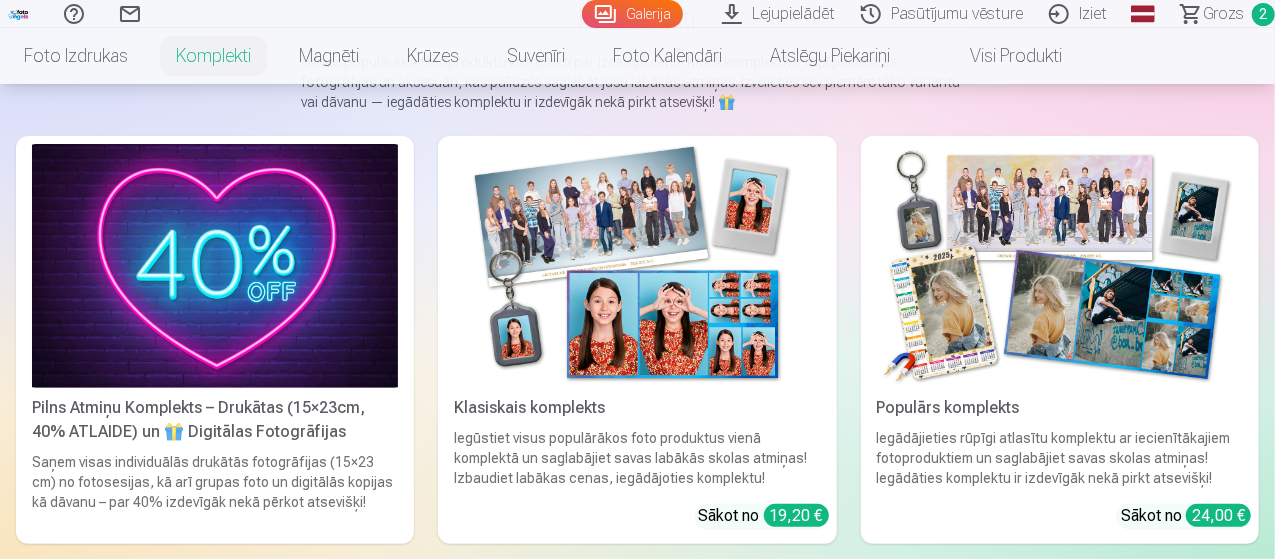 click on "Pilns Atmiņu Komplekts – Drukātas (15×23cm, 40% ATLAIDE) un 🎁 Digitālas Fotogrāfijas" at bounding box center [215, 420] 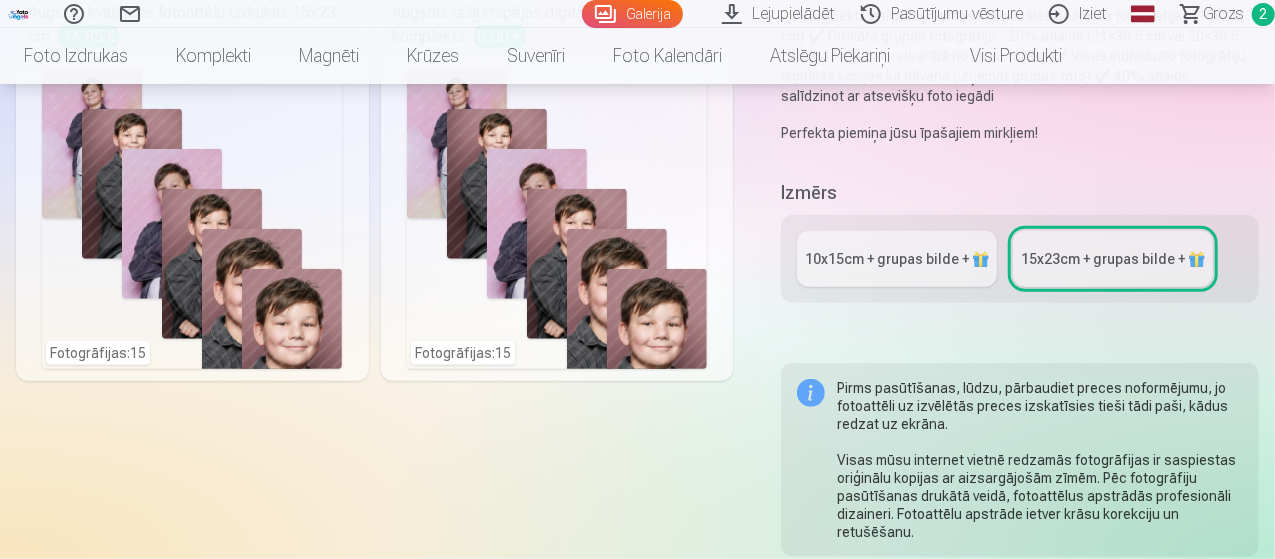 scroll, scrollTop: 600, scrollLeft: 0, axis: vertical 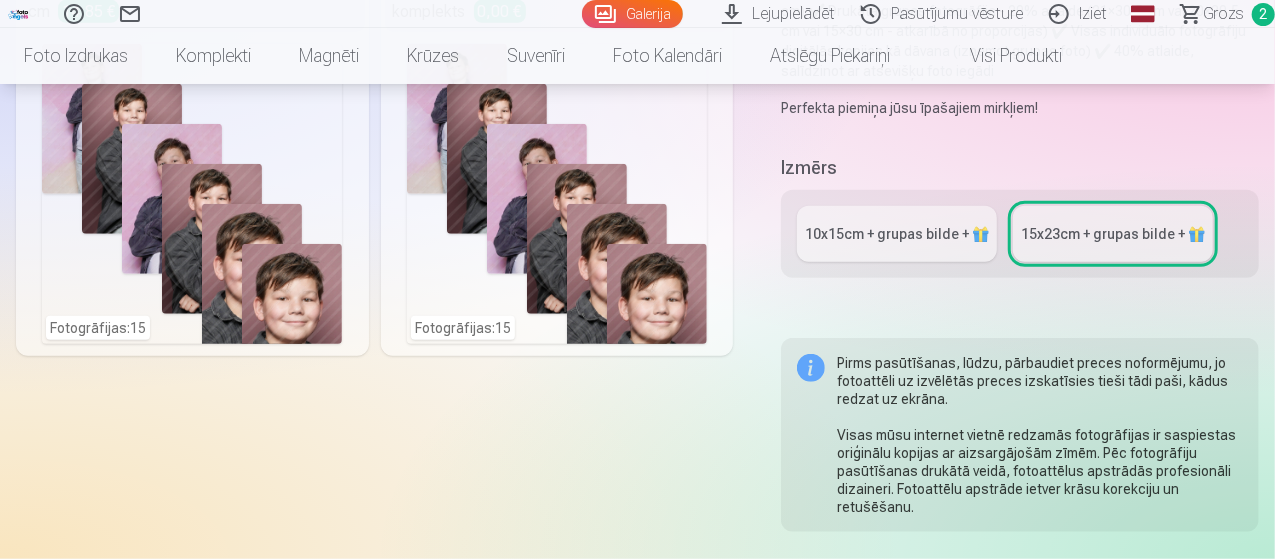 click on "10x15сm + grupas bilde + 🎁" at bounding box center (897, 234) 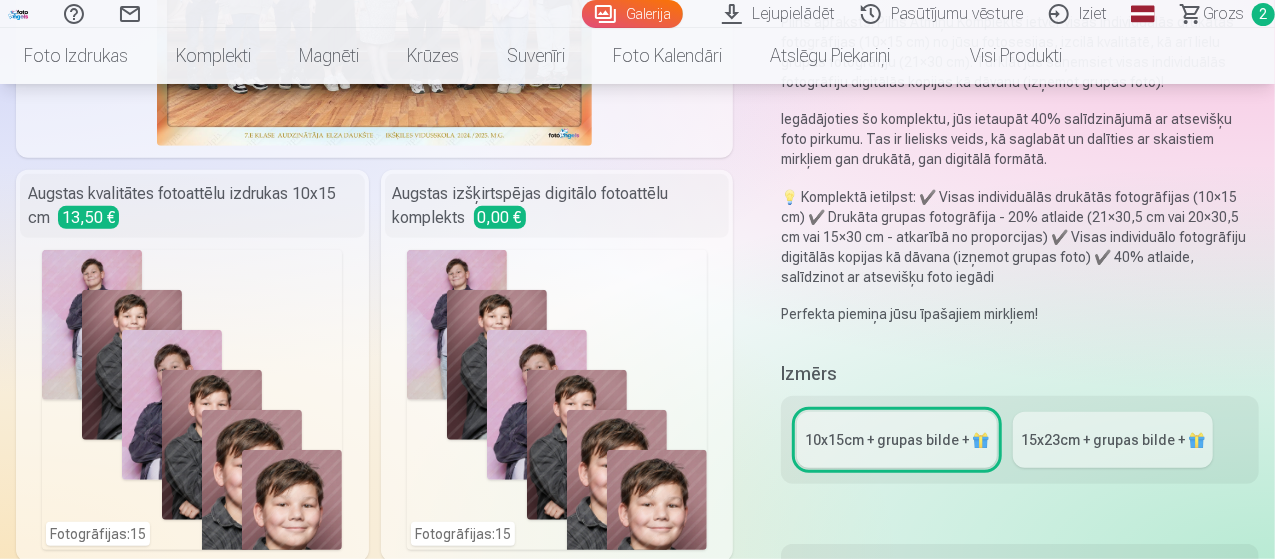 scroll, scrollTop: 400, scrollLeft: 0, axis: vertical 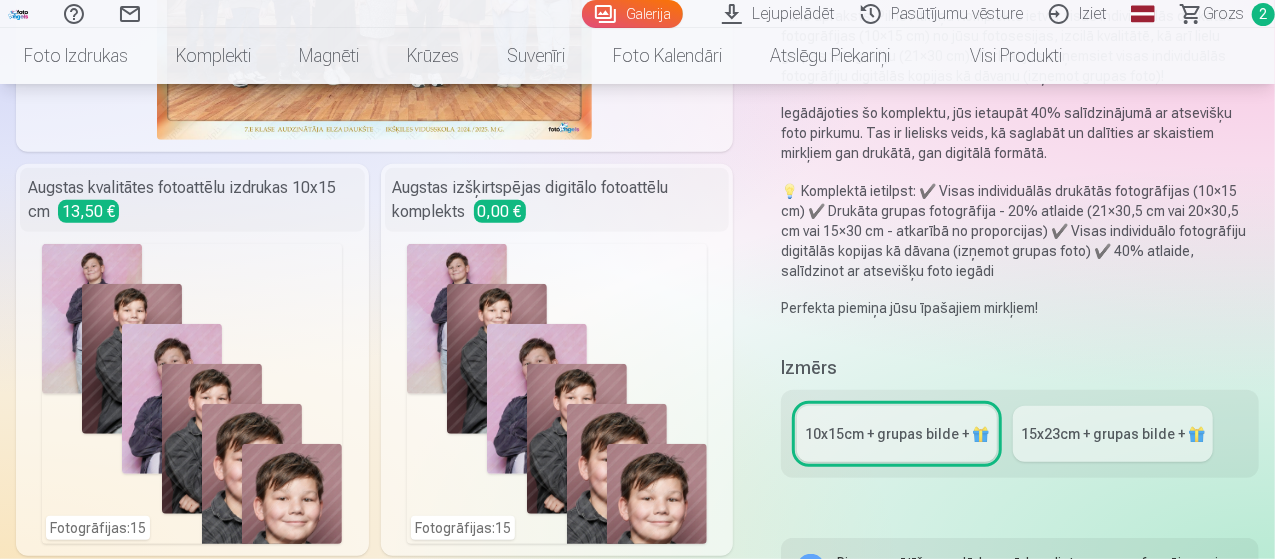 click on "15x23сm + grupas bilde + 🎁" at bounding box center (1113, 434) 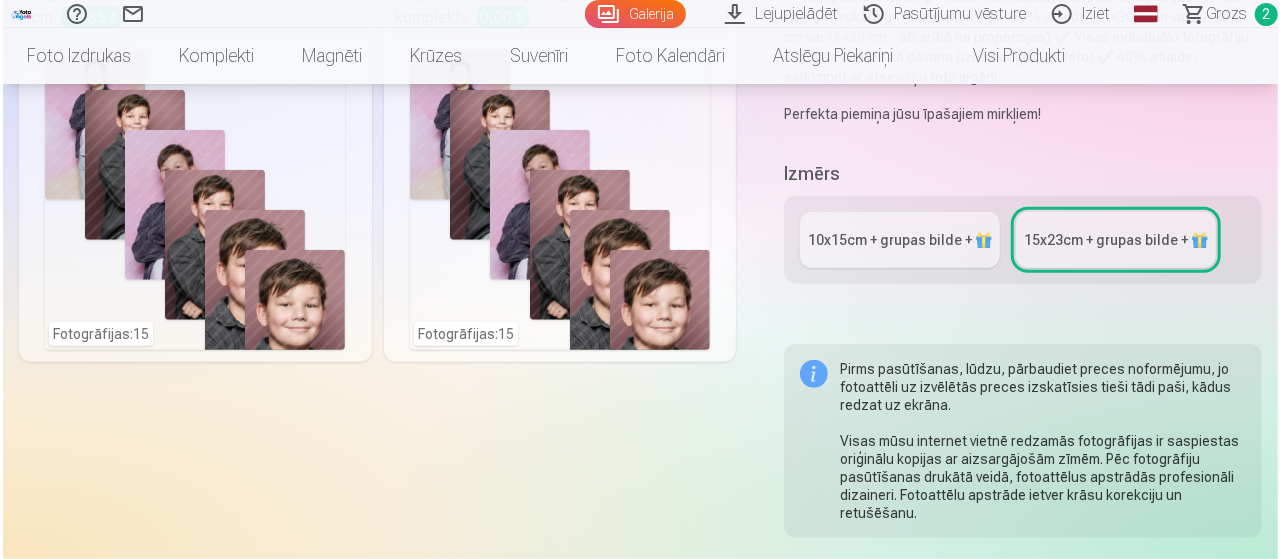 scroll, scrollTop: 800, scrollLeft: 0, axis: vertical 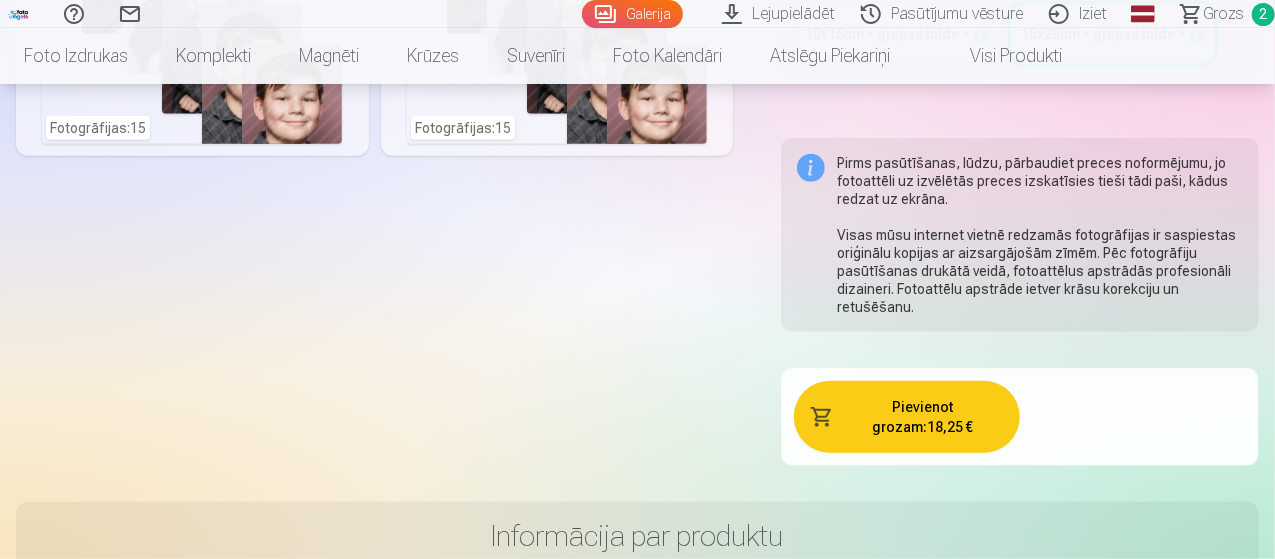 click on "Pievienot grozam :  18,25 €" at bounding box center [907, 417] 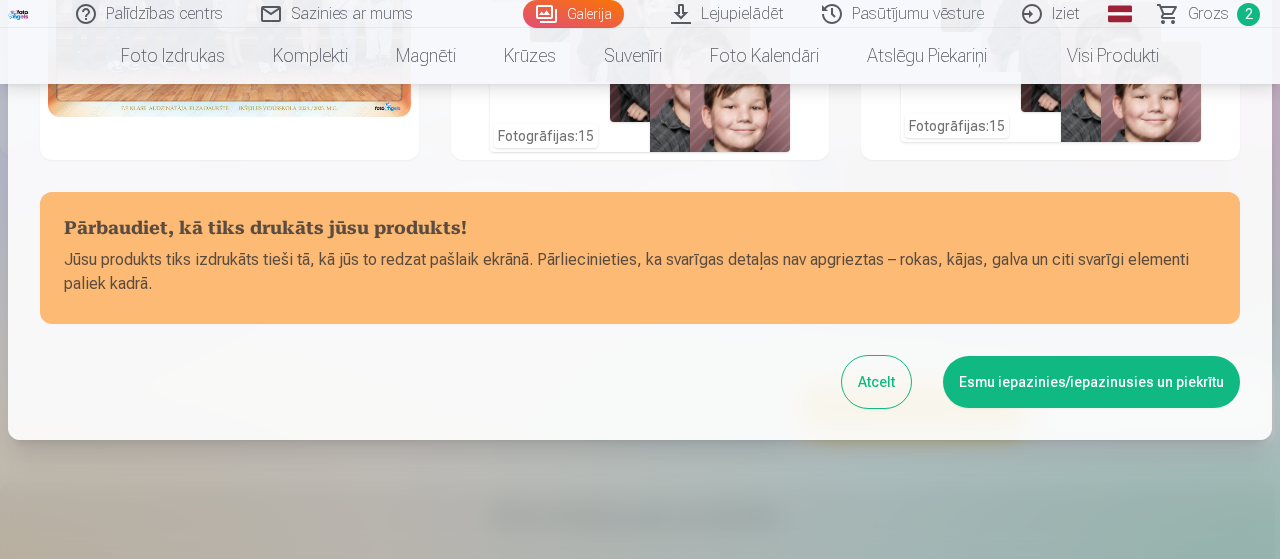 scroll, scrollTop: 324, scrollLeft: 0, axis: vertical 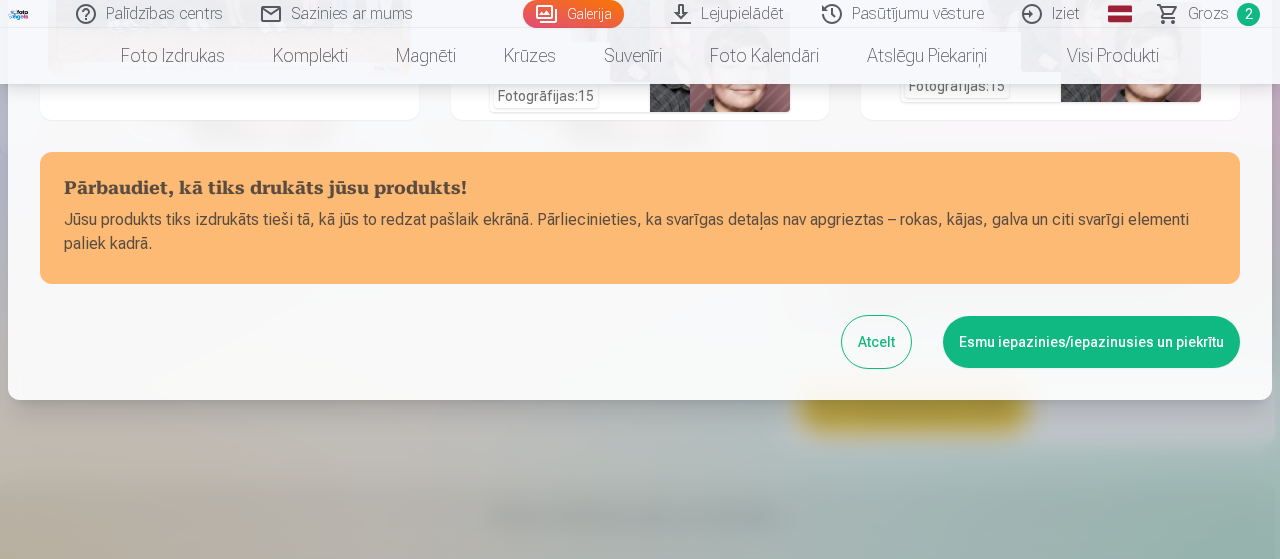 click on "Esmu iepazinies/iepazinusies un piekrītu" at bounding box center (1091, 342) 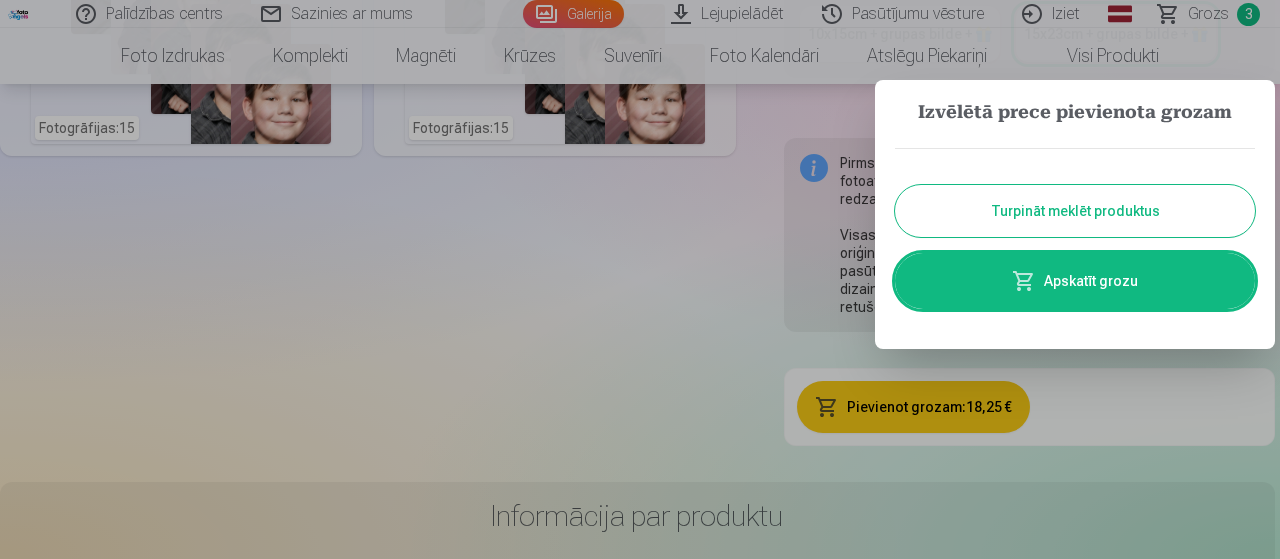 click on "Apskatīt grozu" at bounding box center [1075, 281] 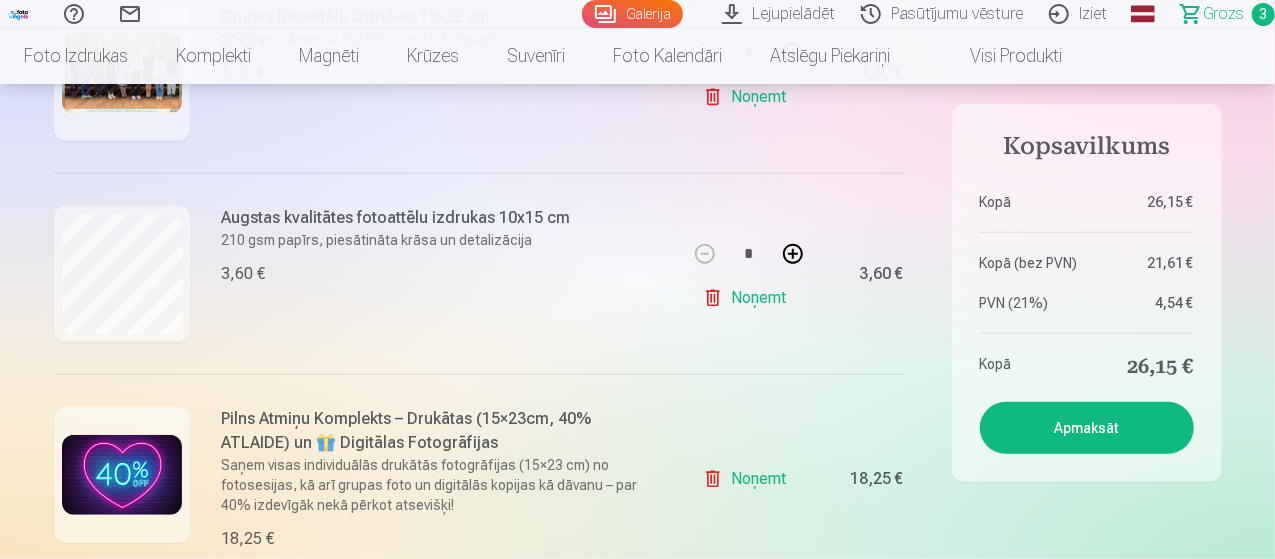 scroll, scrollTop: 300, scrollLeft: 0, axis: vertical 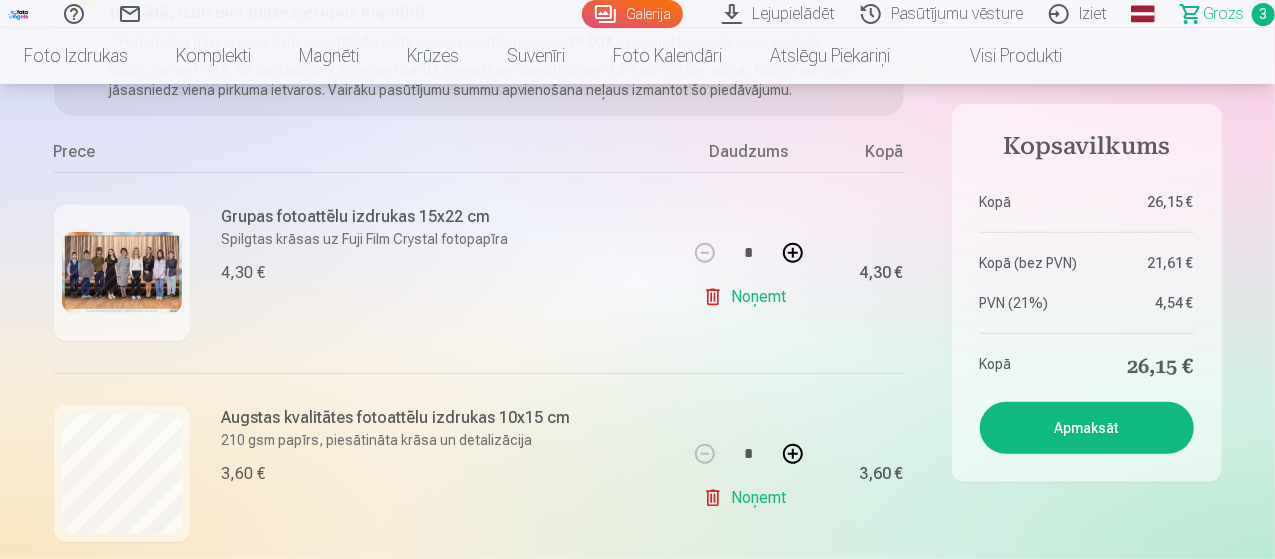 click on "Noņemt" at bounding box center (748, 498) 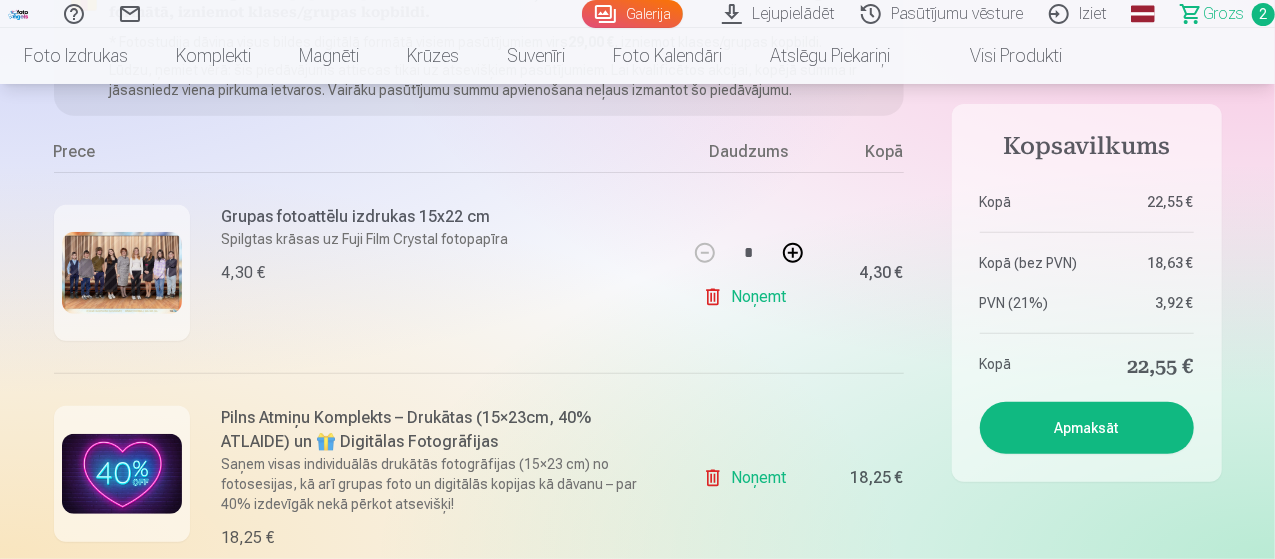 click on "Noņemt" at bounding box center (748, 297) 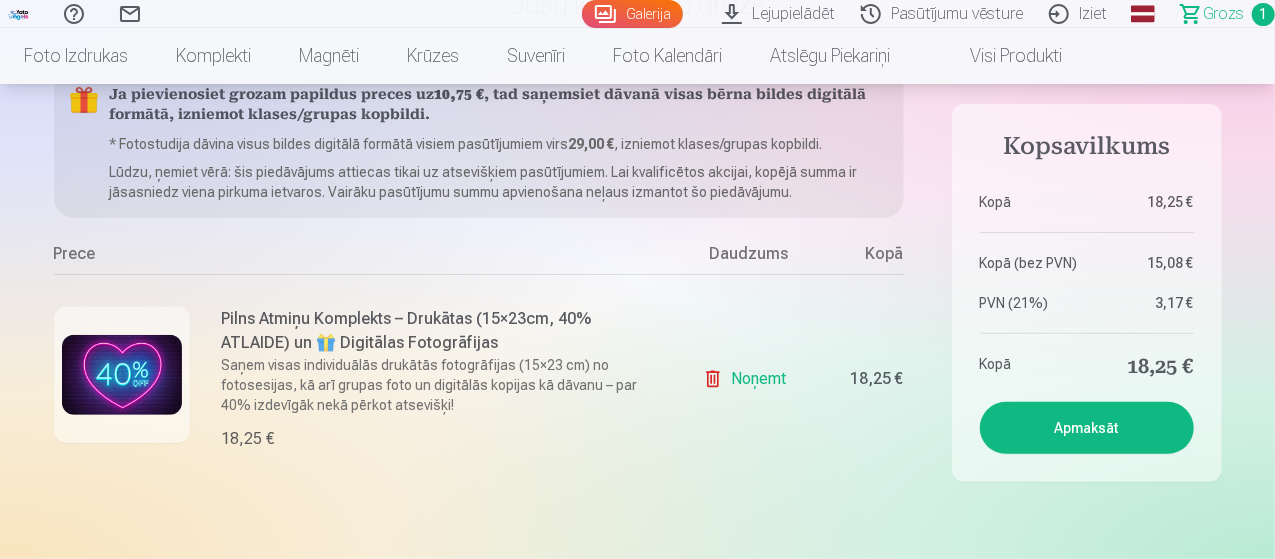 scroll, scrollTop: 100, scrollLeft: 0, axis: vertical 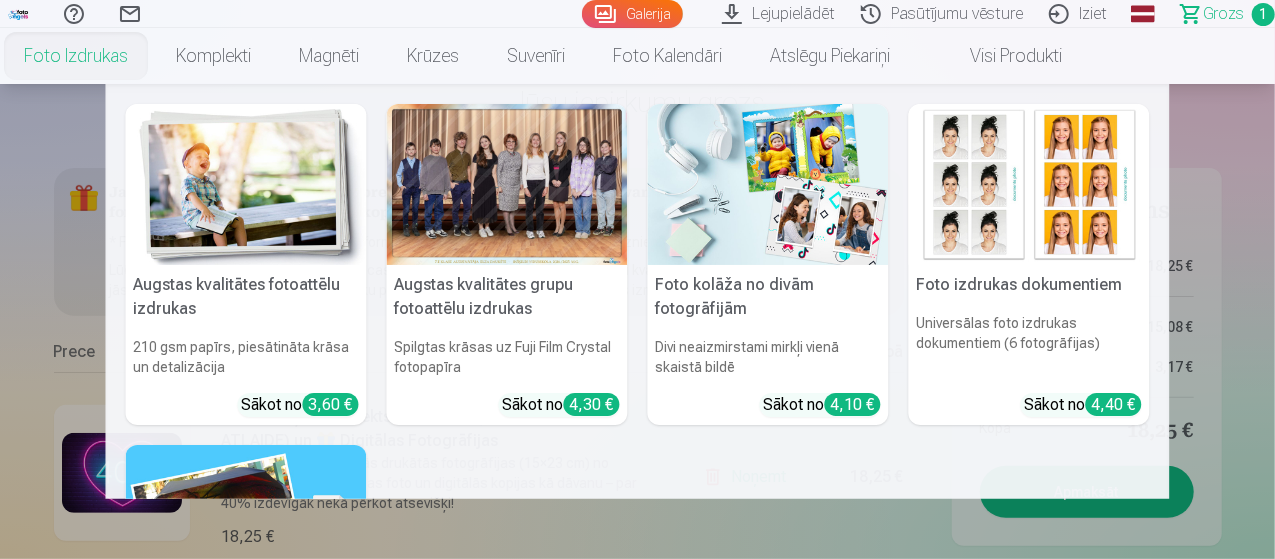 click on "Foto izdrukas" at bounding box center [76, 56] 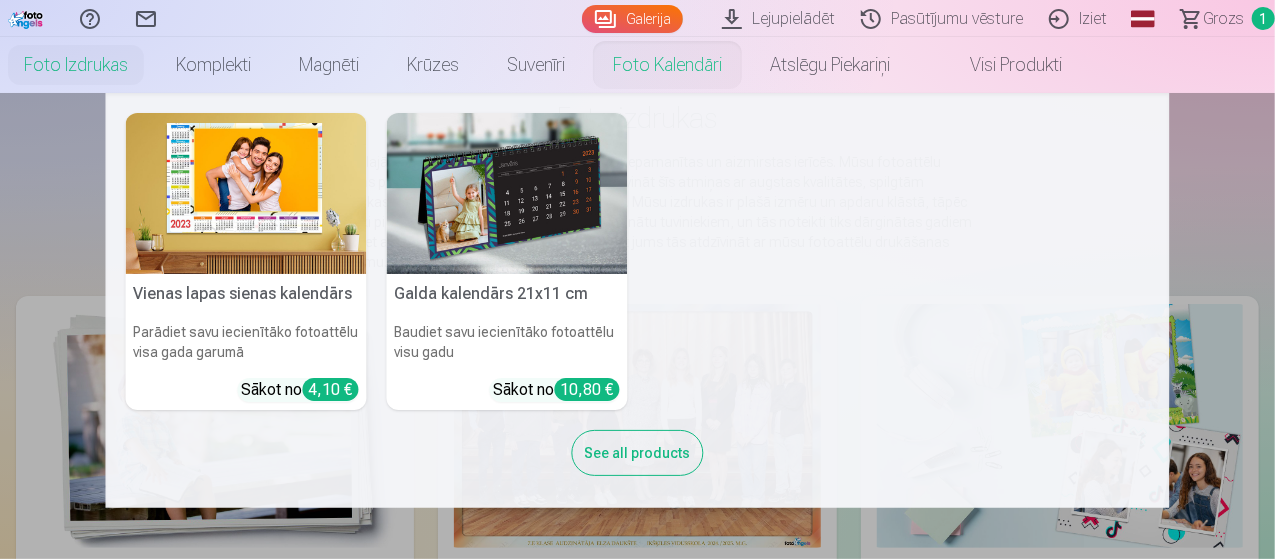 scroll, scrollTop: 0, scrollLeft: 0, axis: both 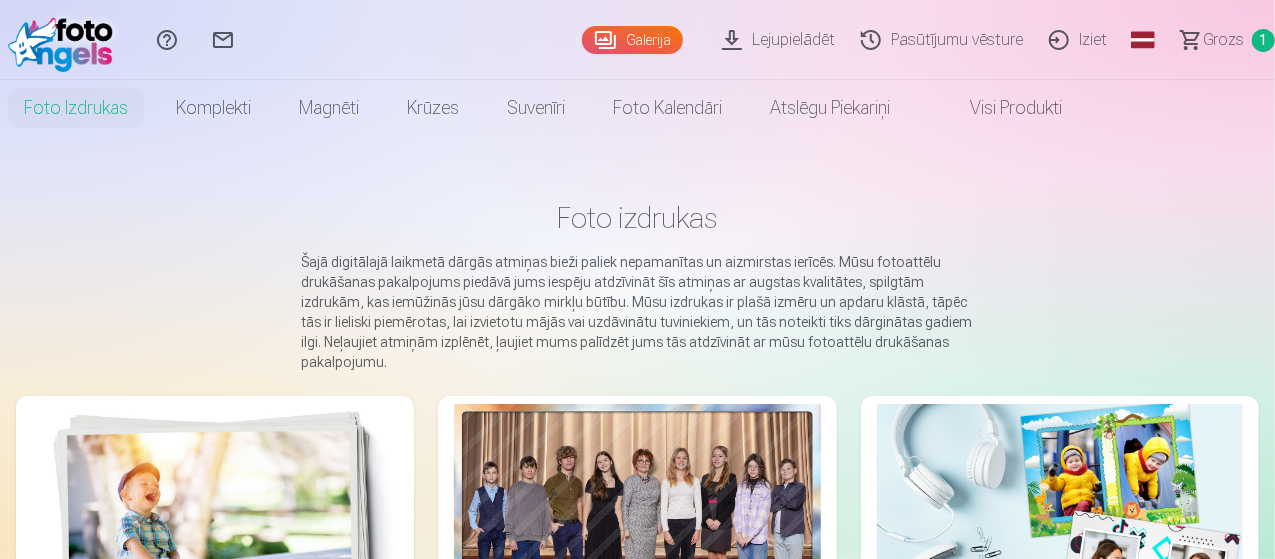 click on "Galerija" at bounding box center [632, 40] 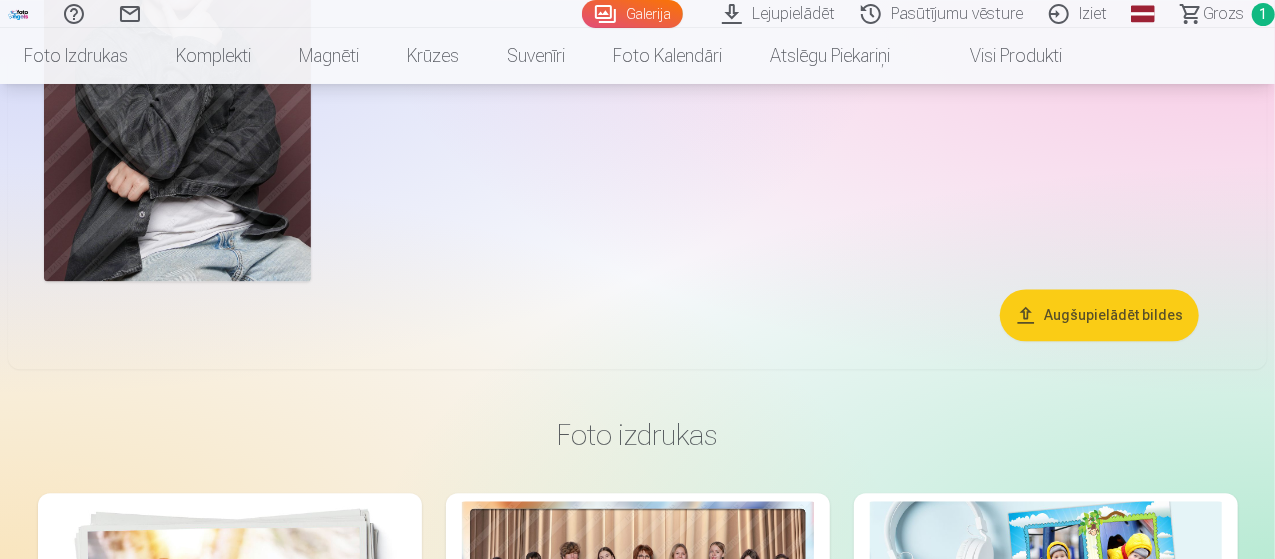 click at bounding box center [787, -793] 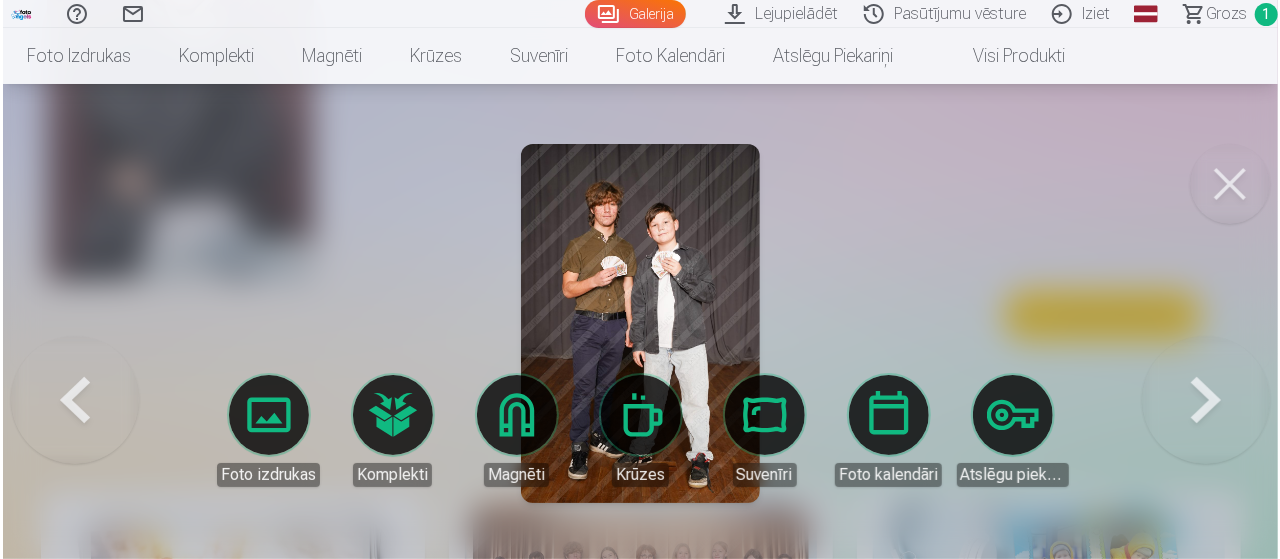 scroll, scrollTop: 2107, scrollLeft: 0, axis: vertical 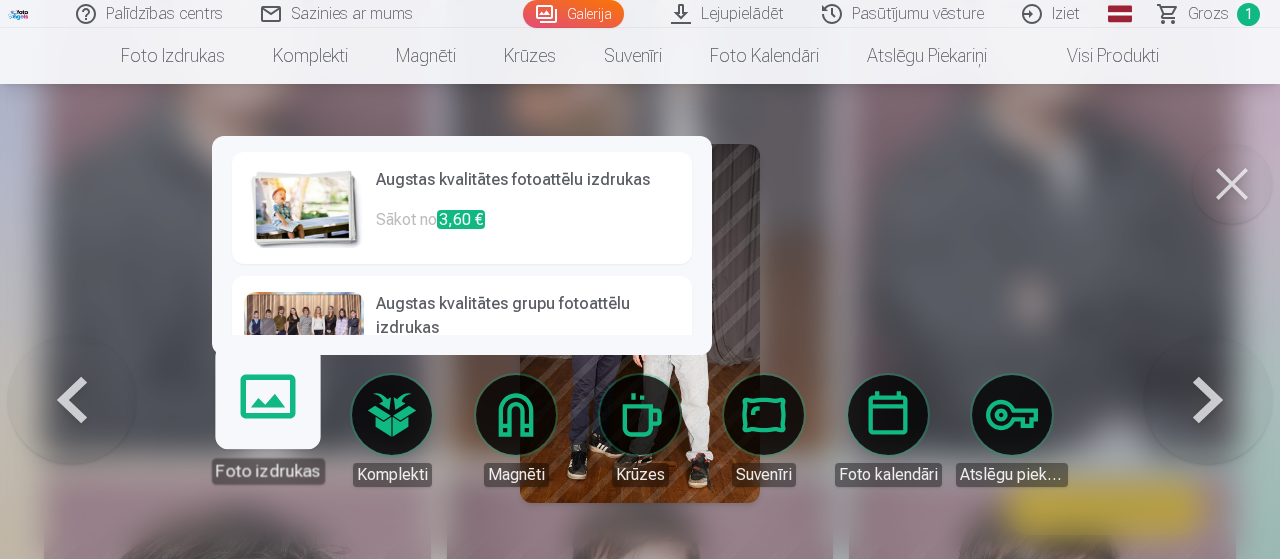 click on "Foto izdrukas" at bounding box center (267, 471) 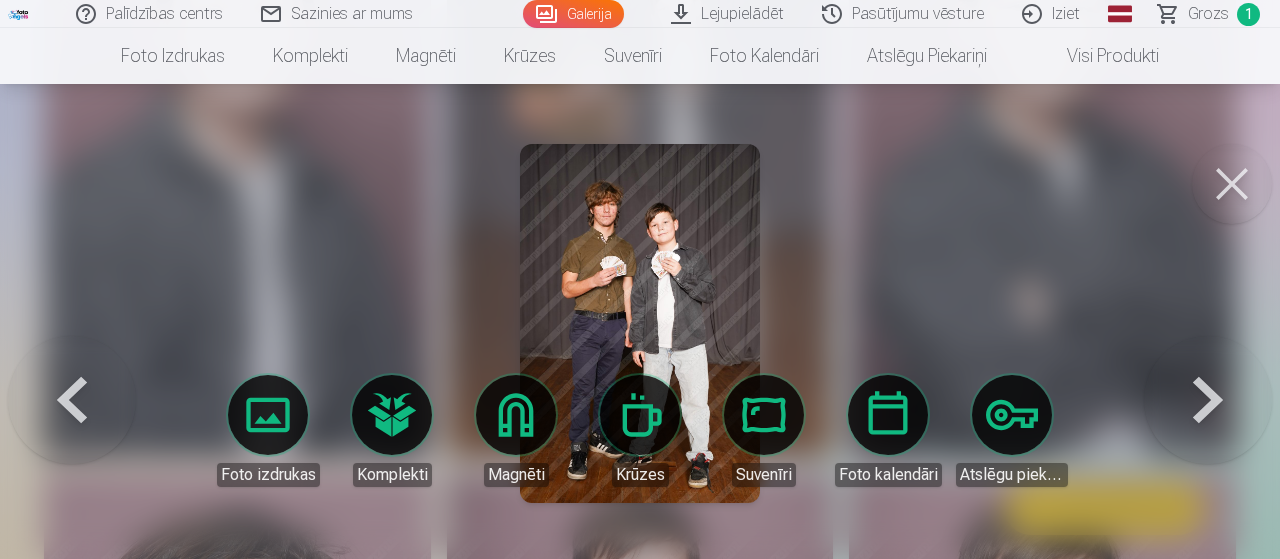 click at bounding box center [639, 323] 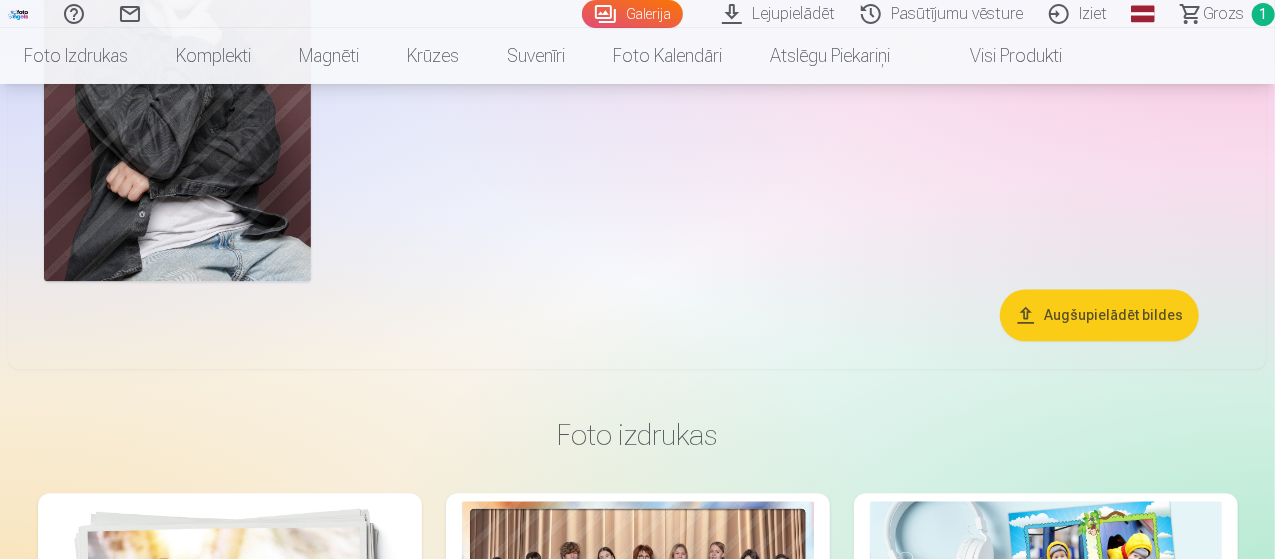scroll, scrollTop: 1800, scrollLeft: 0, axis: vertical 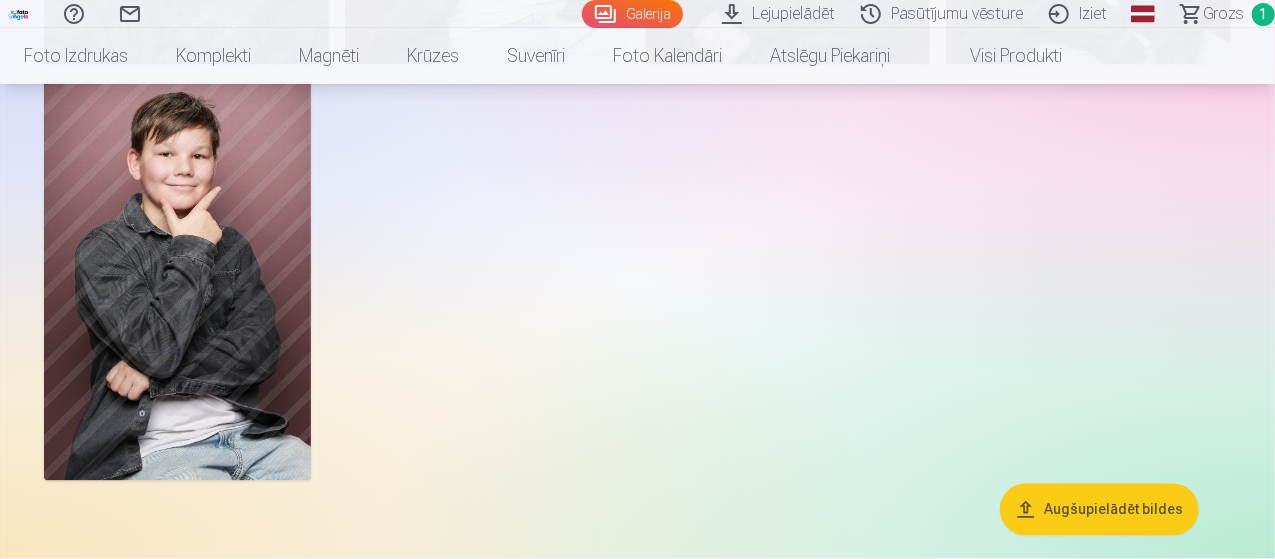 click at bounding box center [787, -593] 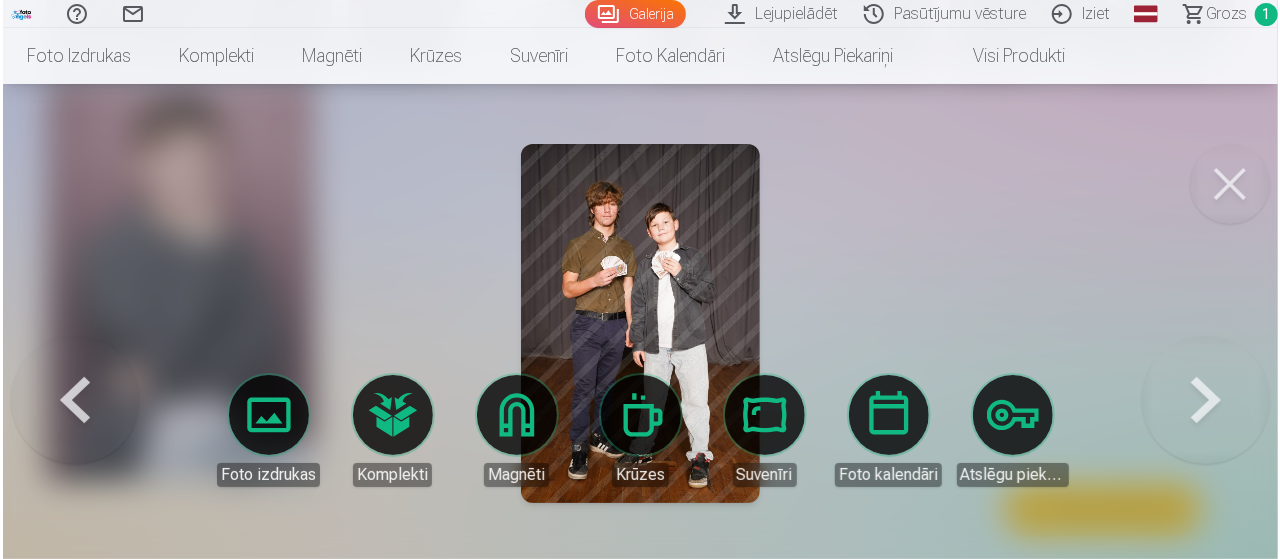scroll, scrollTop: 1904, scrollLeft: 0, axis: vertical 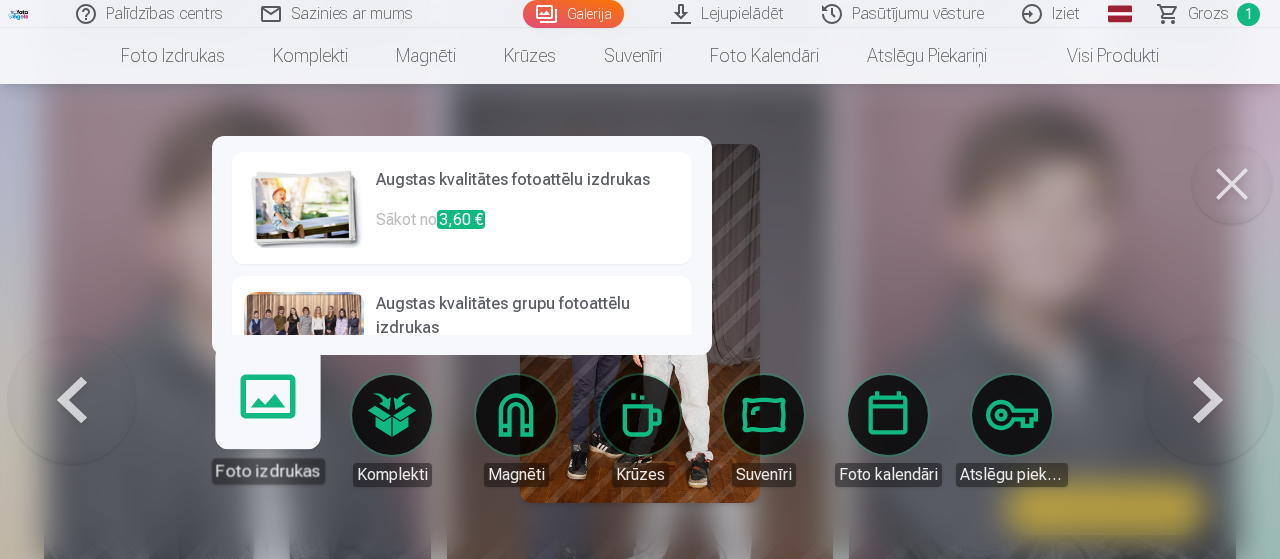 click on "Foto izdrukas" at bounding box center (267, 422) 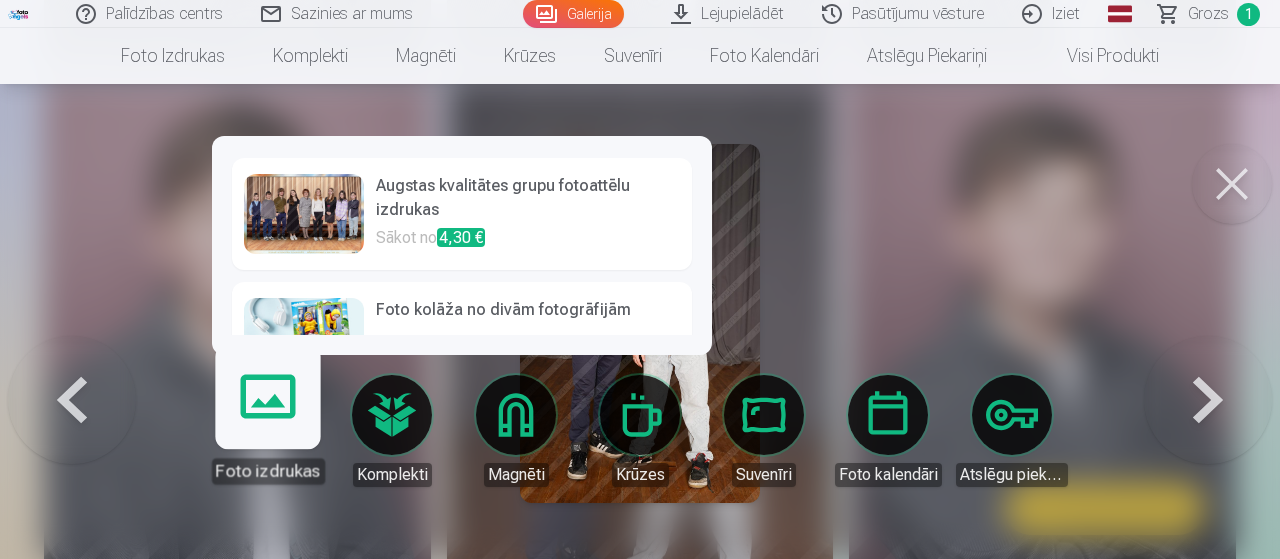 scroll, scrollTop: 0, scrollLeft: 0, axis: both 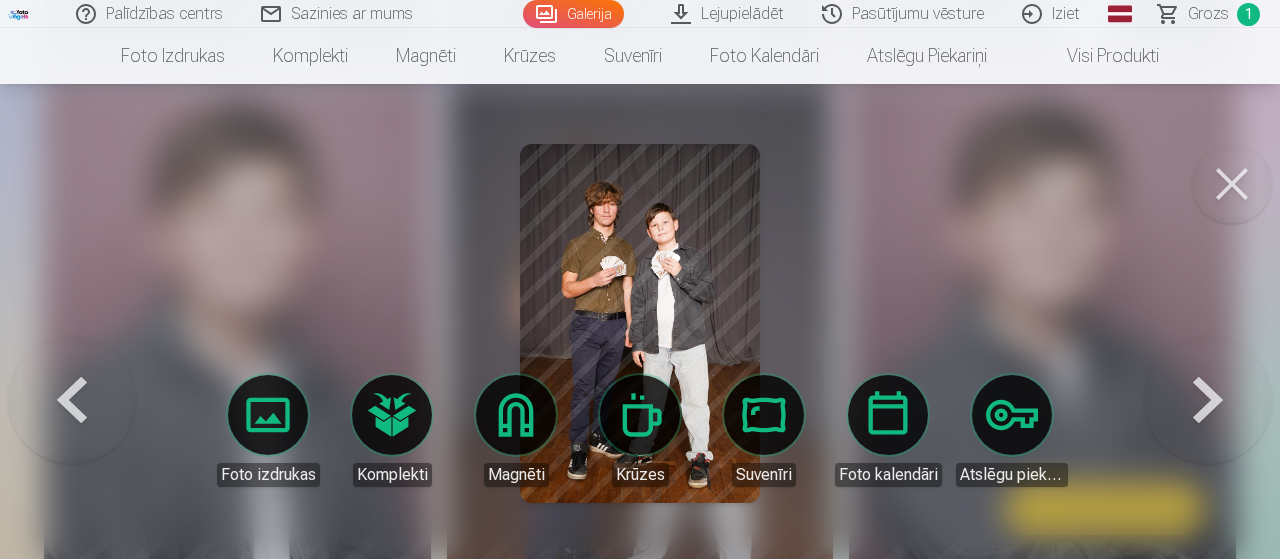 click at bounding box center (640, 279) 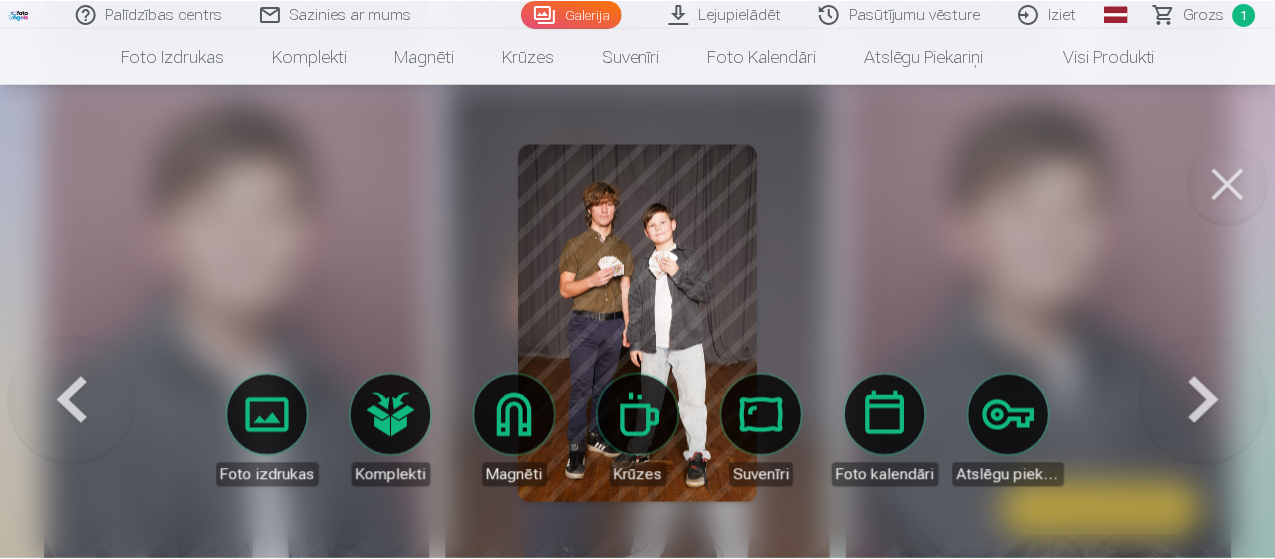 scroll, scrollTop: 1900, scrollLeft: 0, axis: vertical 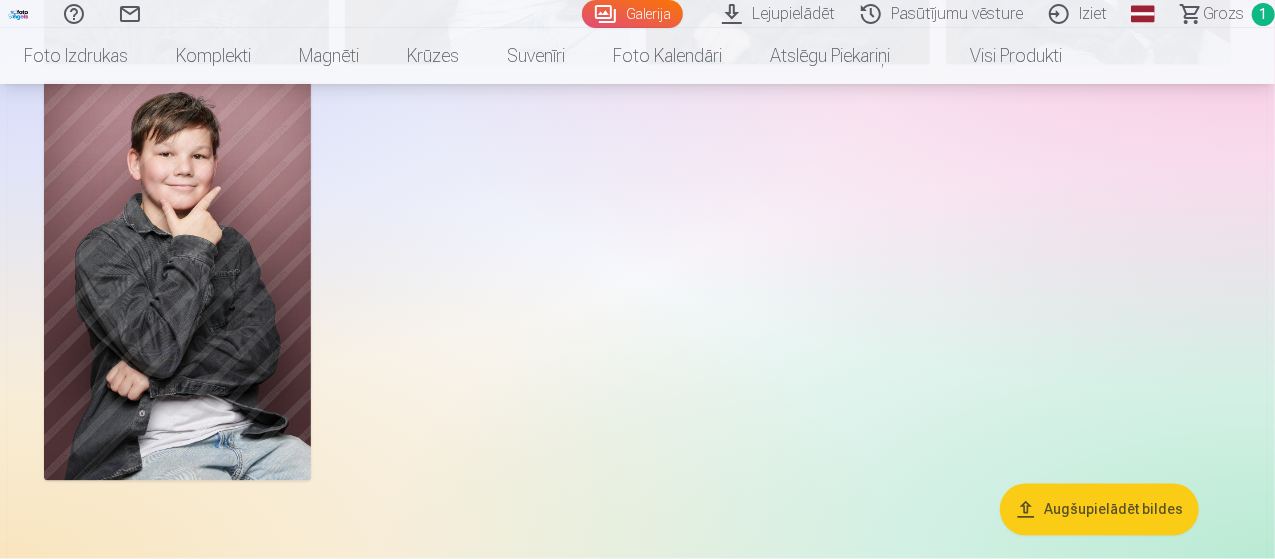 drag, startPoint x: 743, startPoint y: 334, endPoint x: 664, endPoint y: 408, distance: 108.245094 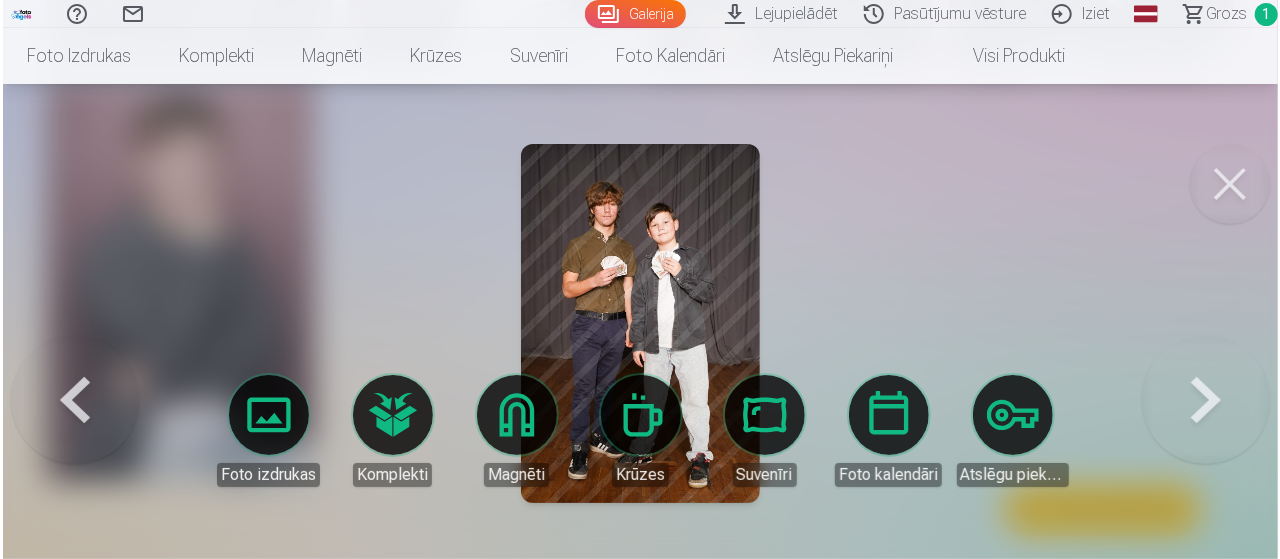 scroll, scrollTop: 1904, scrollLeft: 0, axis: vertical 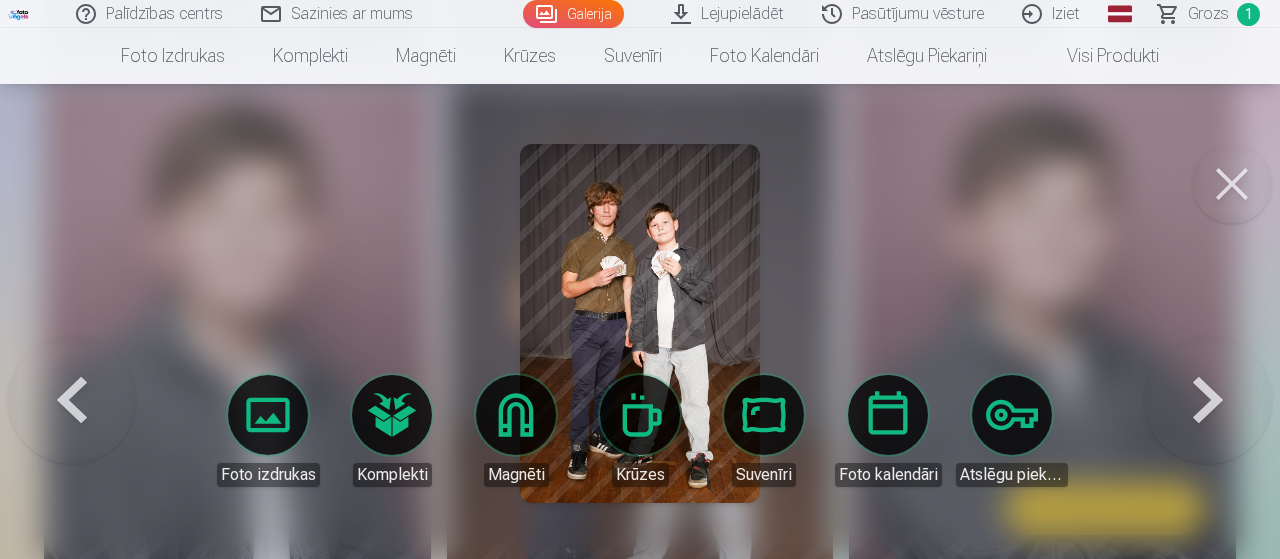 click at bounding box center (1232, 184) 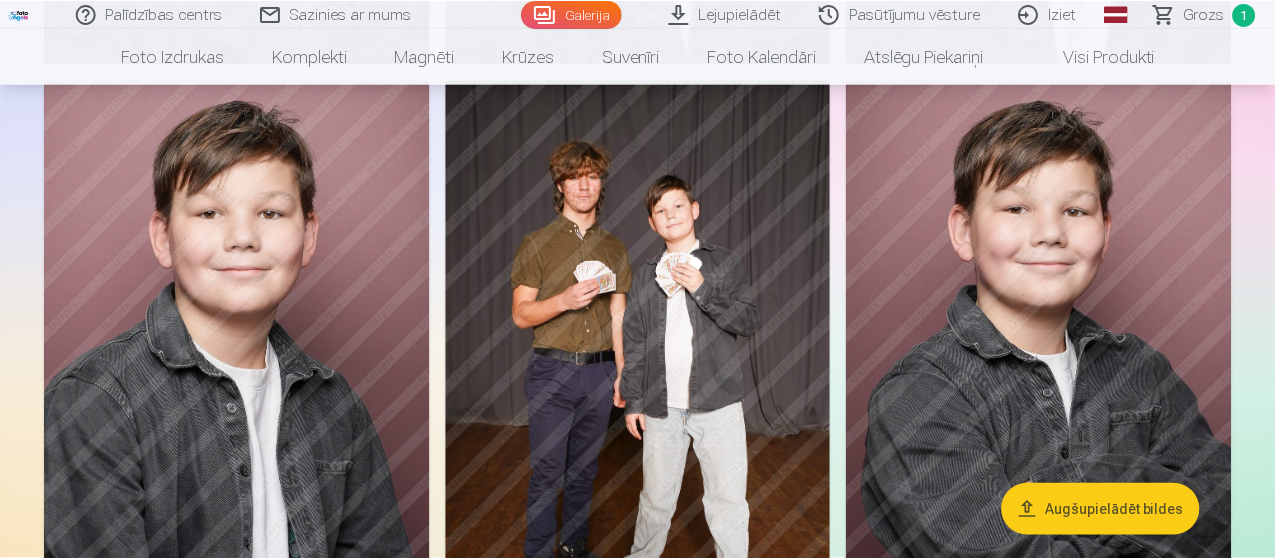 scroll, scrollTop: 1900, scrollLeft: 0, axis: vertical 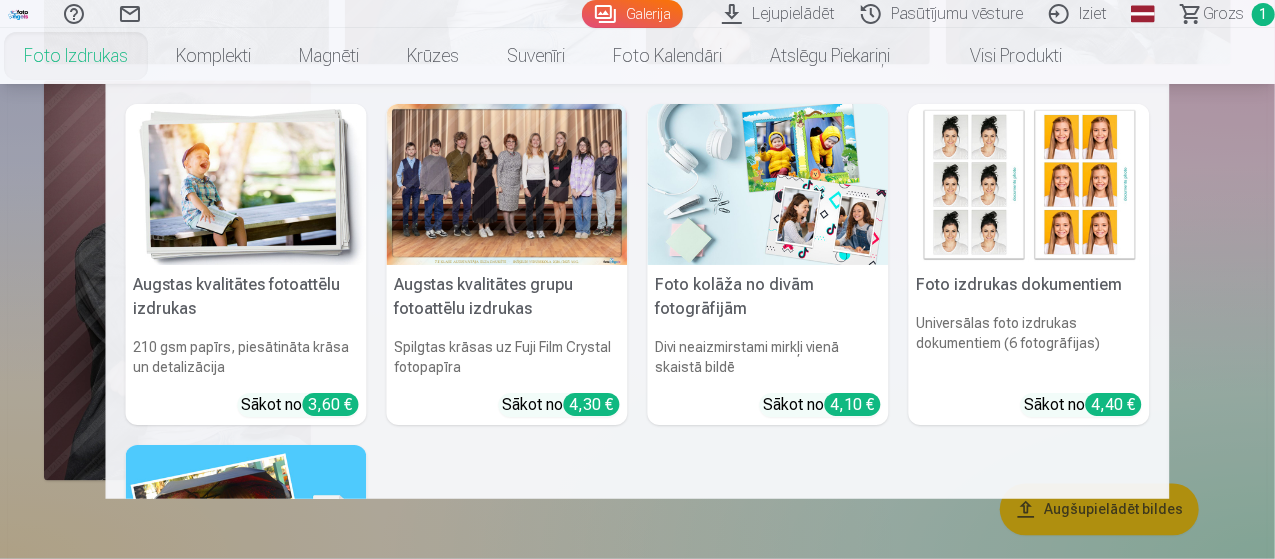 click on "Foto izdrukas" at bounding box center (76, 56) 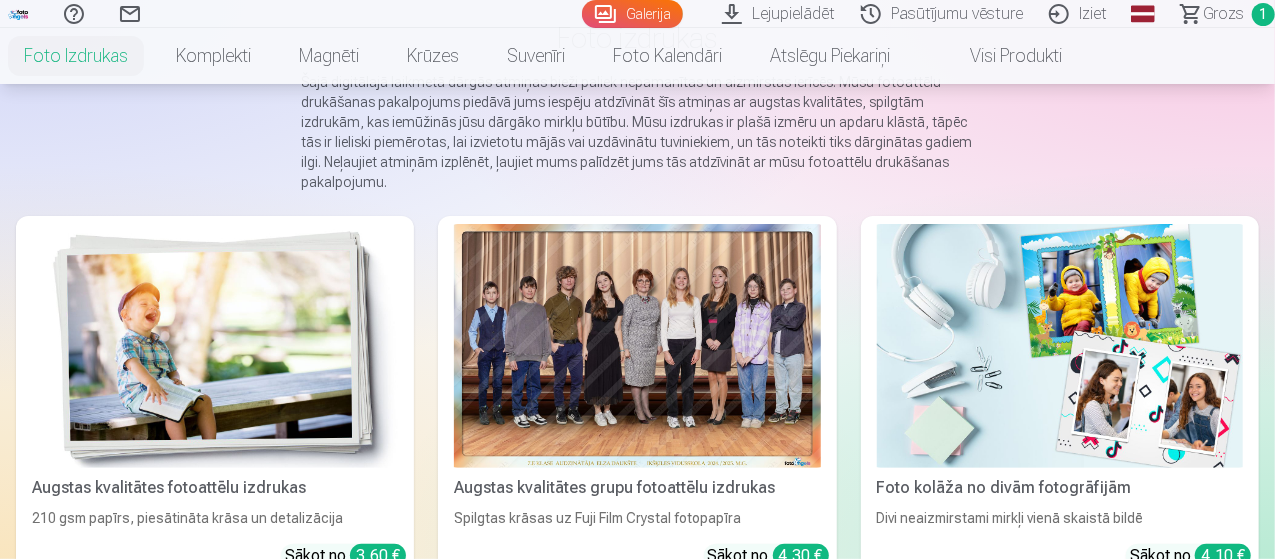 scroll, scrollTop: 0, scrollLeft: 0, axis: both 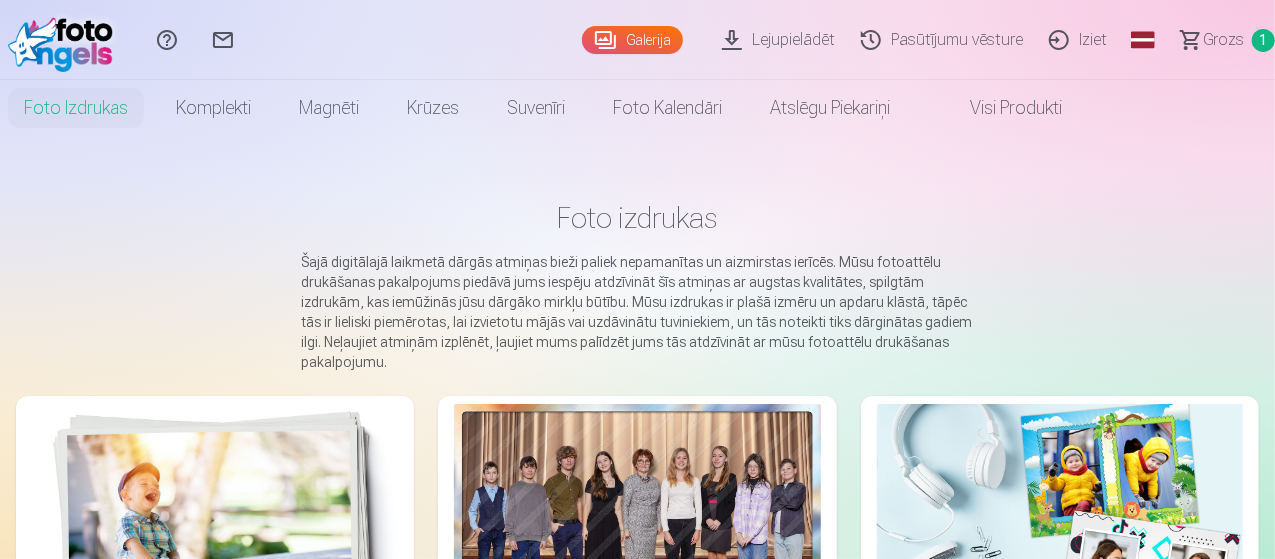 click on "Galerija" at bounding box center [632, 40] 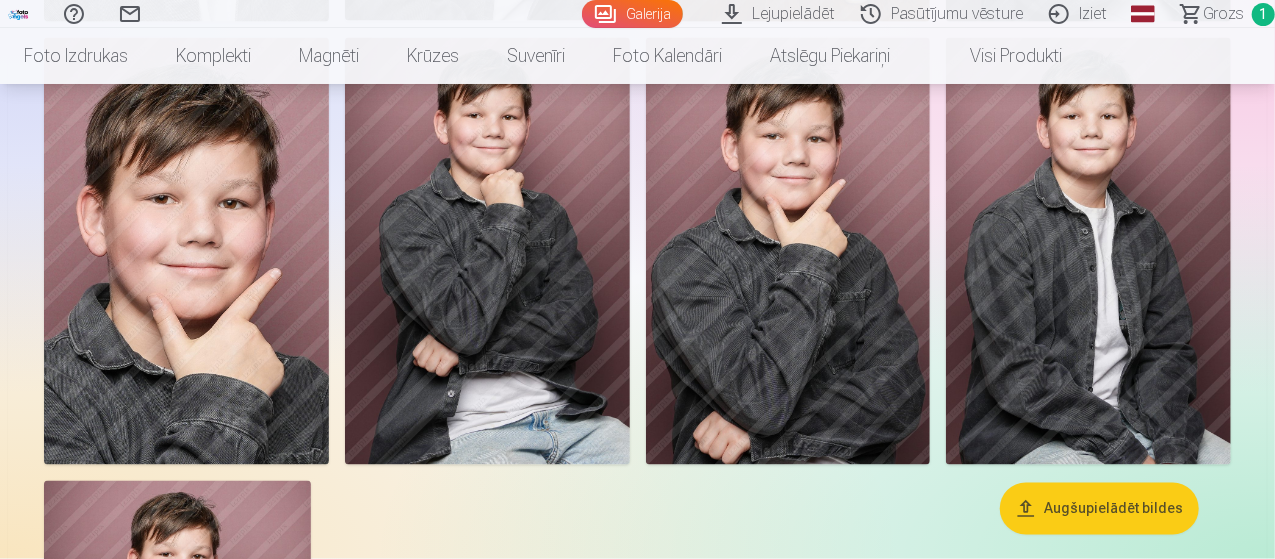 scroll, scrollTop: 1900, scrollLeft: 0, axis: vertical 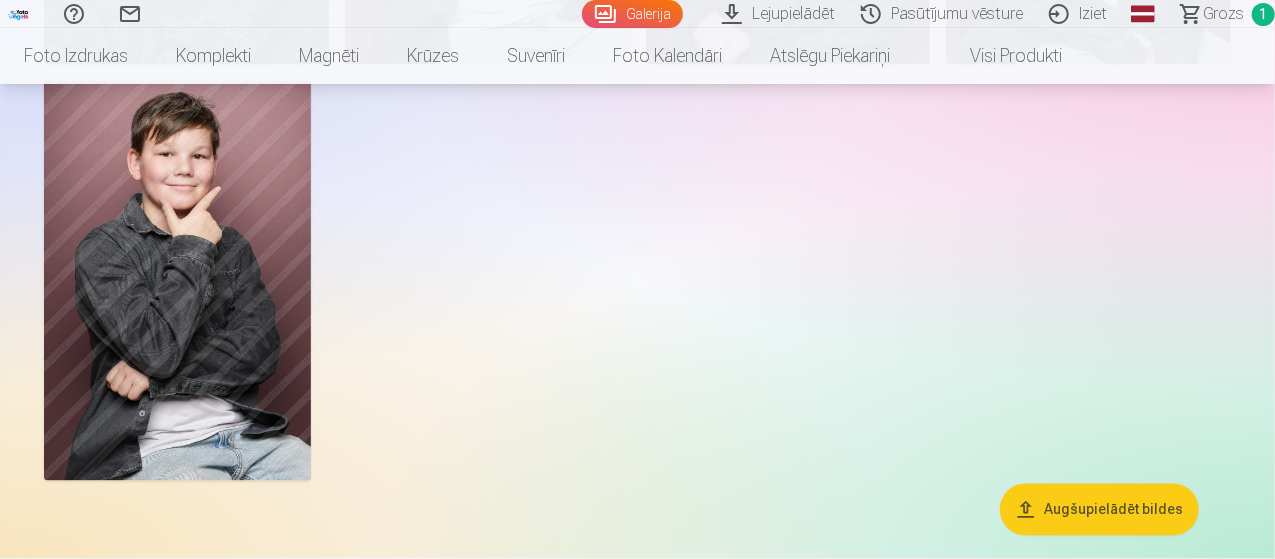 click at bounding box center [787, -593] 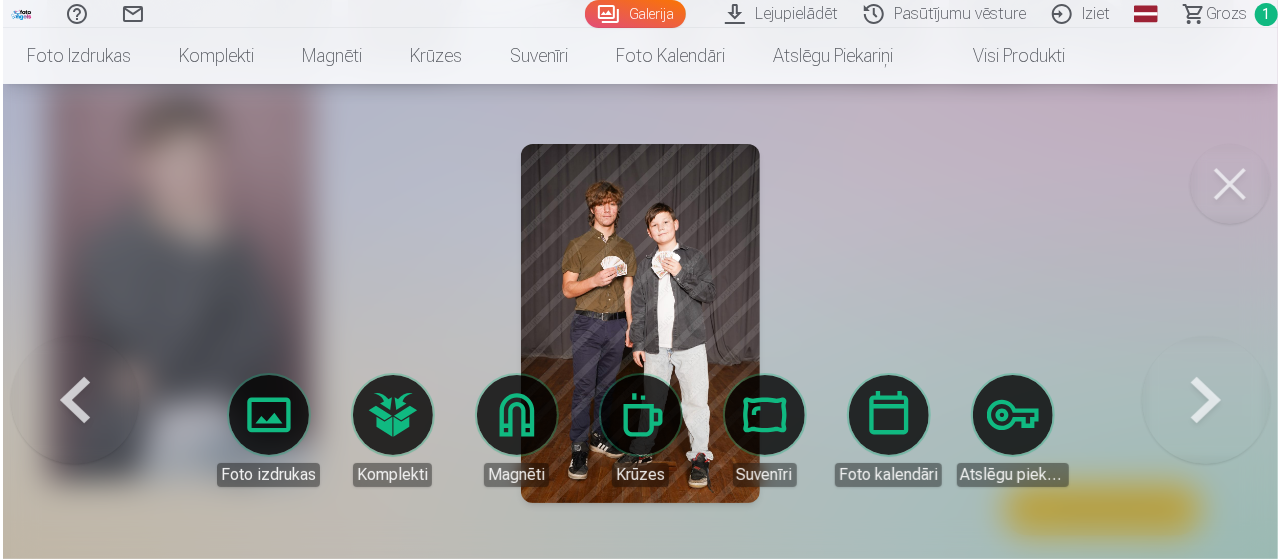 scroll, scrollTop: 1904, scrollLeft: 0, axis: vertical 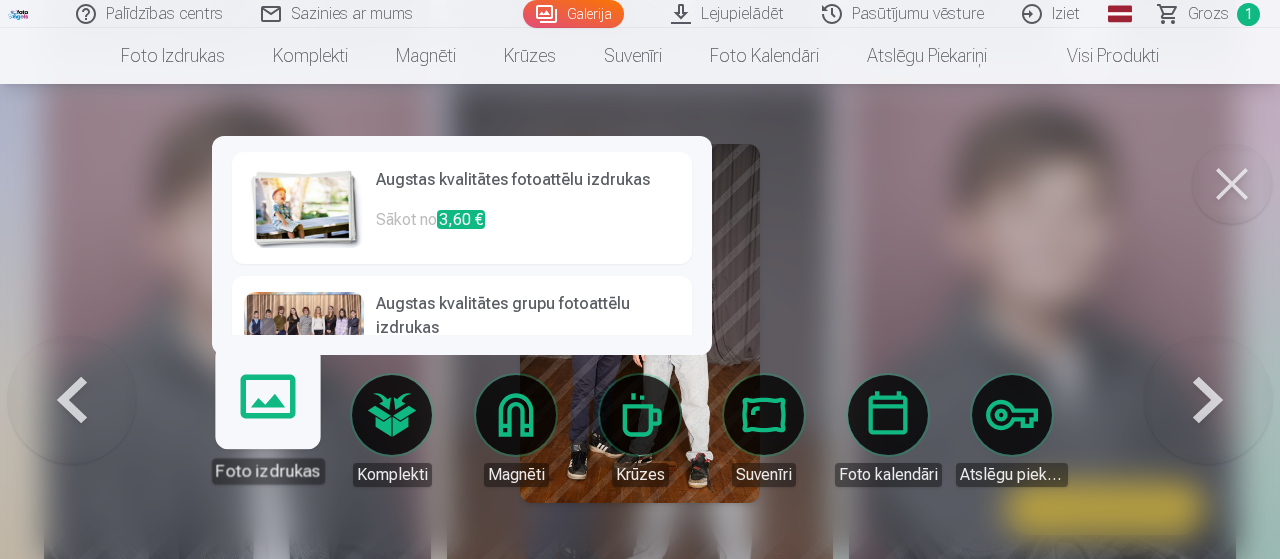 click on "Foto izdrukas" at bounding box center [267, 422] 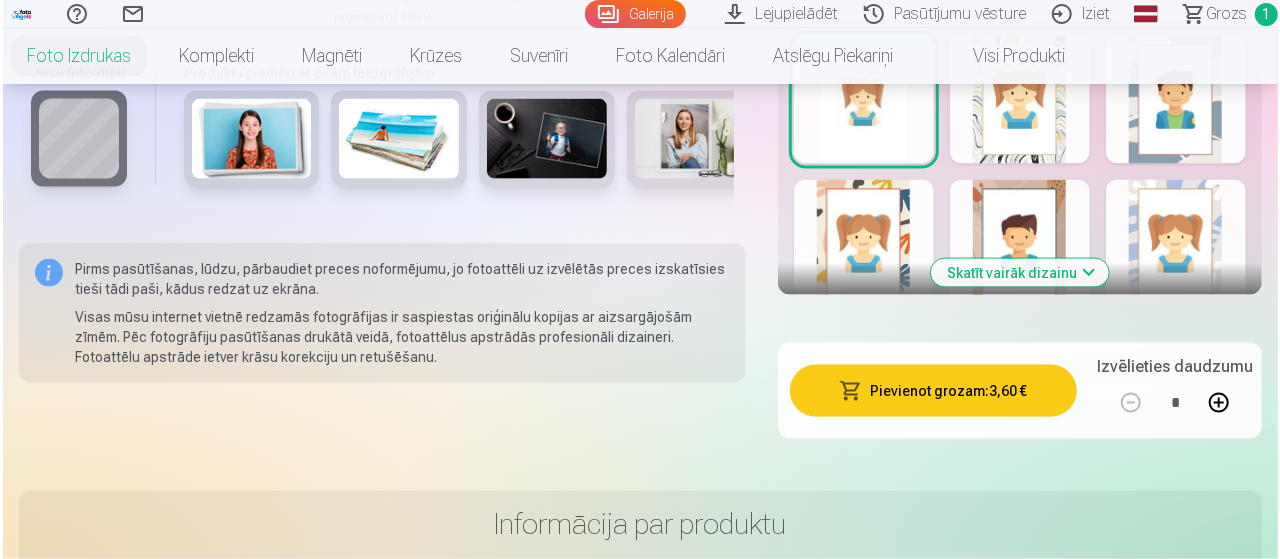 scroll, scrollTop: 1500, scrollLeft: 0, axis: vertical 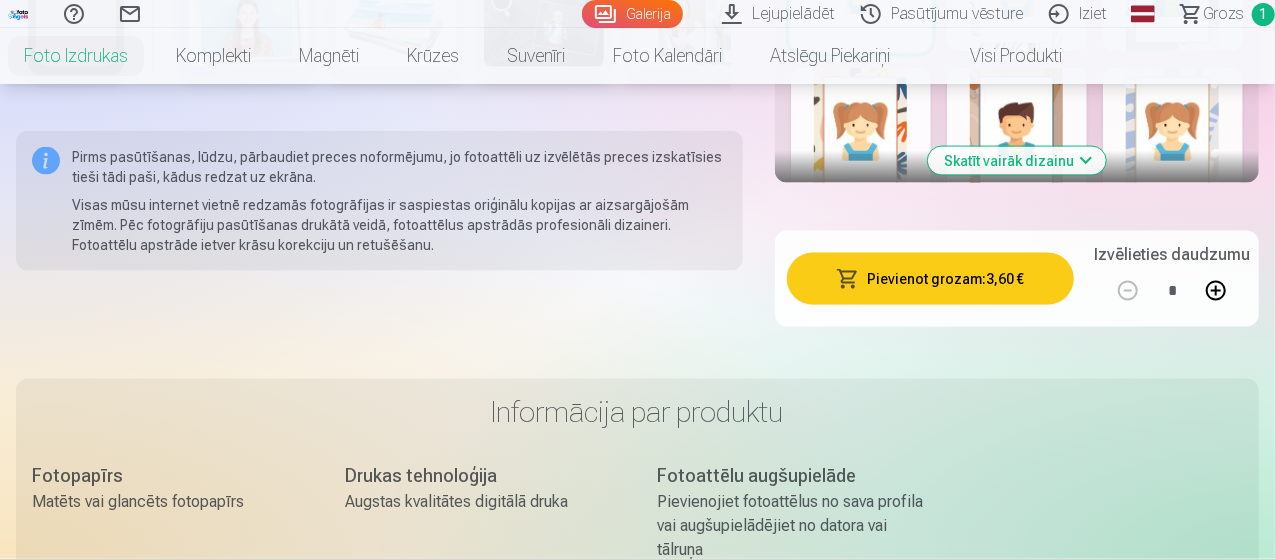 click on "Pievienot grozam :  3,60 €" at bounding box center (930, 279) 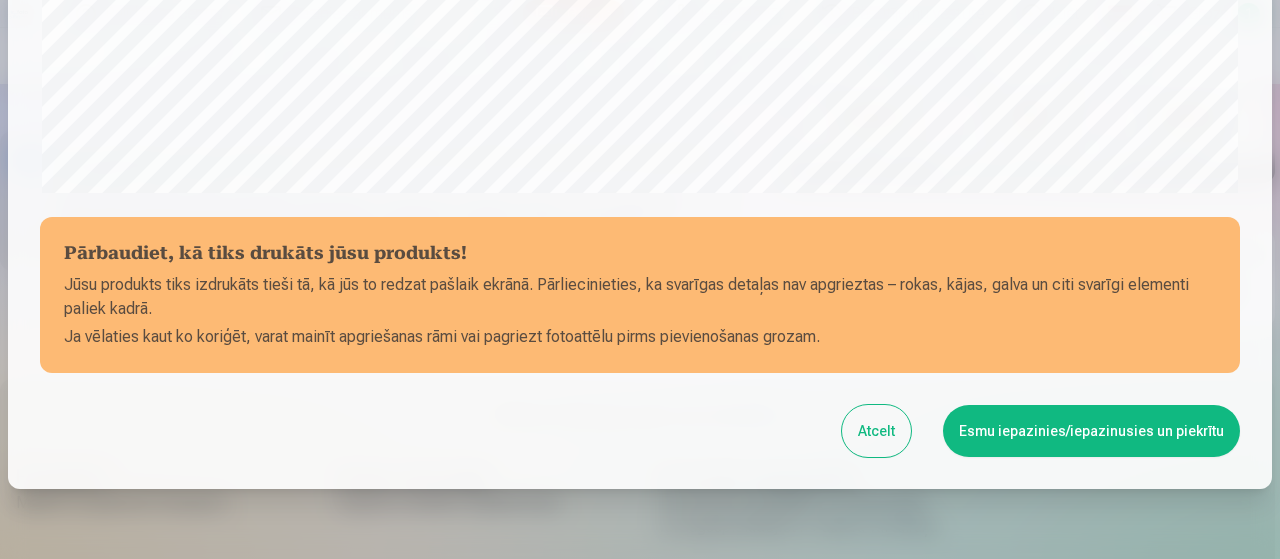 scroll, scrollTop: 865, scrollLeft: 0, axis: vertical 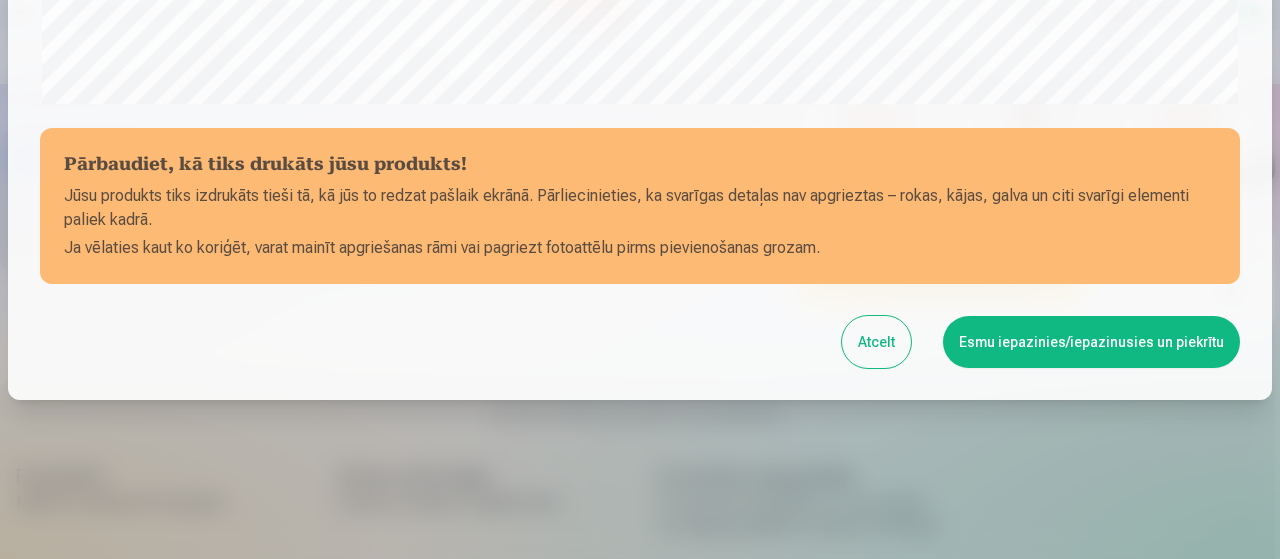 click on "Esmu iepazinies/iepazinusies un piekrītu" at bounding box center [1091, 342] 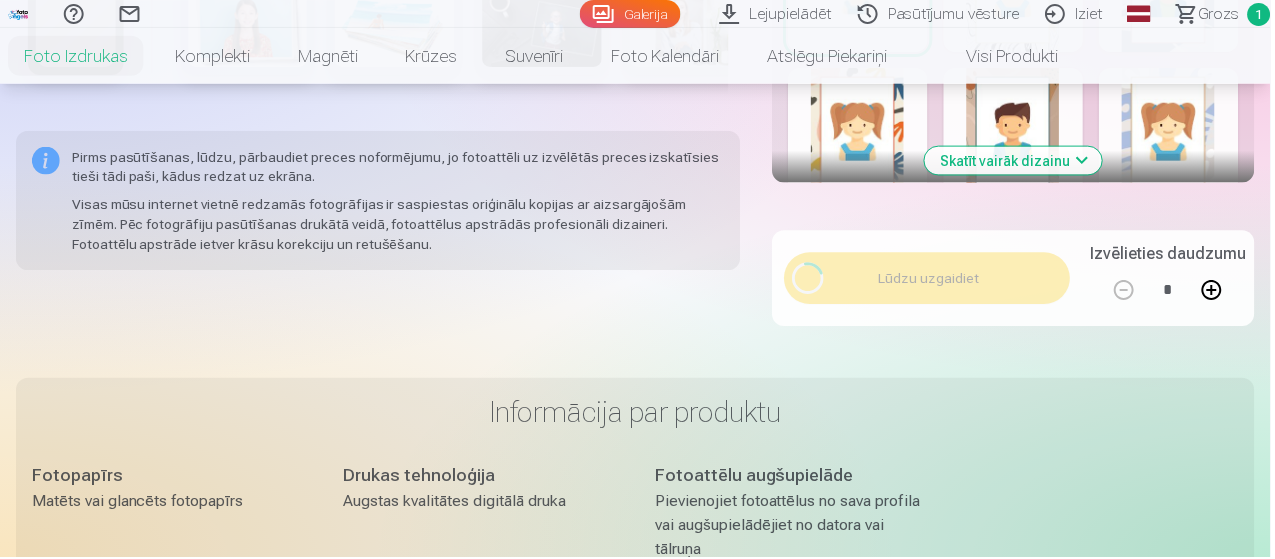 scroll, scrollTop: 865, scrollLeft: 0, axis: vertical 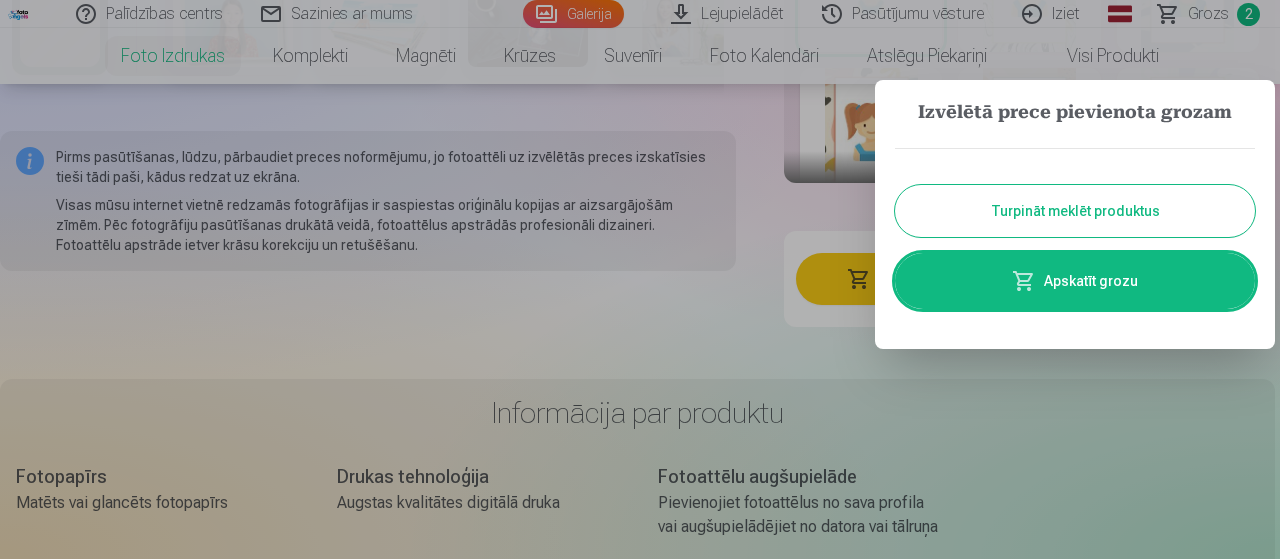 click on "Apskatīt grozu" at bounding box center (1075, 281) 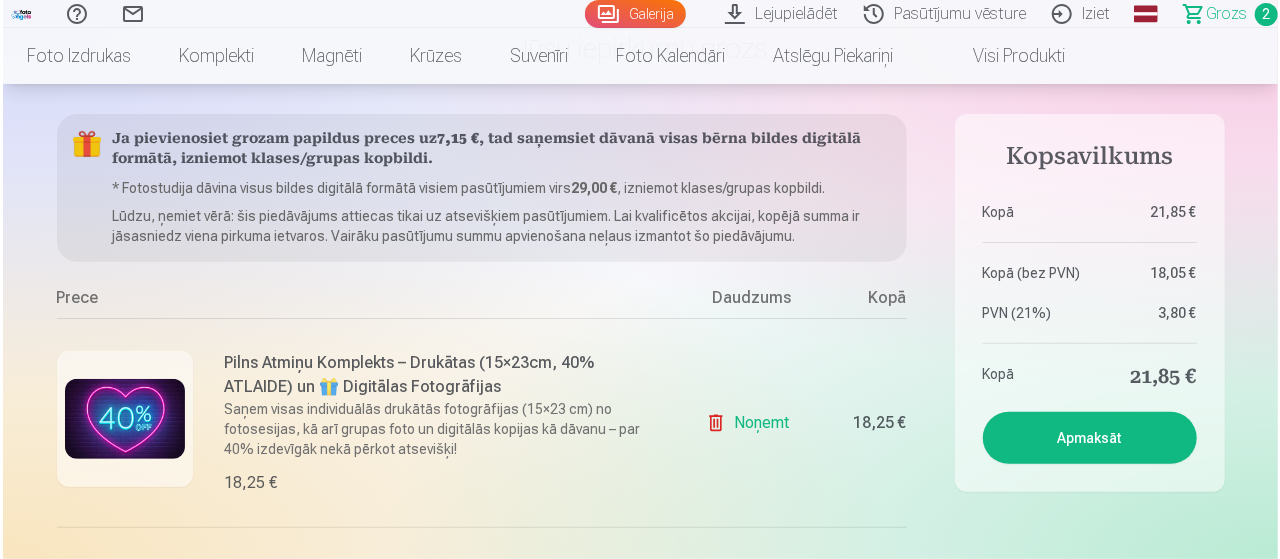 scroll, scrollTop: 200, scrollLeft: 0, axis: vertical 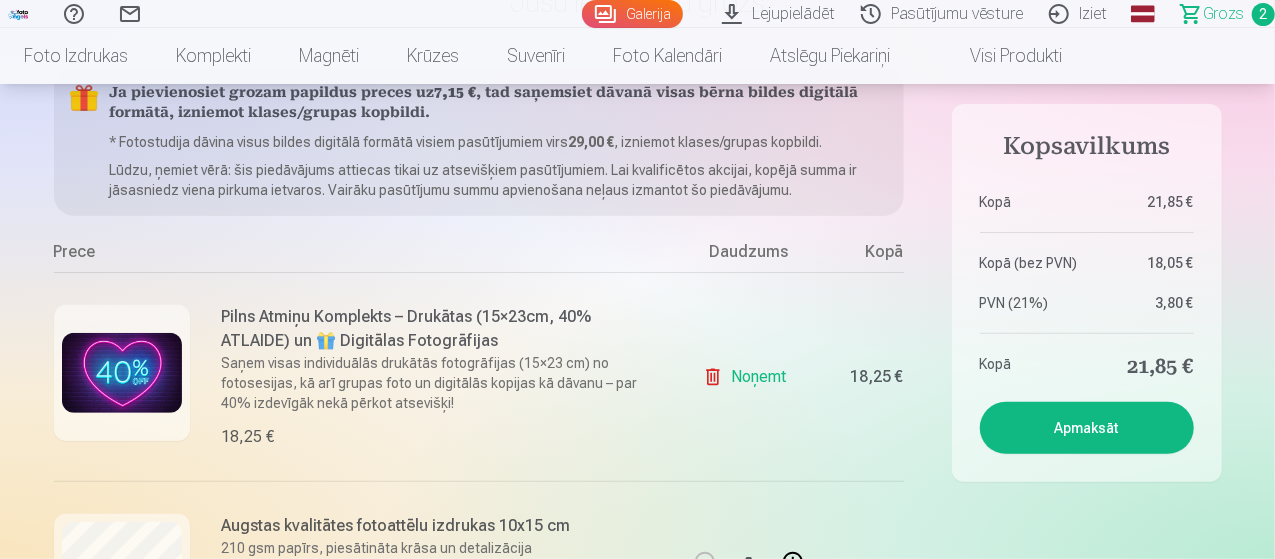 click at bounding box center (122, 373) 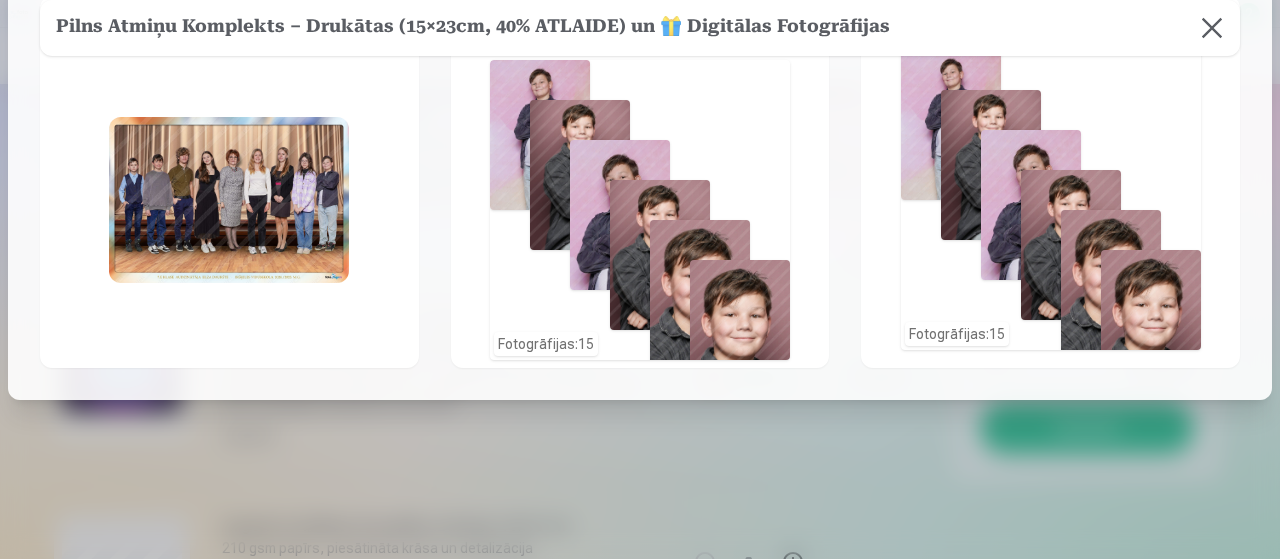 scroll, scrollTop: 64, scrollLeft: 0, axis: vertical 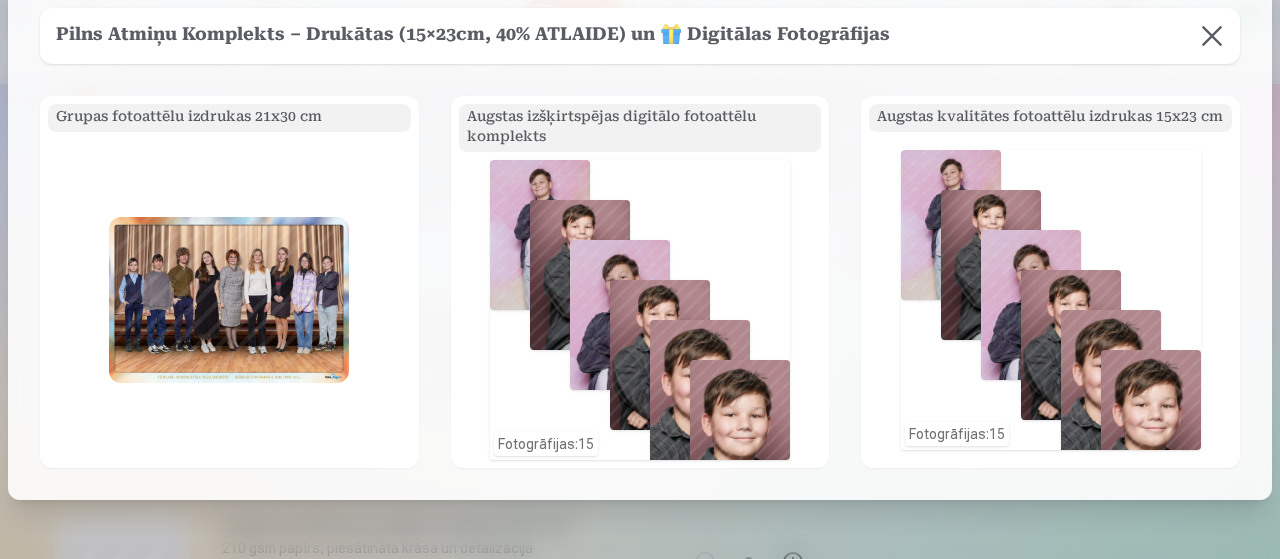 click on "Fotogrāfijas :  15" at bounding box center (640, 310) 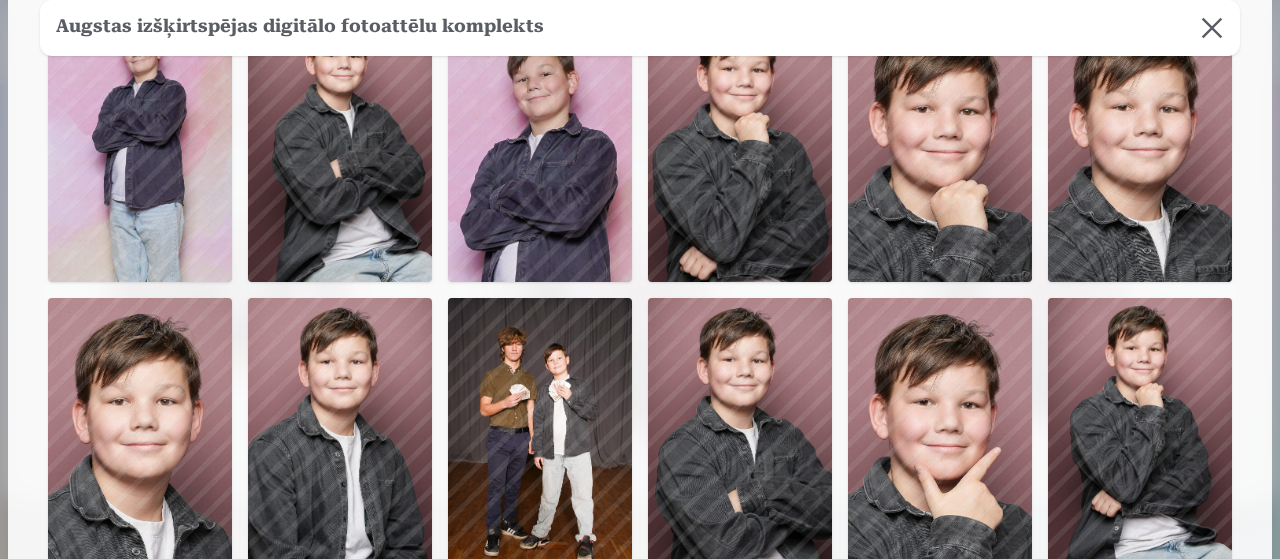 scroll, scrollTop: 0, scrollLeft: 0, axis: both 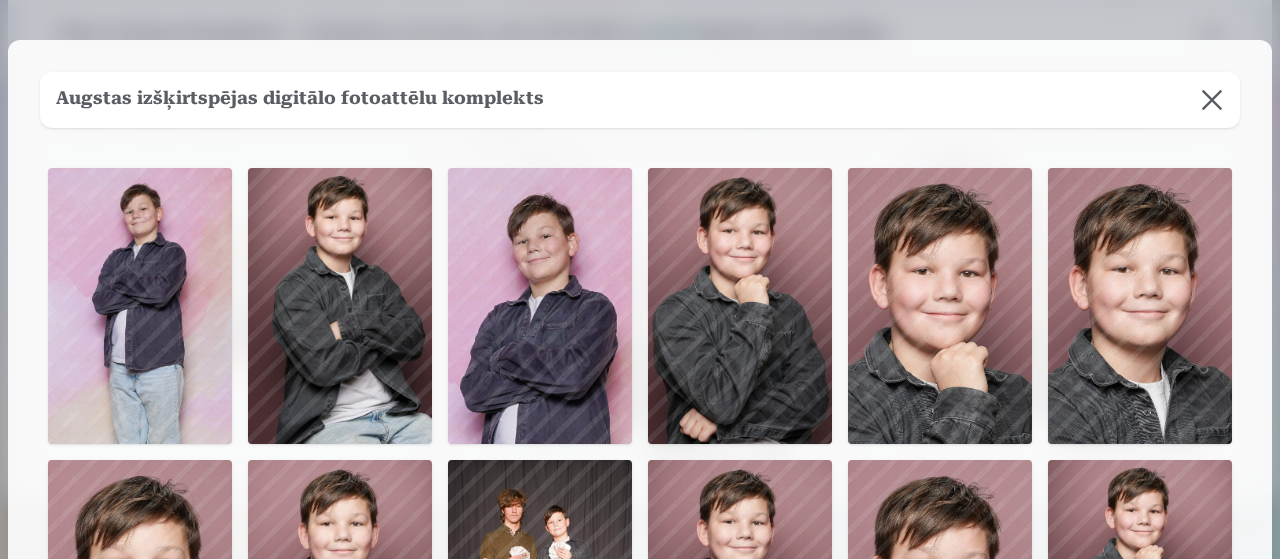 click at bounding box center [1212, 100] 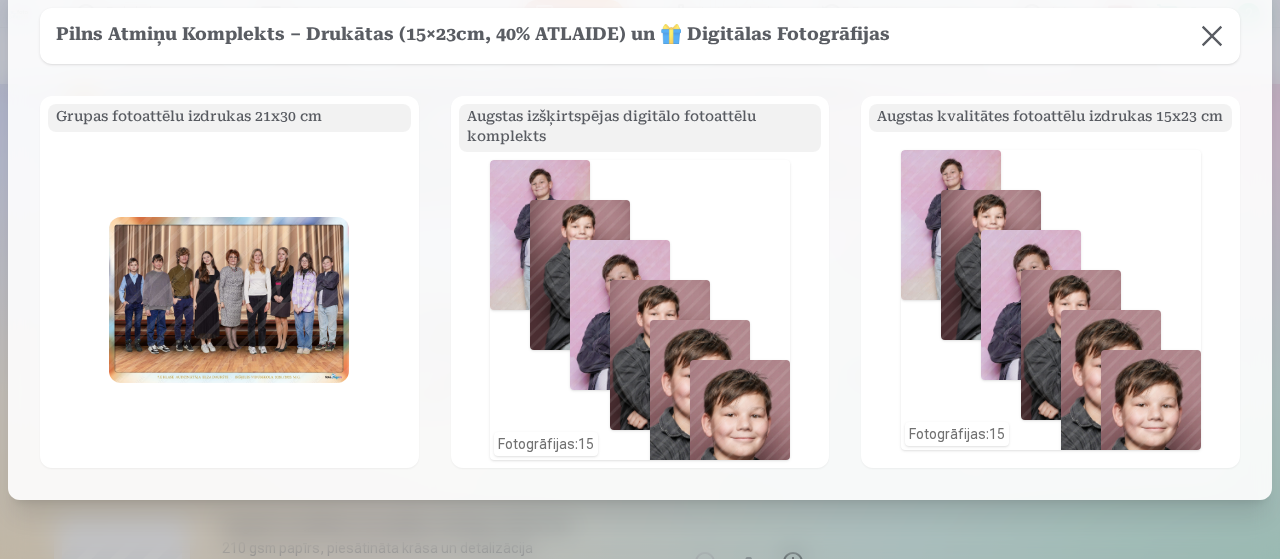 click on "Fotogrāfijas :  15" at bounding box center (1051, 300) 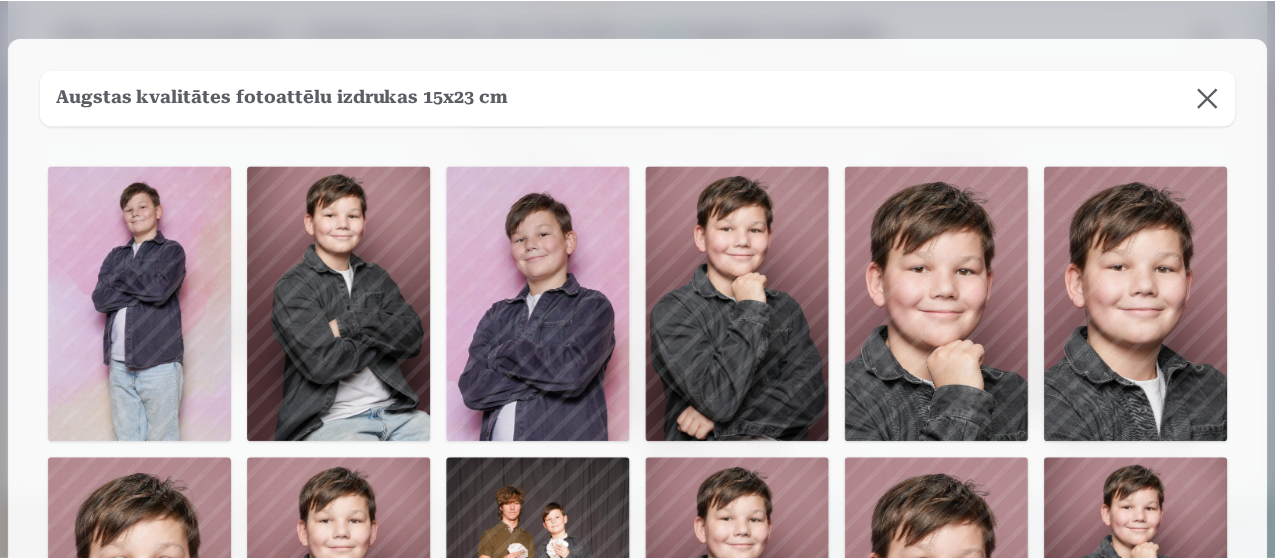 scroll, scrollTop: 0, scrollLeft: 0, axis: both 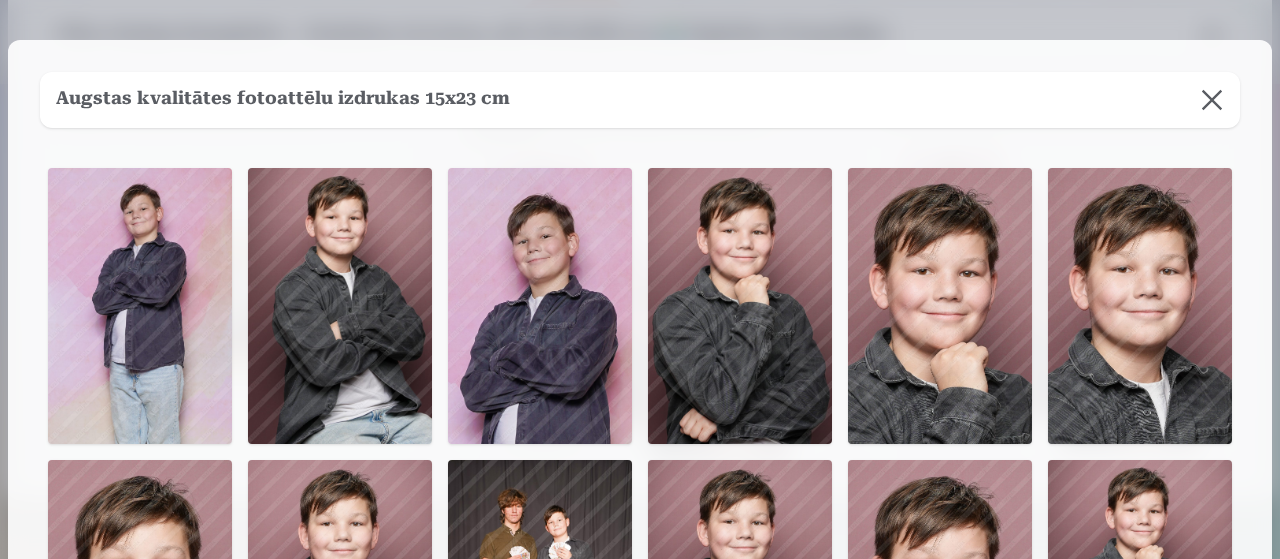 click at bounding box center (1212, 100) 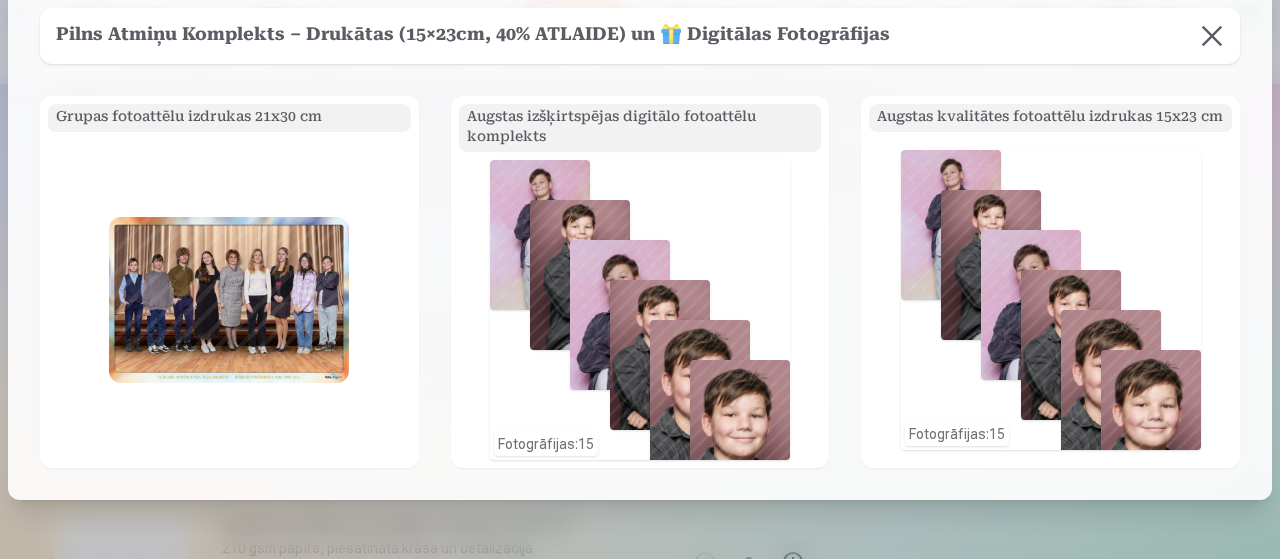 click at bounding box center (1212, 36) 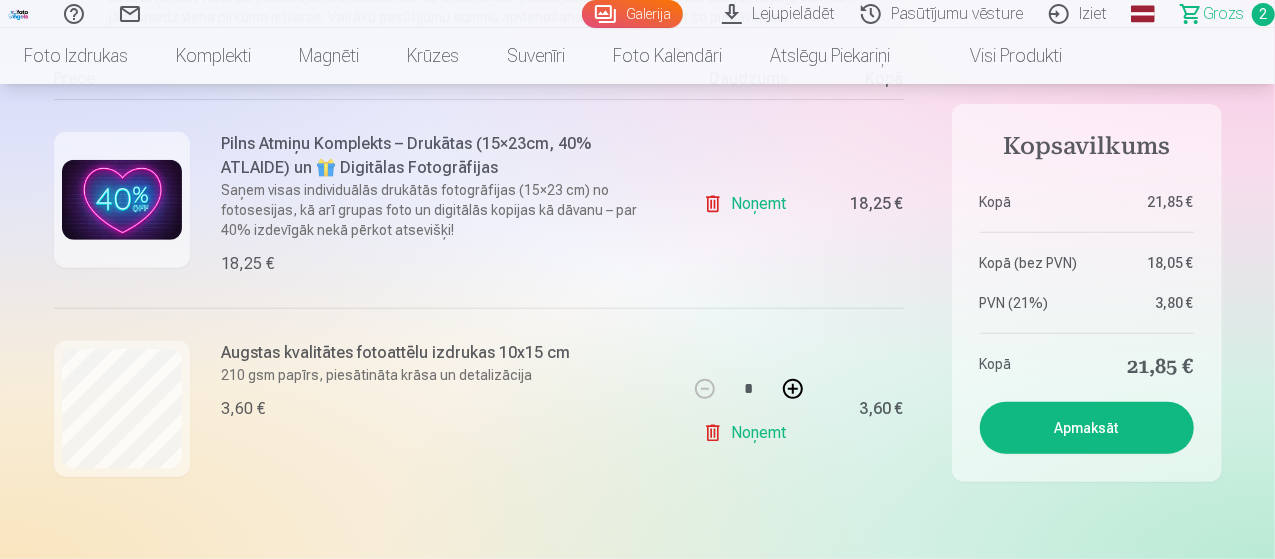 scroll, scrollTop: 400, scrollLeft: 0, axis: vertical 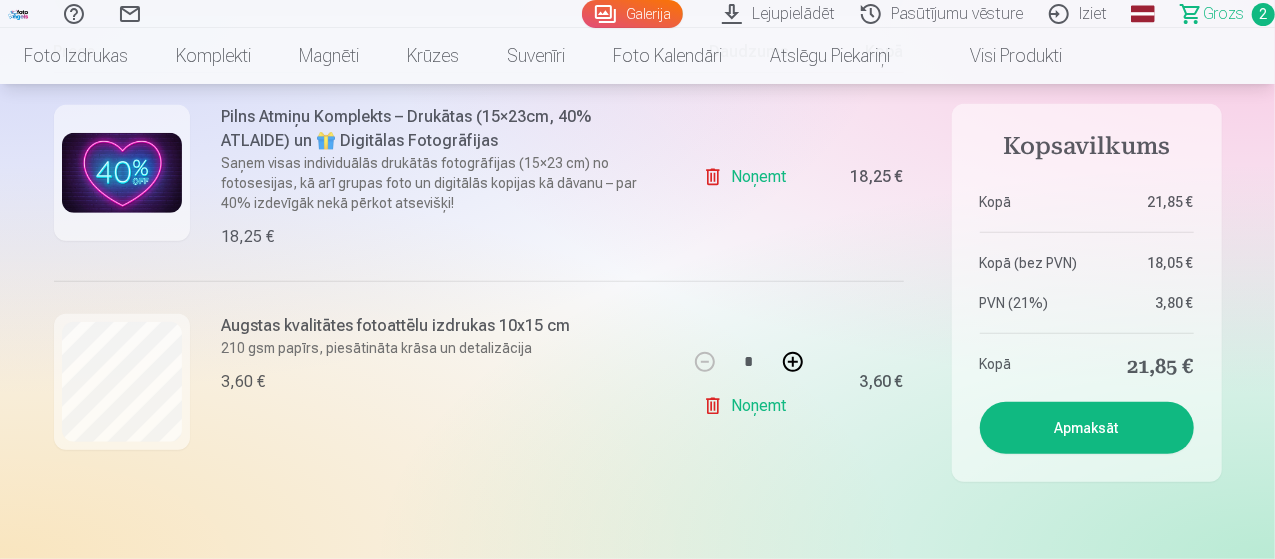 click on "Noņemt" at bounding box center (748, 406) 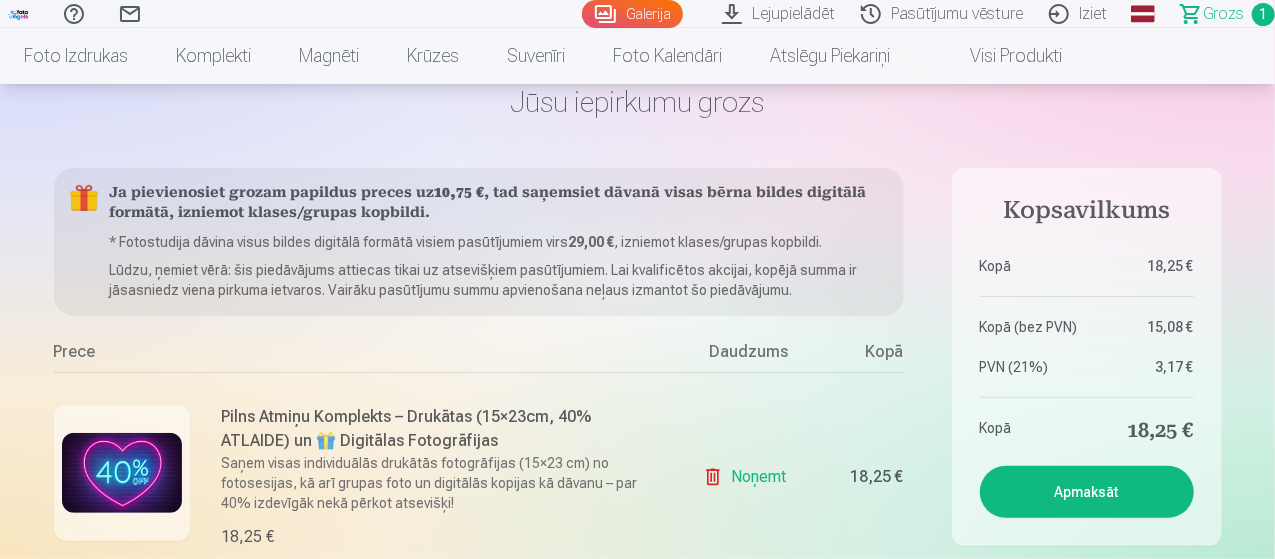 scroll, scrollTop: 0, scrollLeft: 0, axis: both 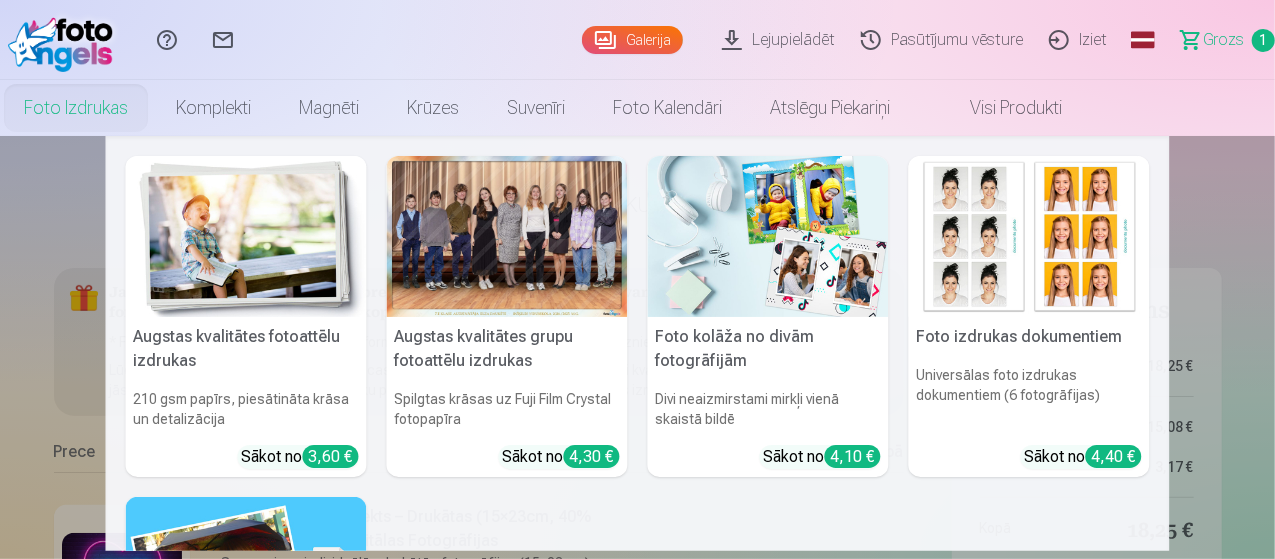 click at bounding box center [246, 577] 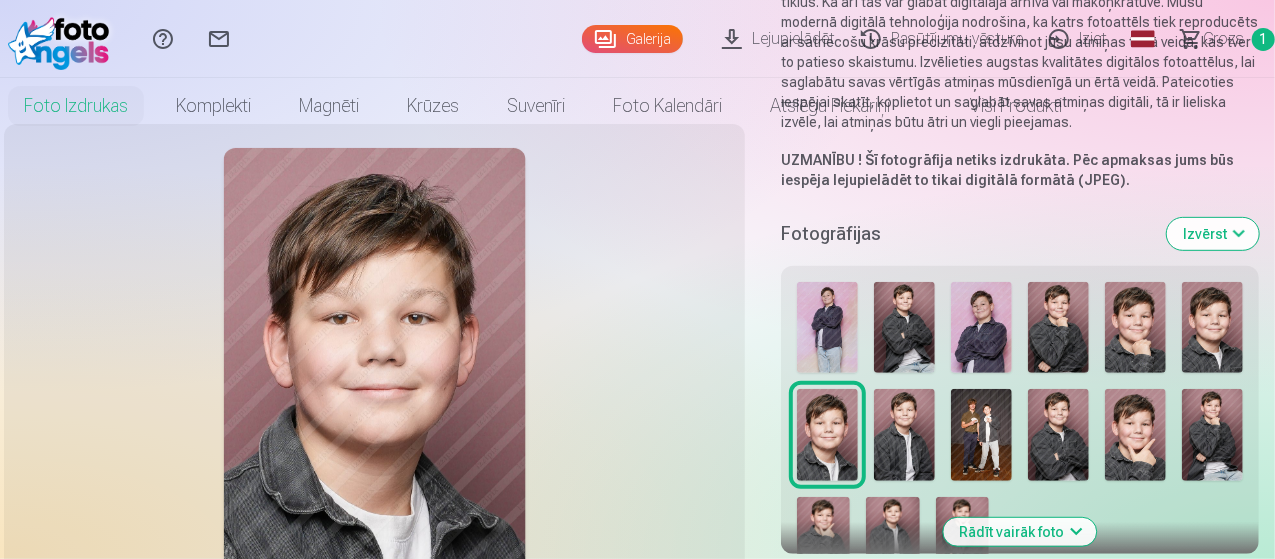 scroll, scrollTop: 0, scrollLeft: 0, axis: both 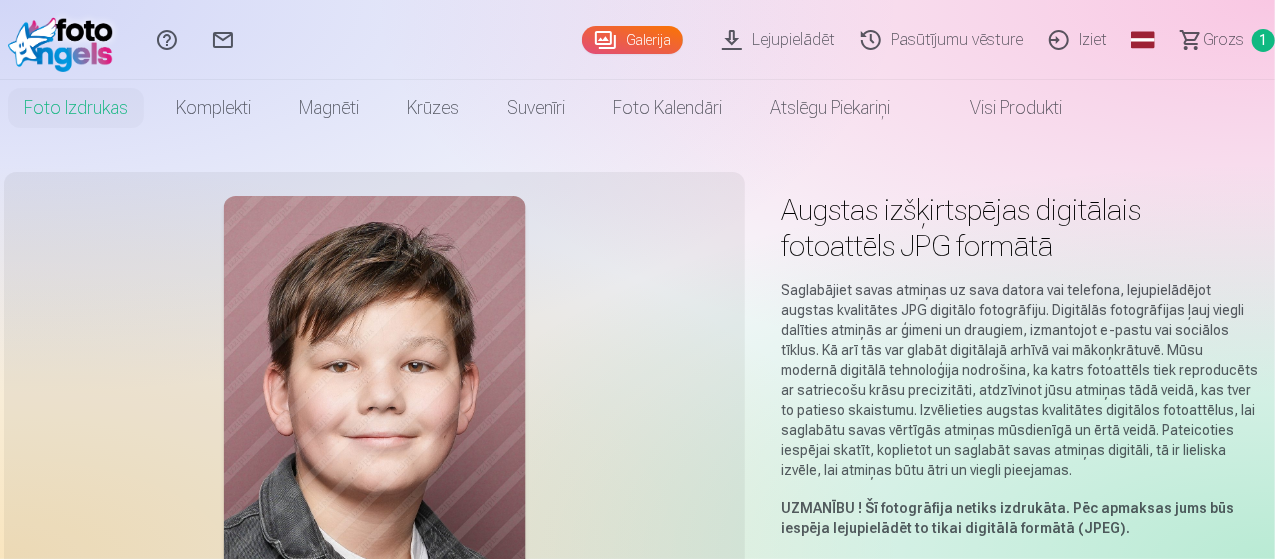 click on "Grozs" at bounding box center [1223, 40] 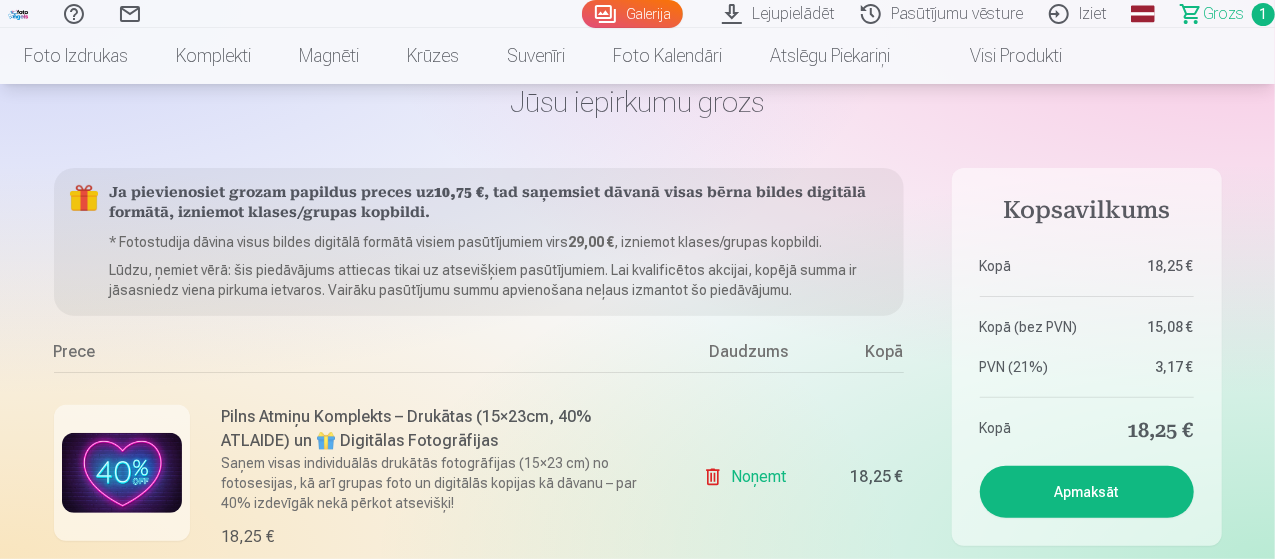 scroll, scrollTop: 300, scrollLeft: 0, axis: vertical 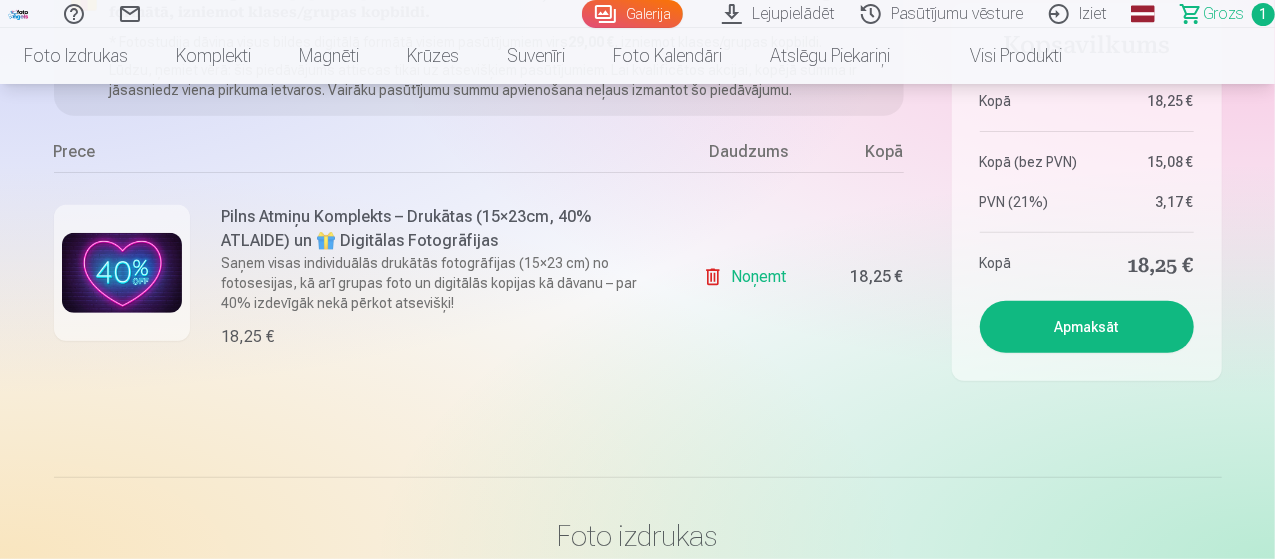 click on "Apmaksāt" at bounding box center [1087, 327] 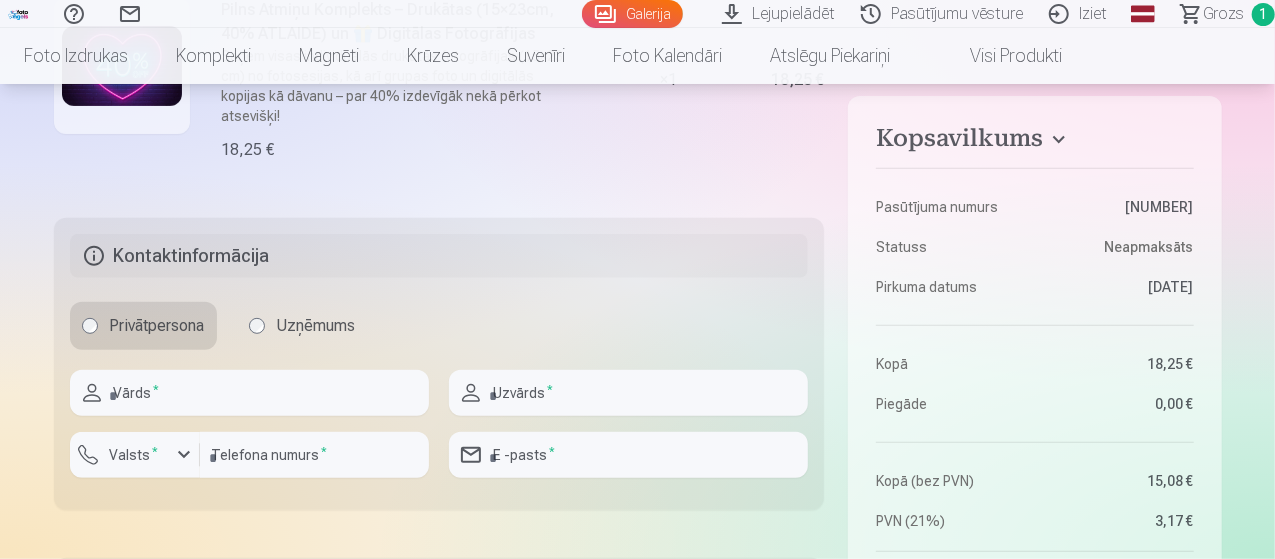 scroll, scrollTop: 400, scrollLeft: 0, axis: vertical 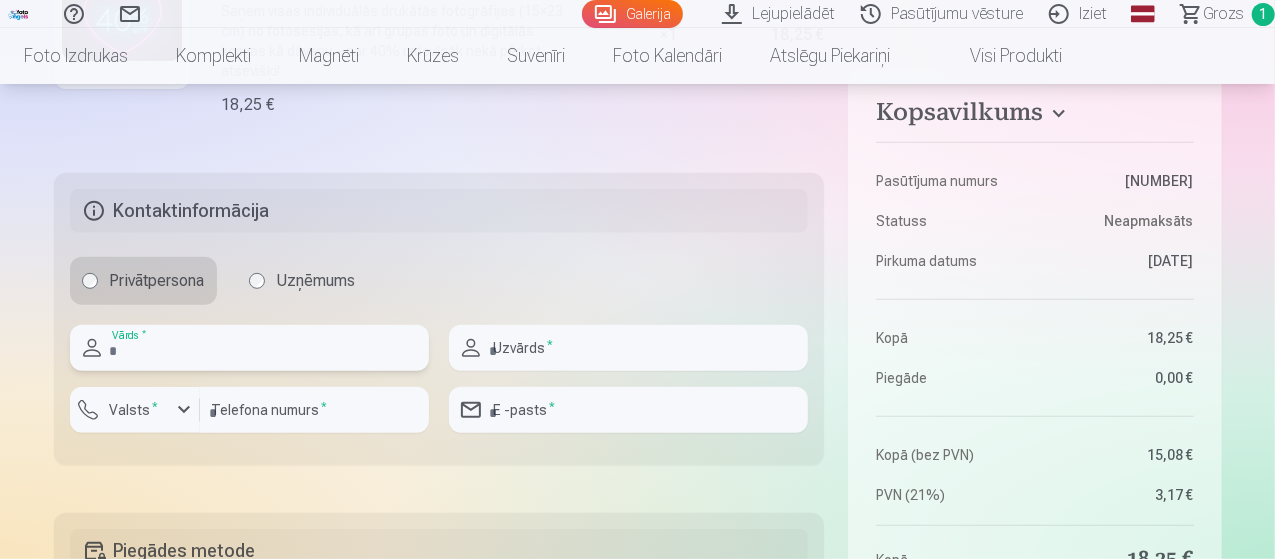 click at bounding box center [249, 348] 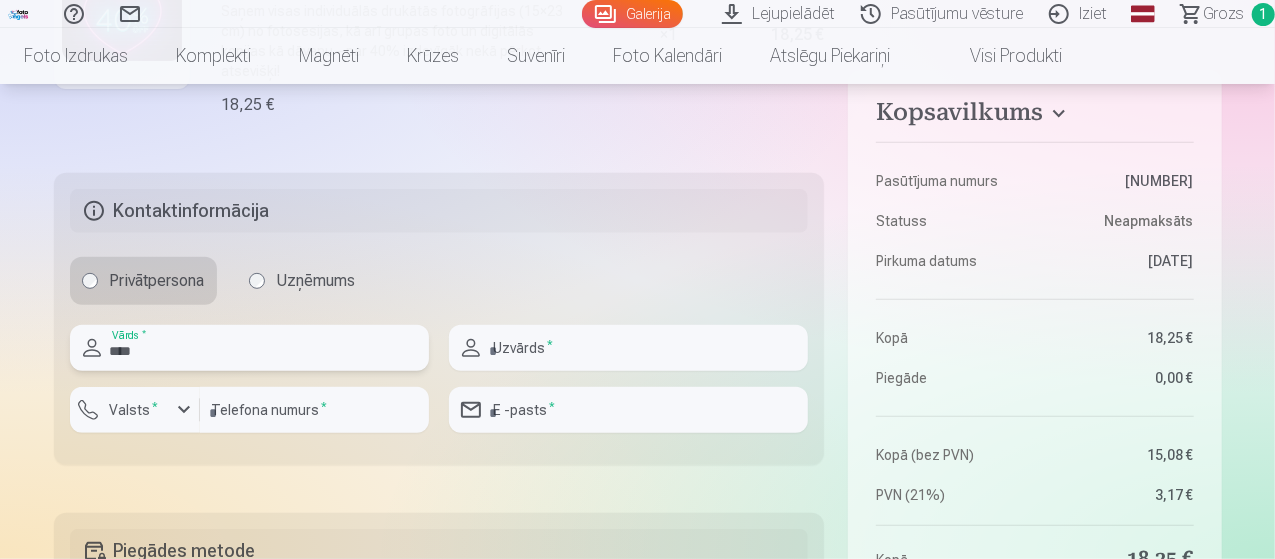 drag, startPoint x: 156, startPoint y: 332, endPoint x: 42, endPoint y: 317, distance: 114.982605 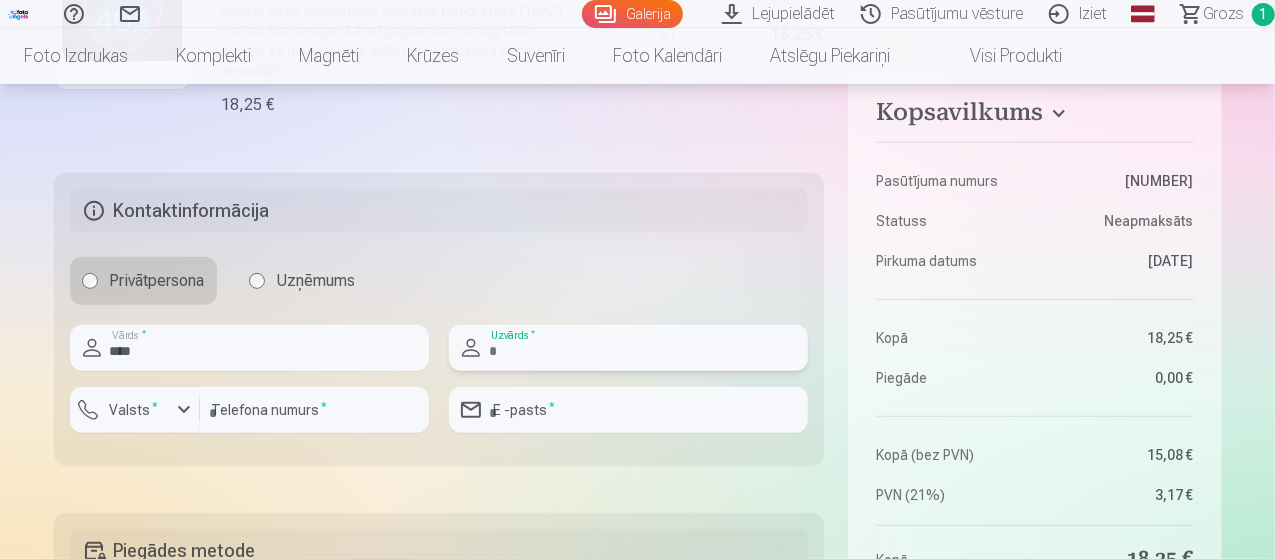 click at bounding box center [628, 348] 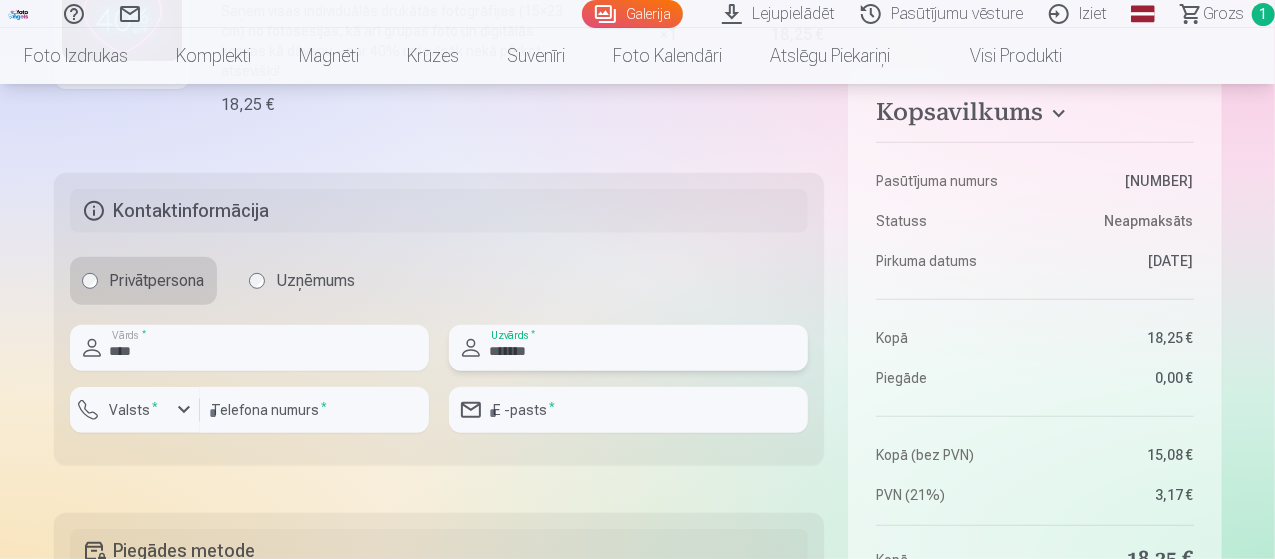 type on "*******" 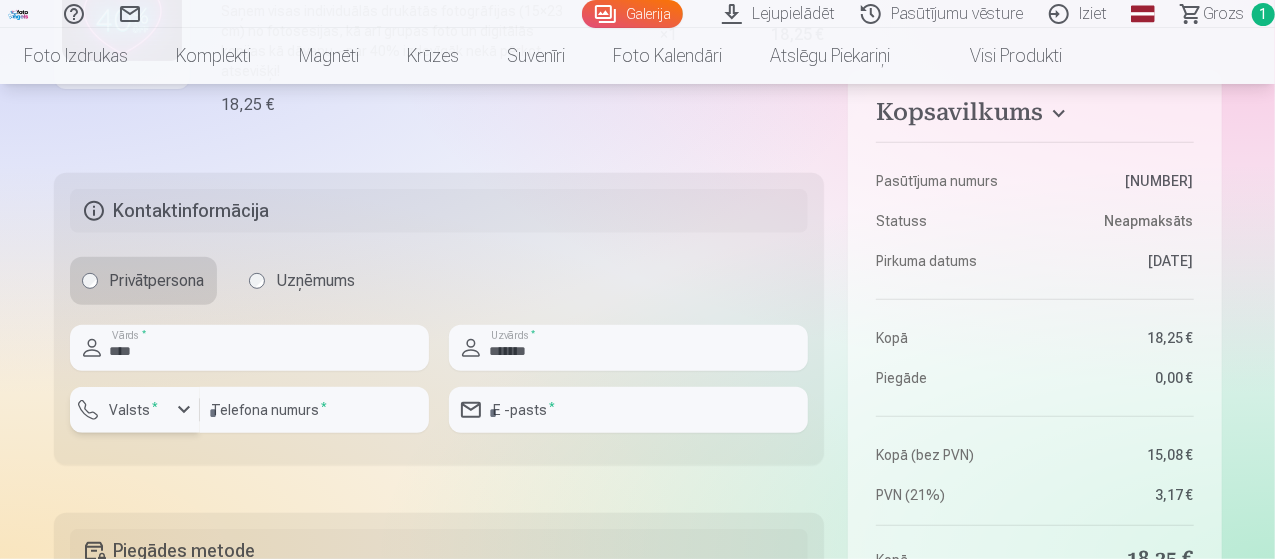 click at bounding box center [184, 410] 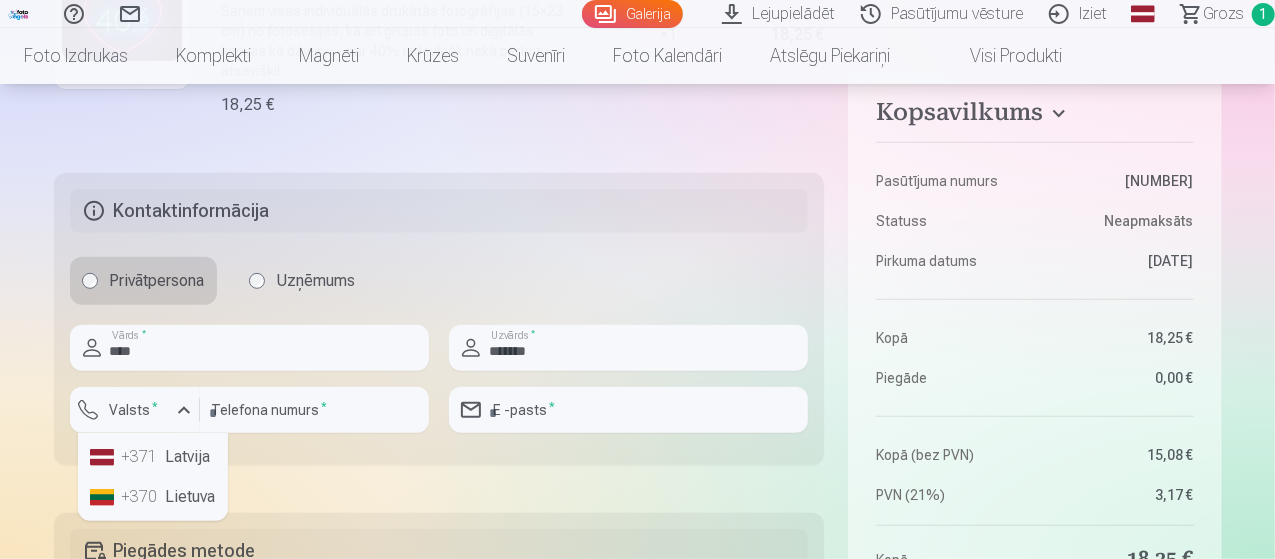 click on "+371 Latvija" at bounding box center (153, 457) 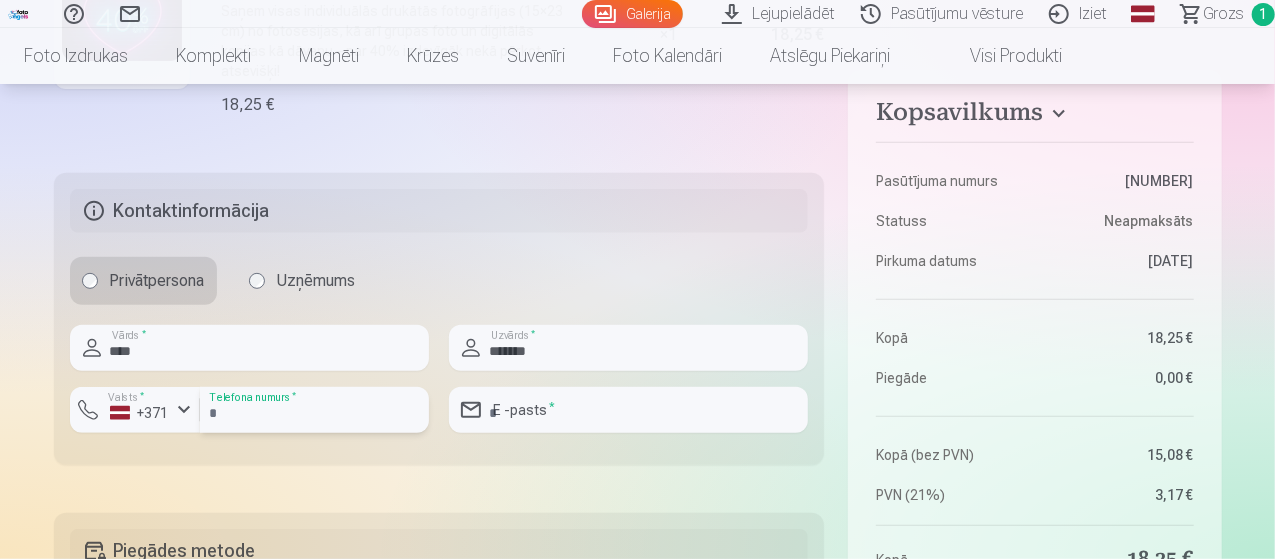 click at bounding box center [314, 410] 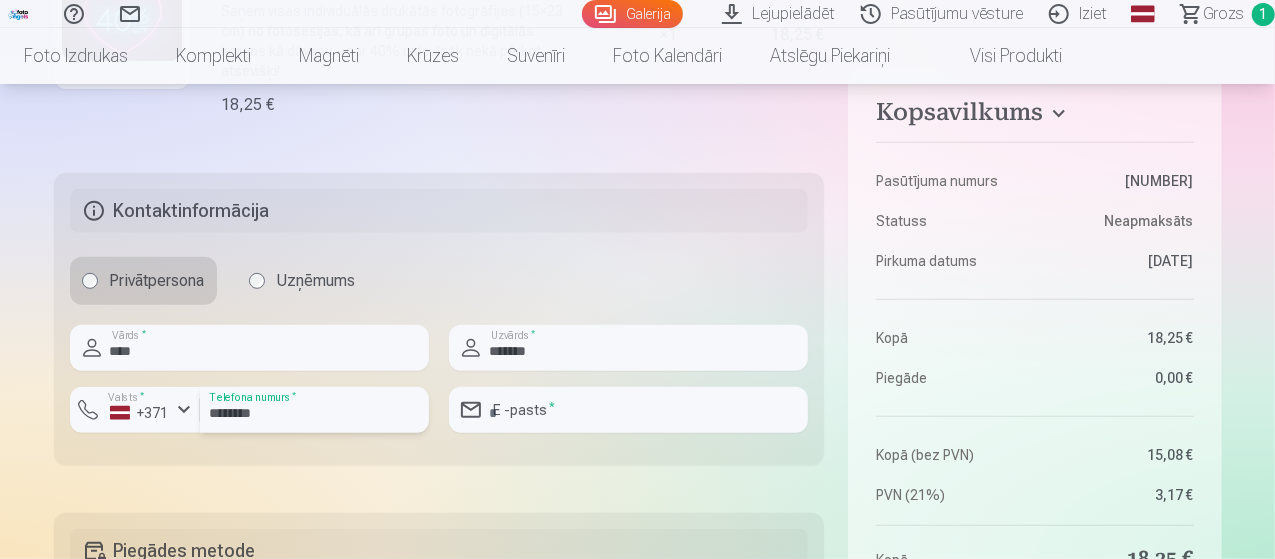 type on "********" 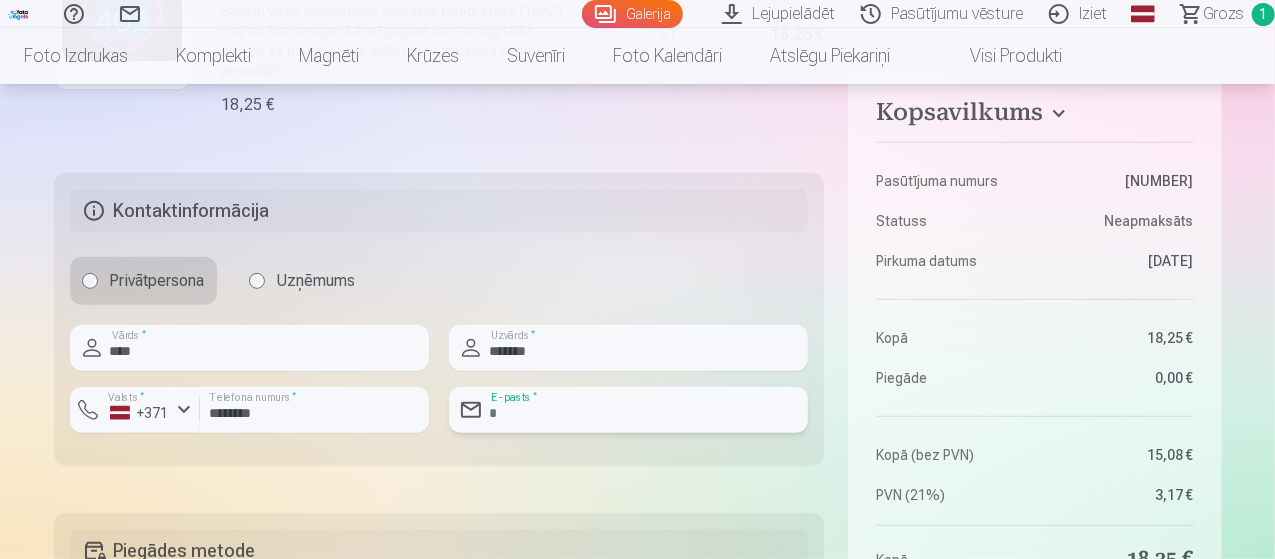 click at bounding box center [628, 410] 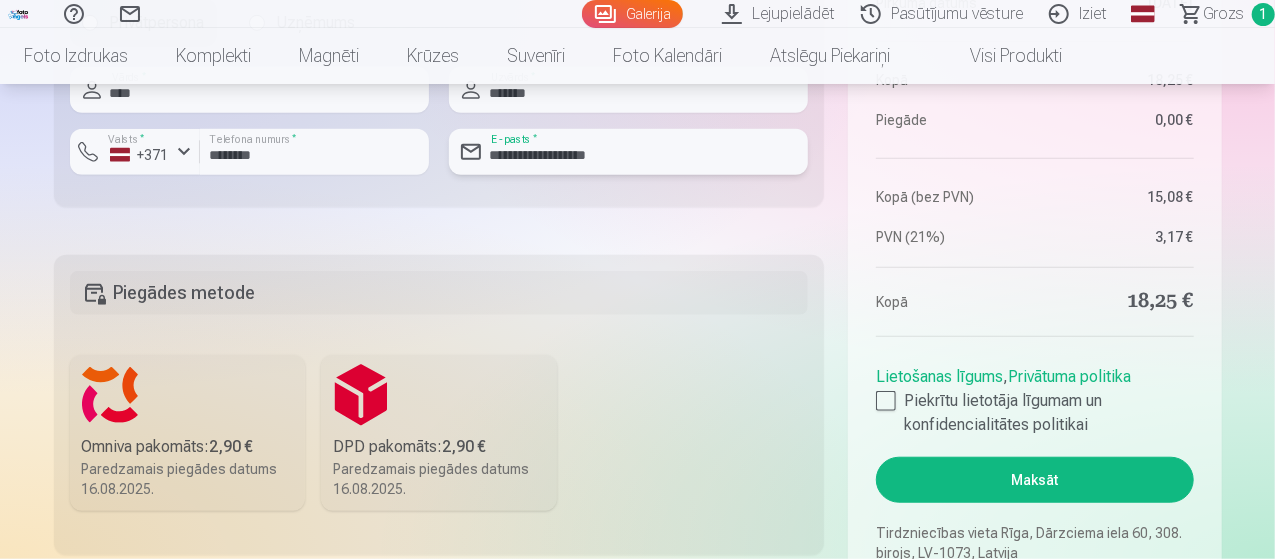 scroll, scrollTop: 700, scrollLeft: 0, axis: vertical 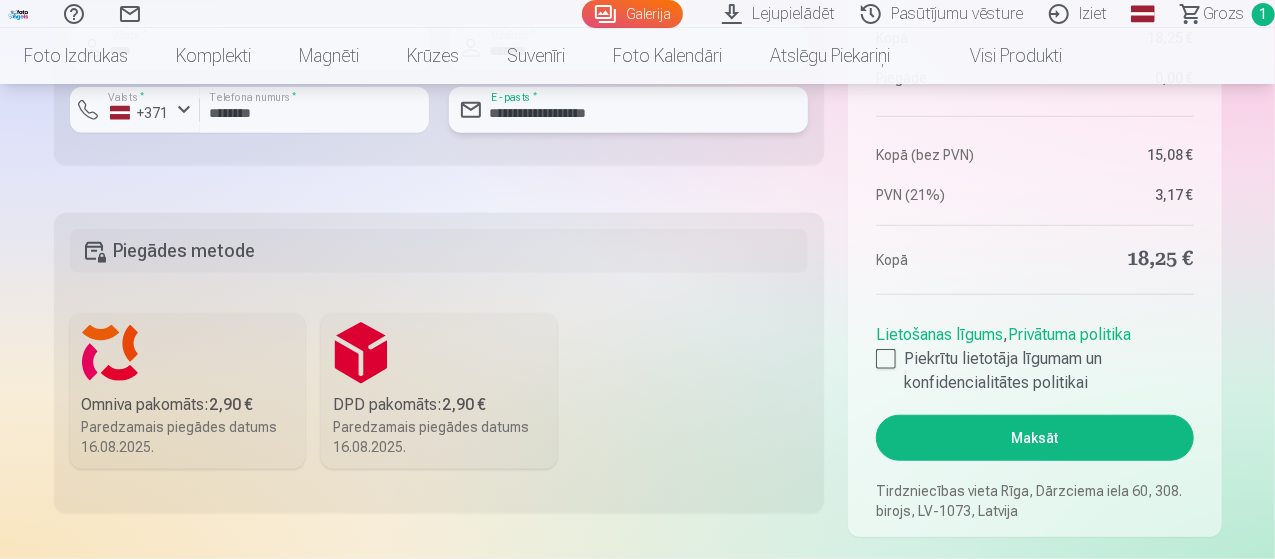 type on "**********" 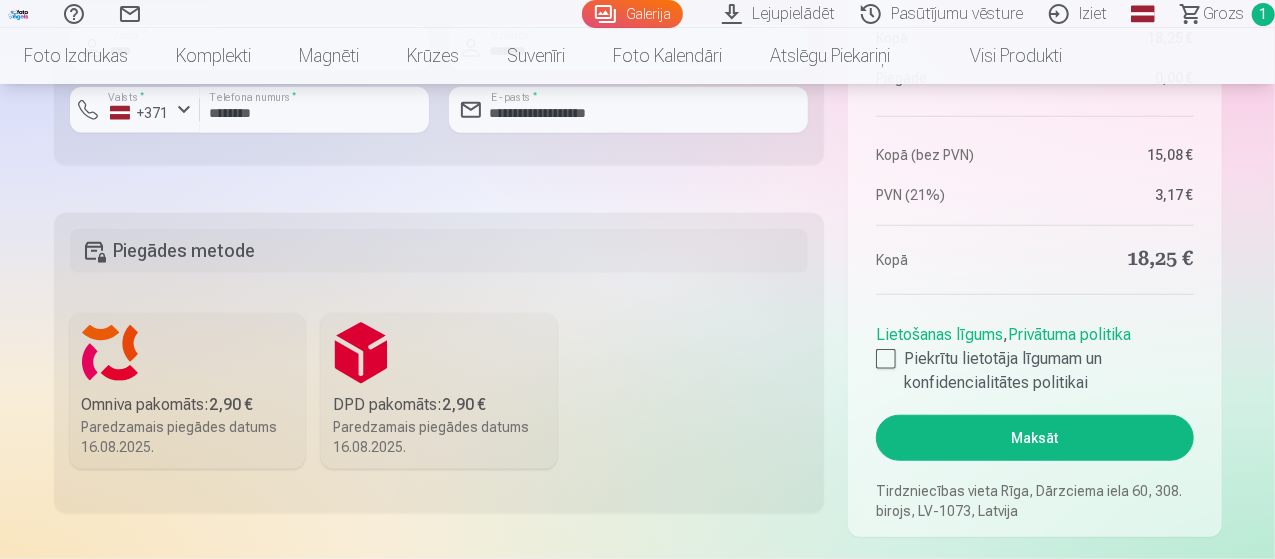 click on "Omniva pakomāts :  2,90 €" at bounding box center [188, 405] 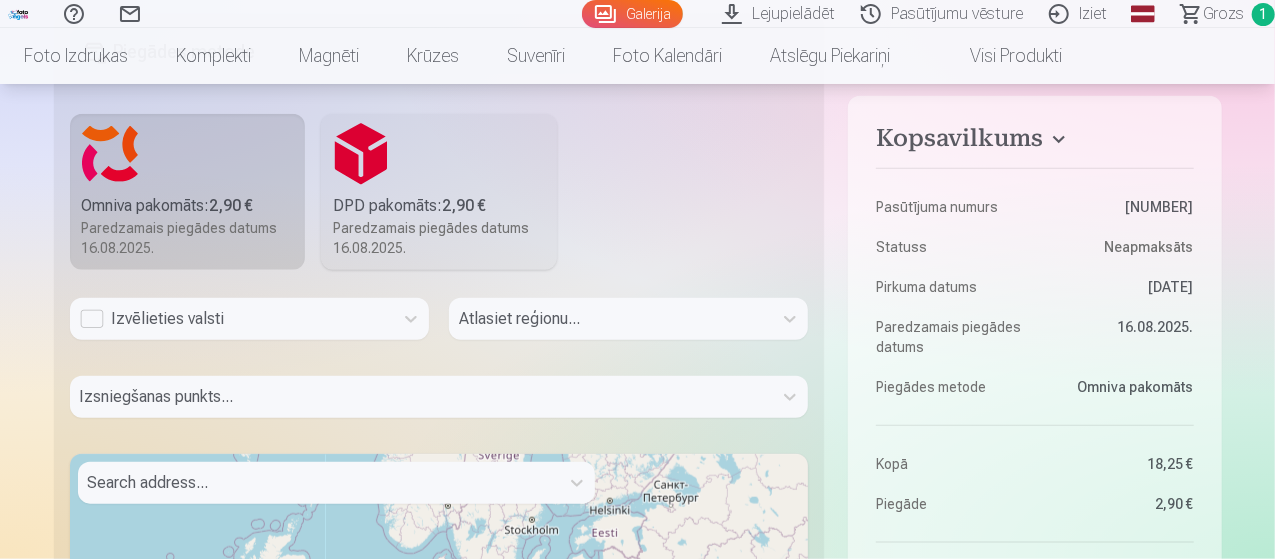 scroll, scrollTop: 900, scrollLeft: 0, axis: vertical 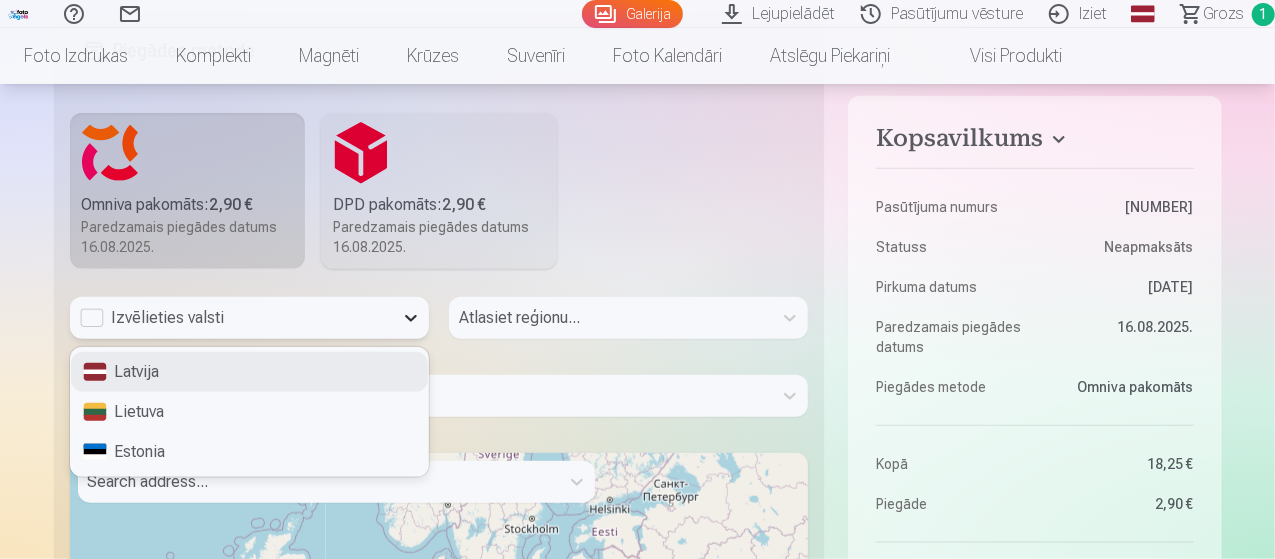 click at bounding box center (411, 318) 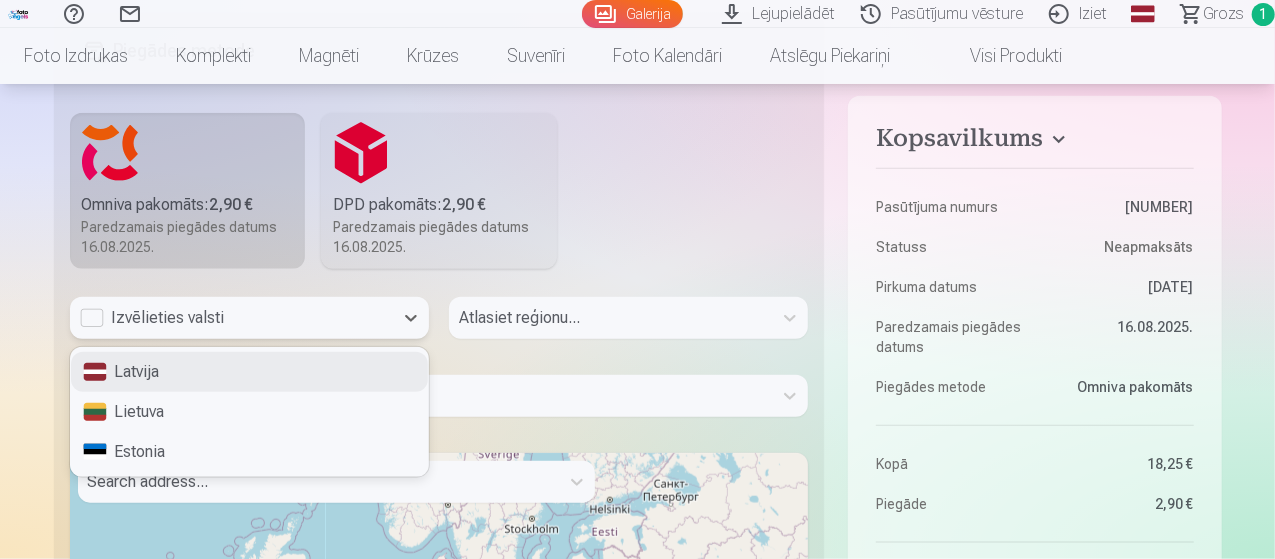 click on "Latvija" at bounding box center [249, 372] 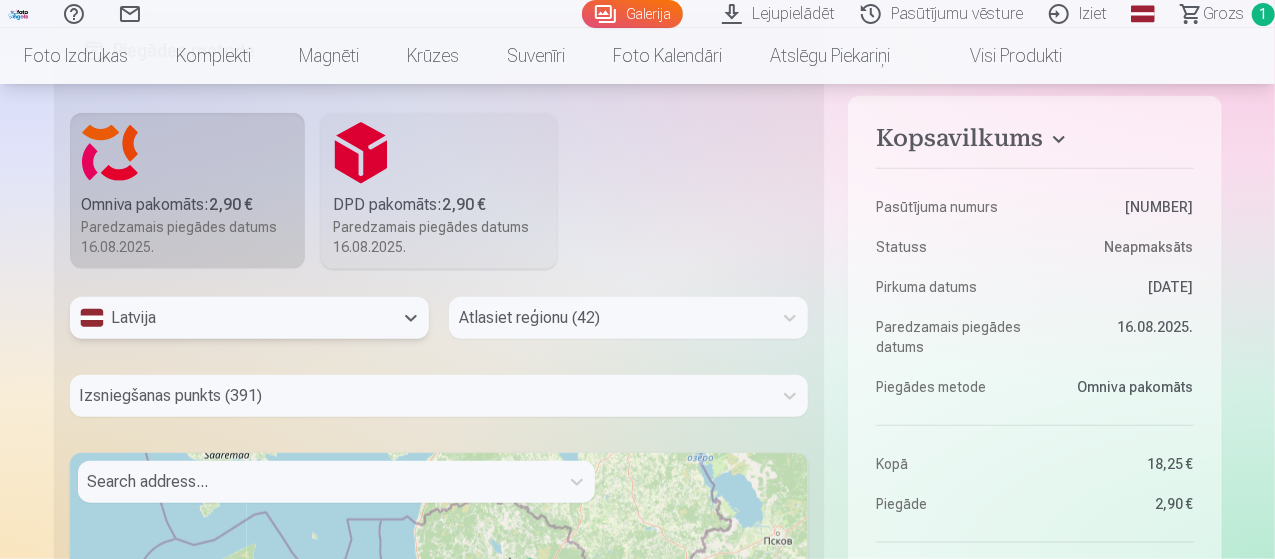 scroll, scrollTop: 977, scrollLeft: 0, axis: vertical 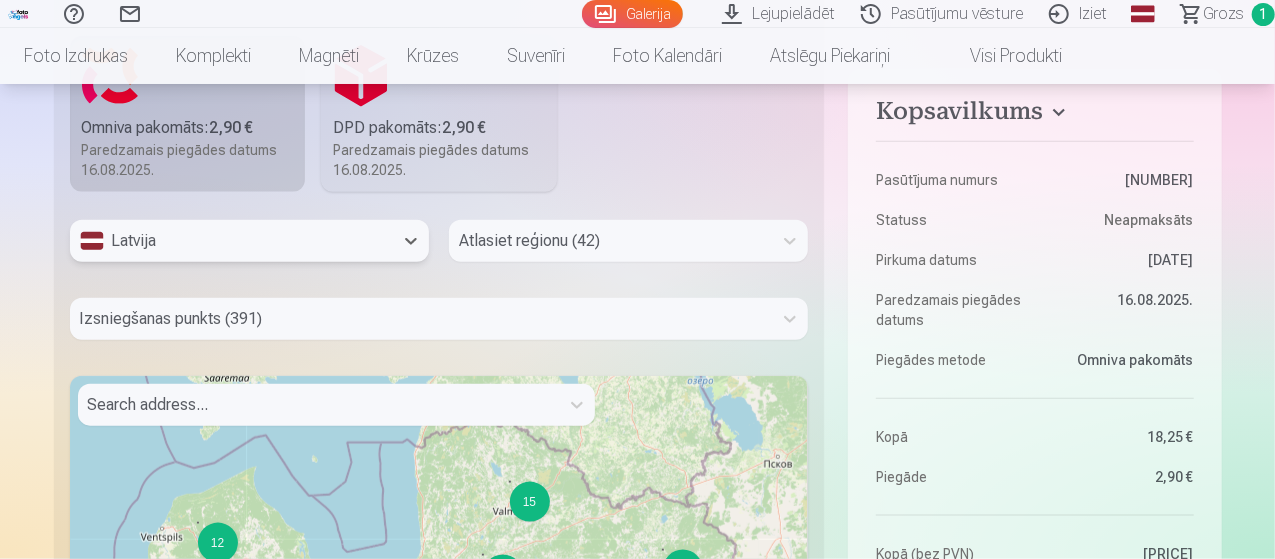 click on "Atlasiet reģionu (42)" at bounding box center [628, 241] 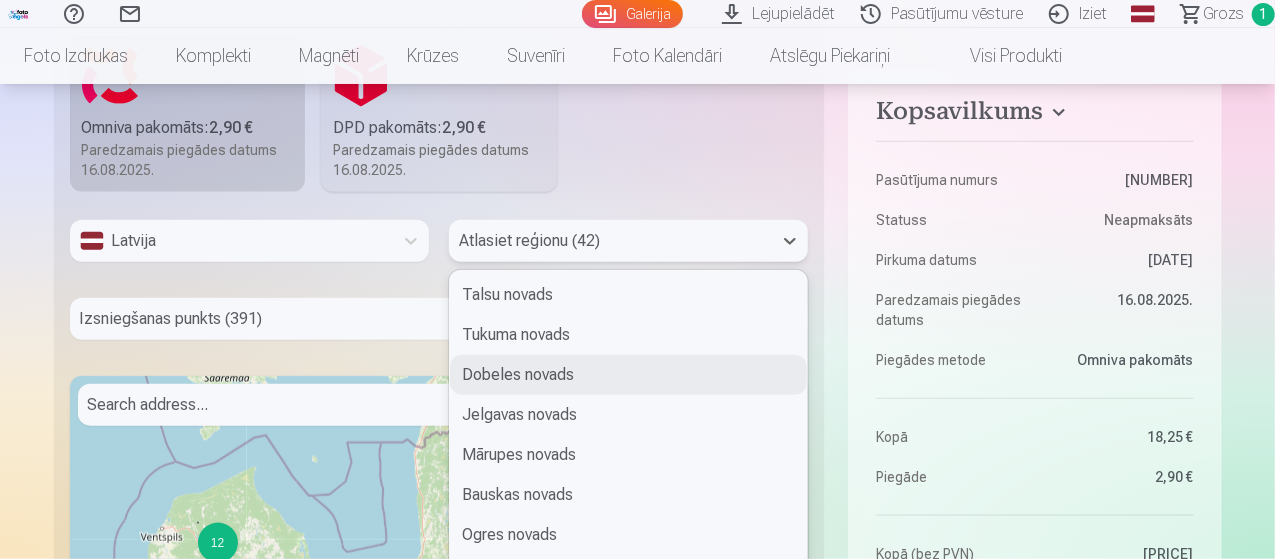 scroll, scrollTop: 700, scrollLeft: 0, axis: vertical 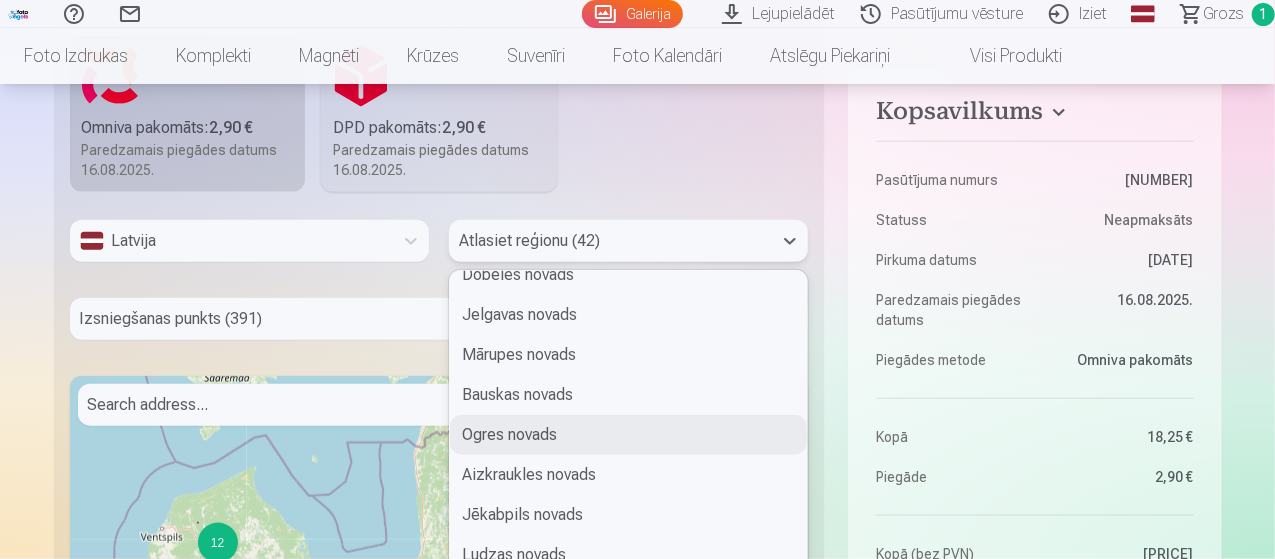 click on "Ogres novads" at bounding box center [628, 435] 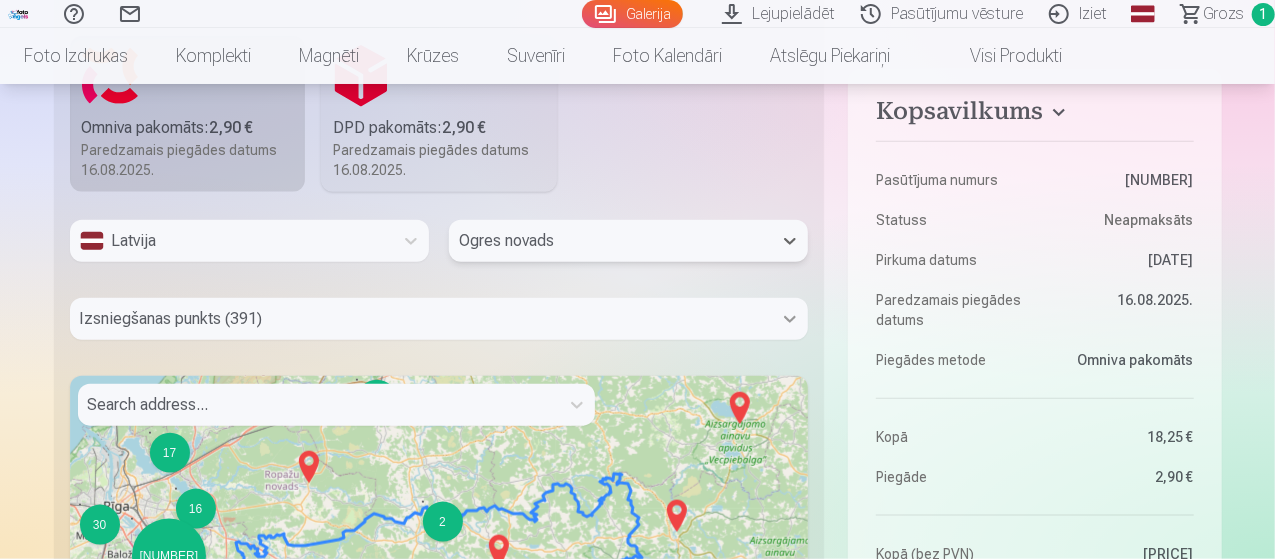 click on "Izsniegšanas punkts (391)" at bounding box center [439, 319] 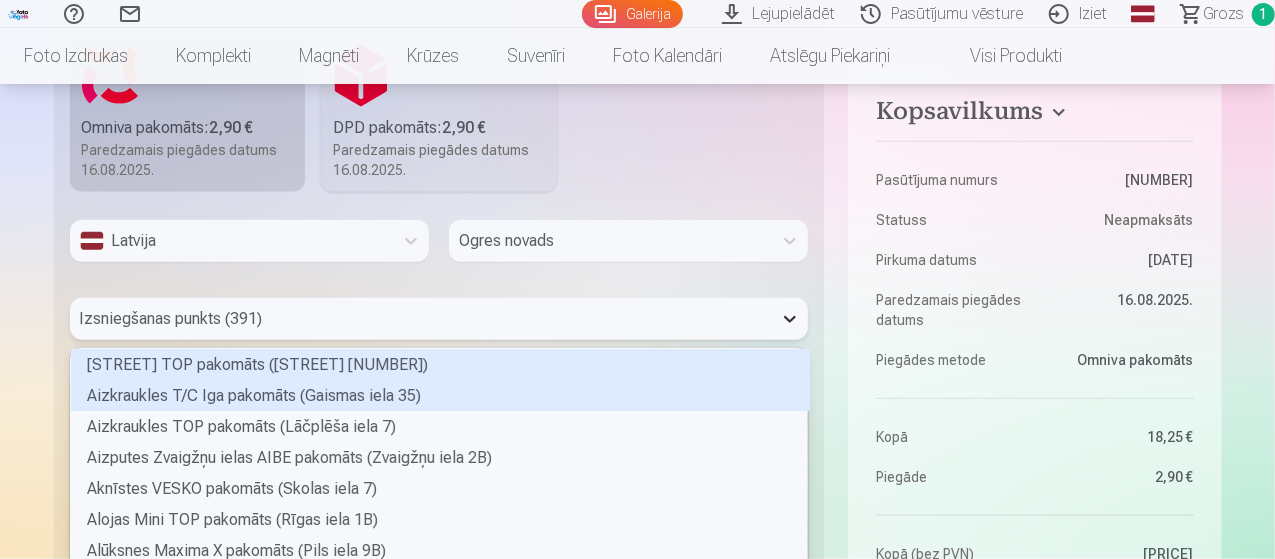 scroll, scrollTop: 1055, scrollLeft: 0, axis: vertical 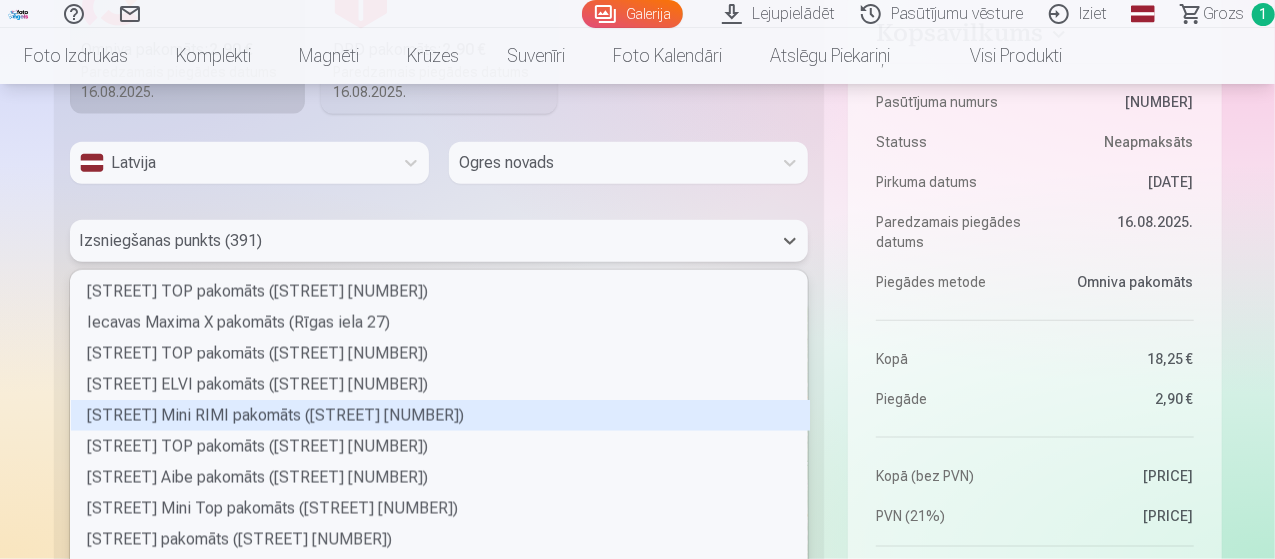 click on "Ikšķiles Mini RIMI pakomāts (Melioratoru iela 1A)" at bounding box center (440, 415) 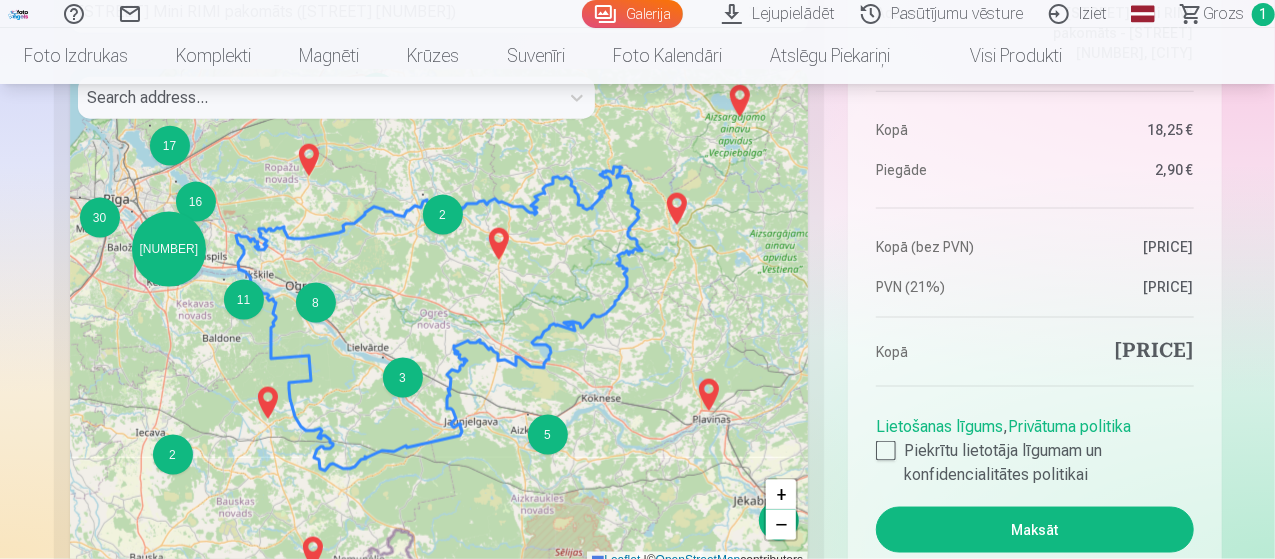 scroll, scrollTop: 1255, scrollLeft: 0, axis: vertical 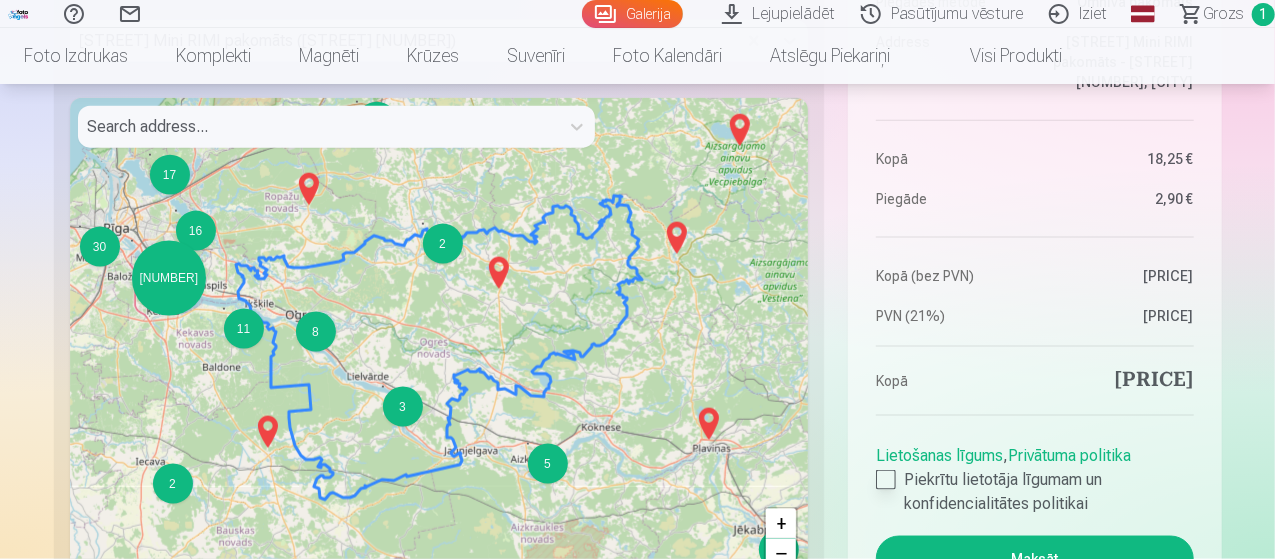 click at bounding box center [886, 480] 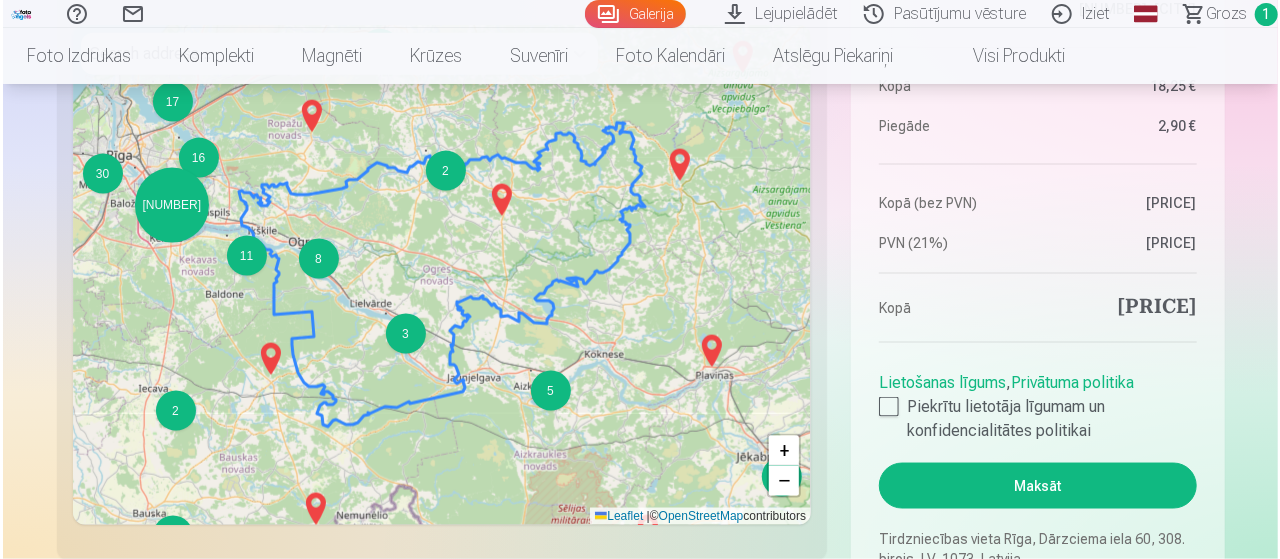 scroll, scrollTop: 1355, scrollLeft: 0, axis: vertical 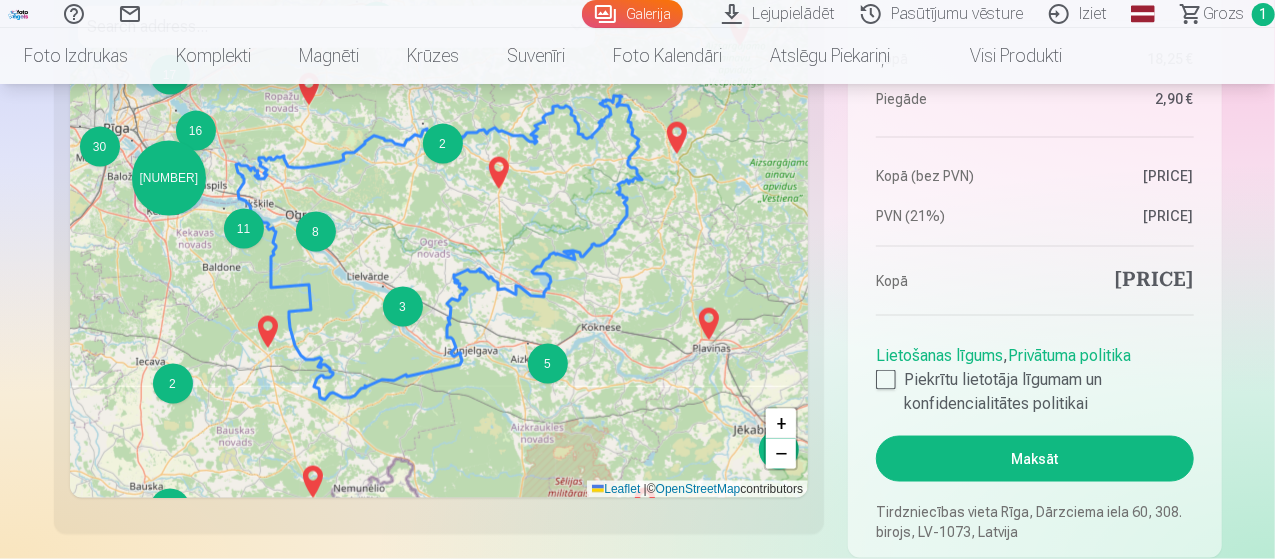 click on "Maksāt" at bounding box center [1034, 459] 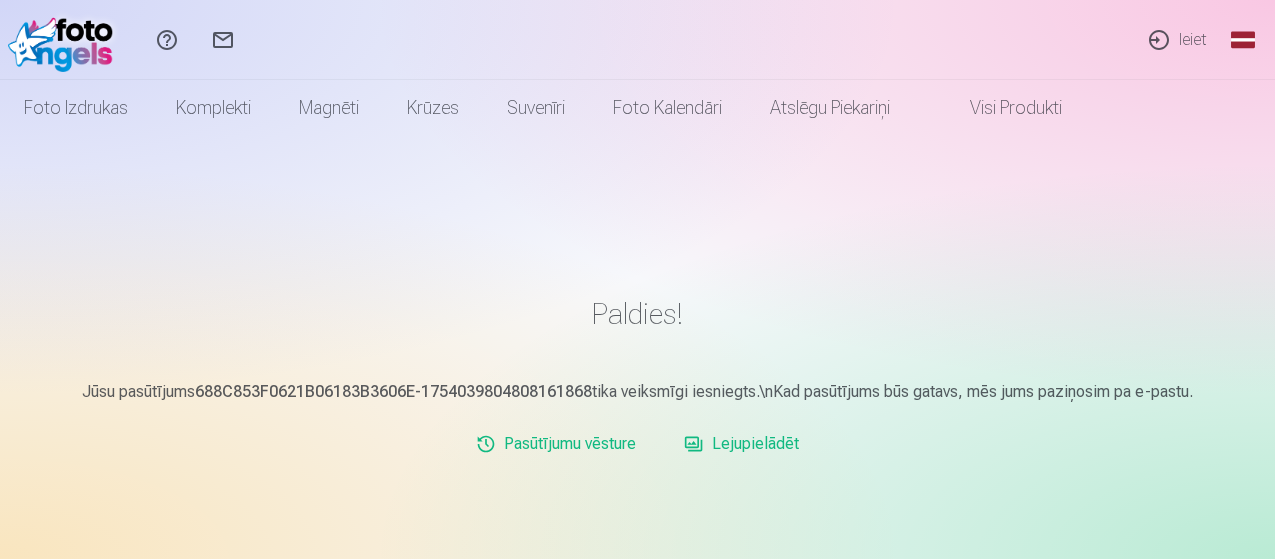 scroll, scrollTop: 0, scrollLeft: 0, axis: both 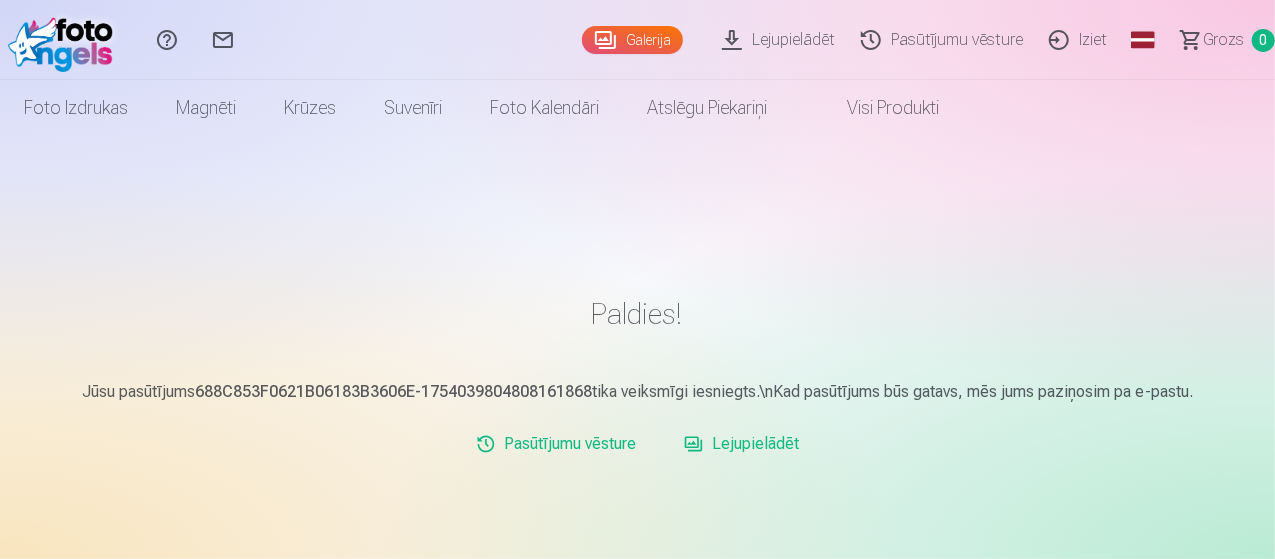 click on "Iziet" at bounding box center [1081, 40] 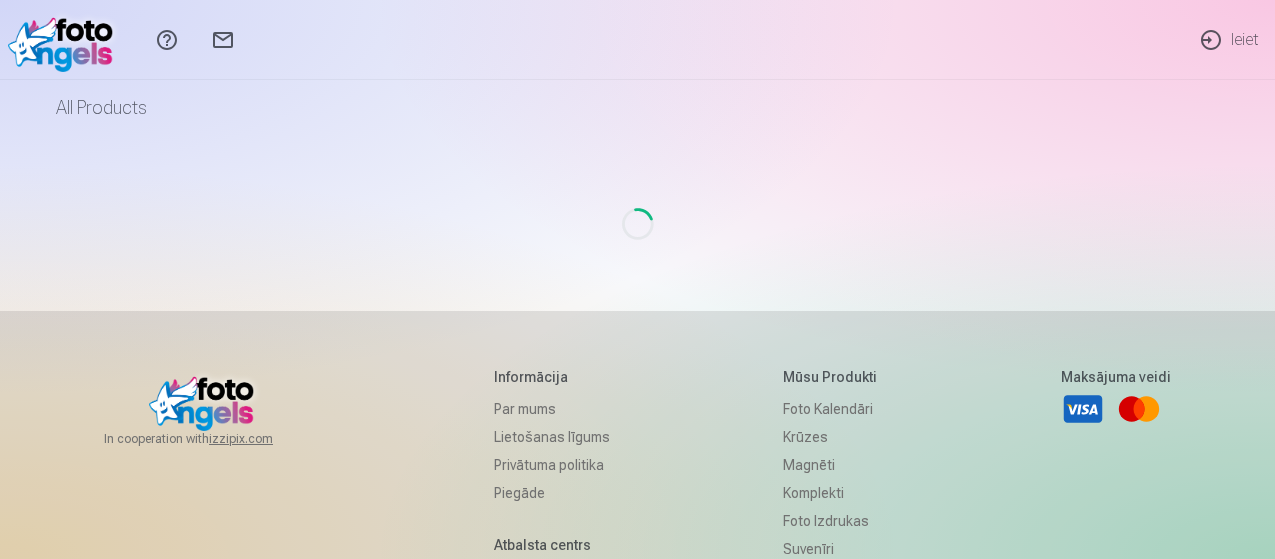 scroll, scrollTop: 0, scrollLeft: 0, axis: both 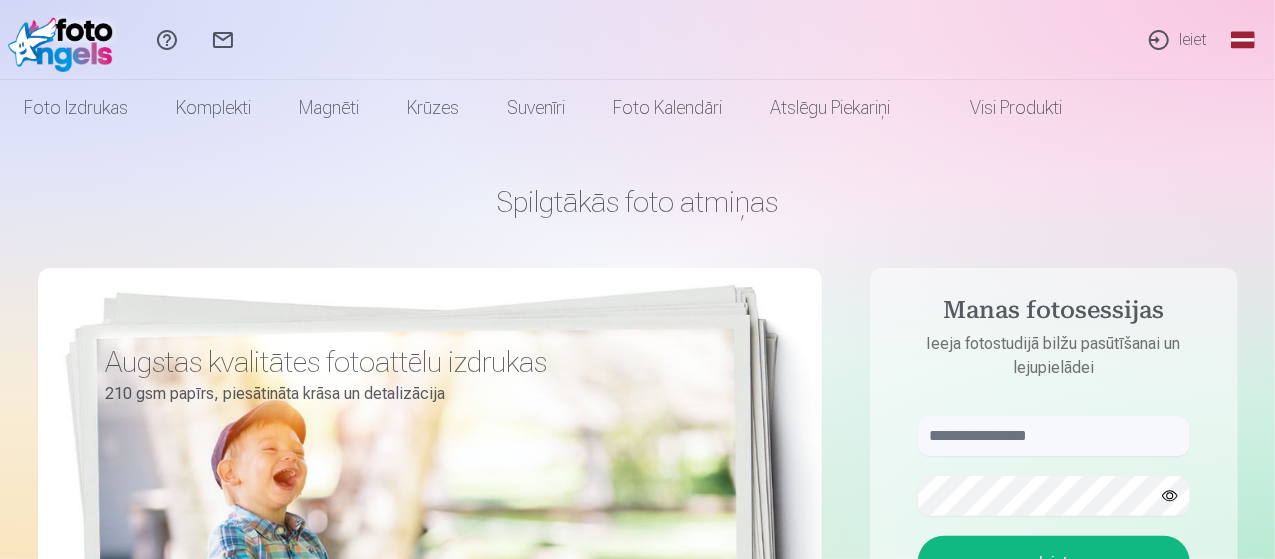 click on "Ieiet" at bounding box center (1177, 40) 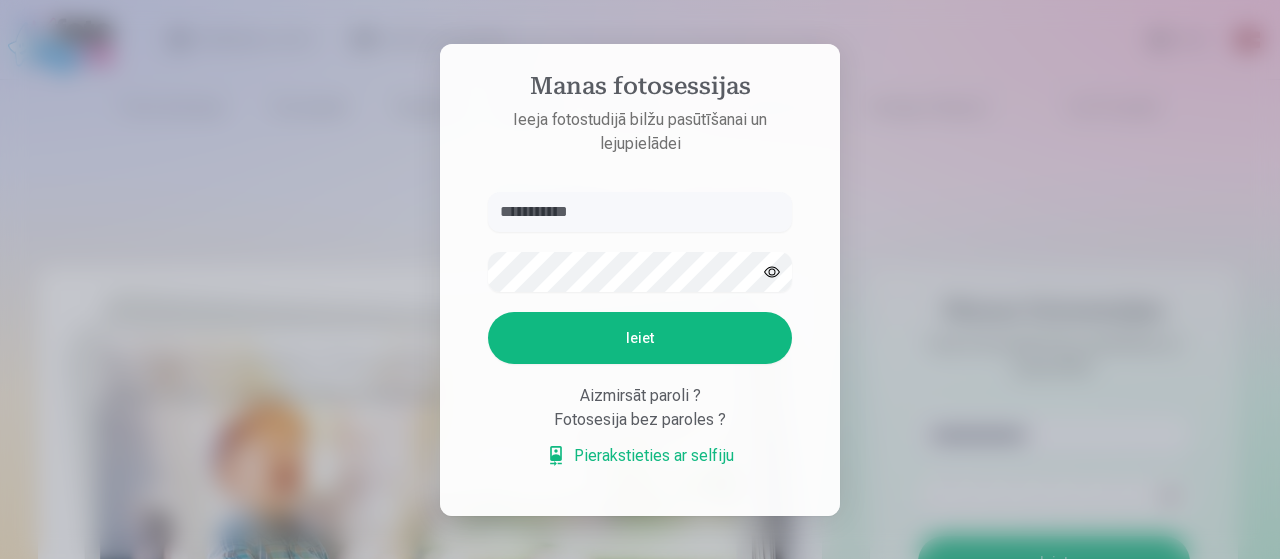 type on "**********" 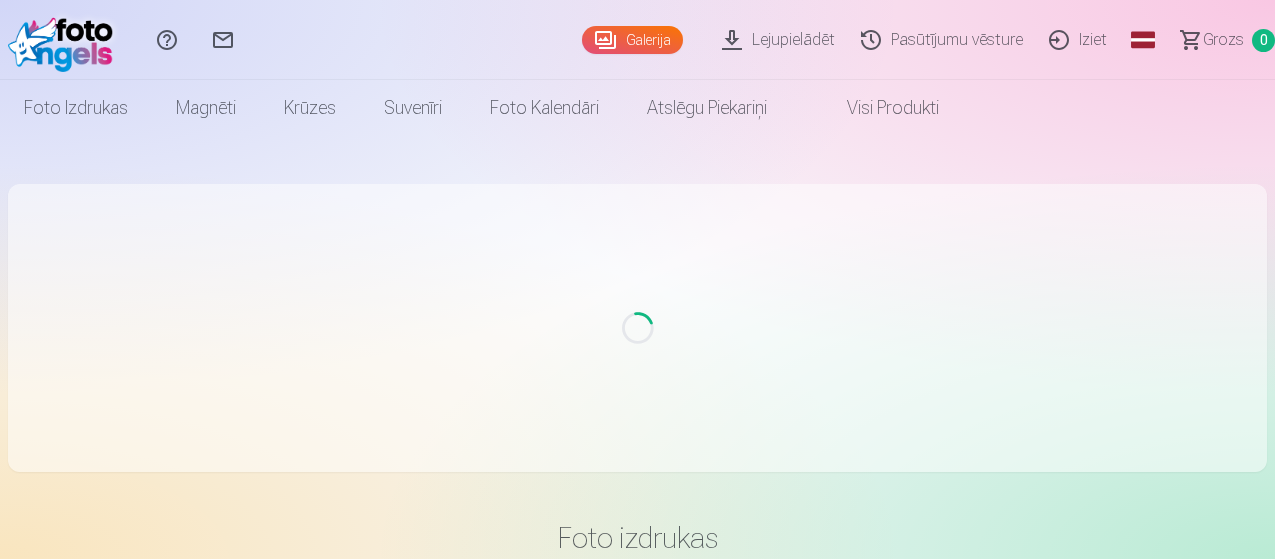 scroll, scrollTop: 0, scrollLeft: 0, axis: both 